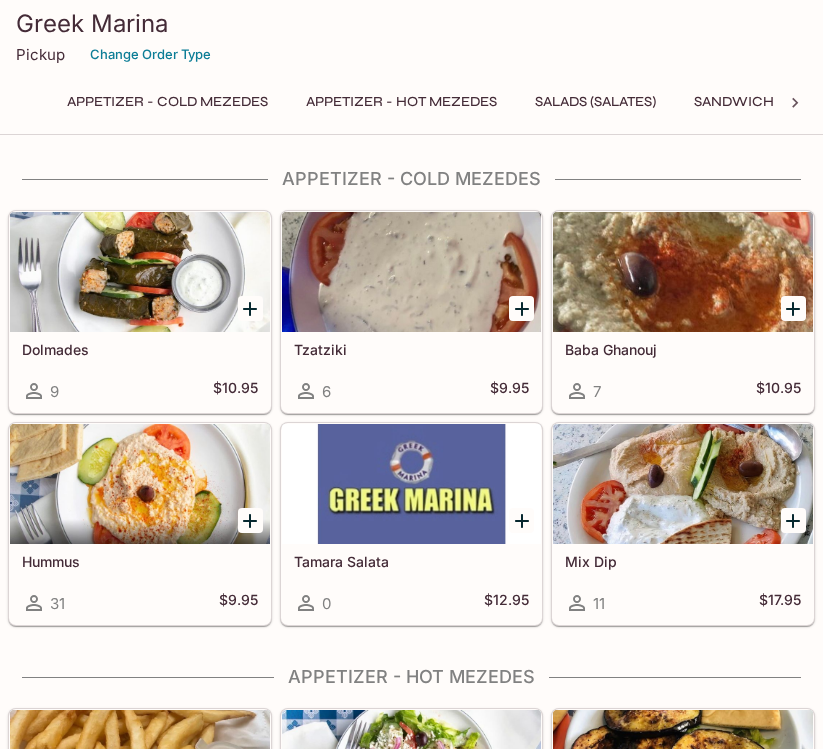 scroll, scrollTop: 0, scrollLeft: 0, axis: both 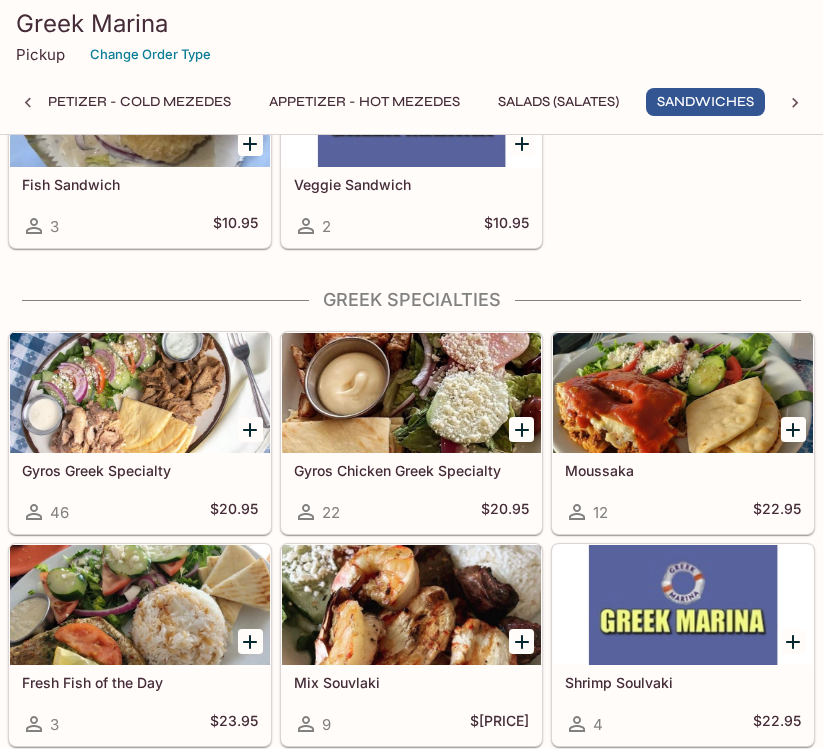 click on "Gyros Sandwich 124 $10.95 Gyros Chicken Sandwich 52 $10.95 Falafel Sandwich 18 $10.95 Fish Sandwich 3 $10.95 Veggie Sandwich 2 $10.95" at bounding box center (407, 37) 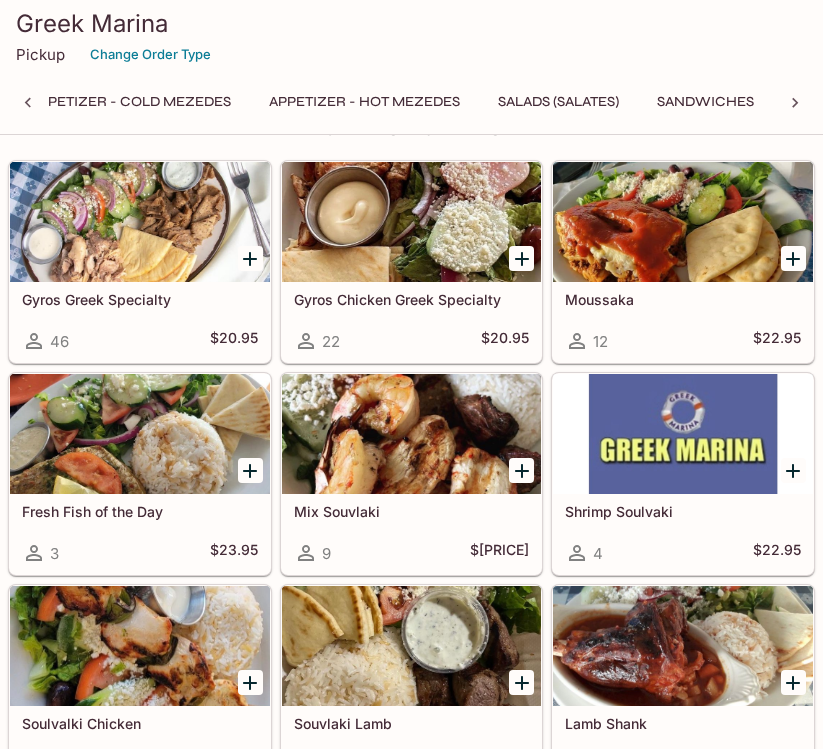 scroll, scrollTop: 2045, scrollLeft: 0, axis: vertical 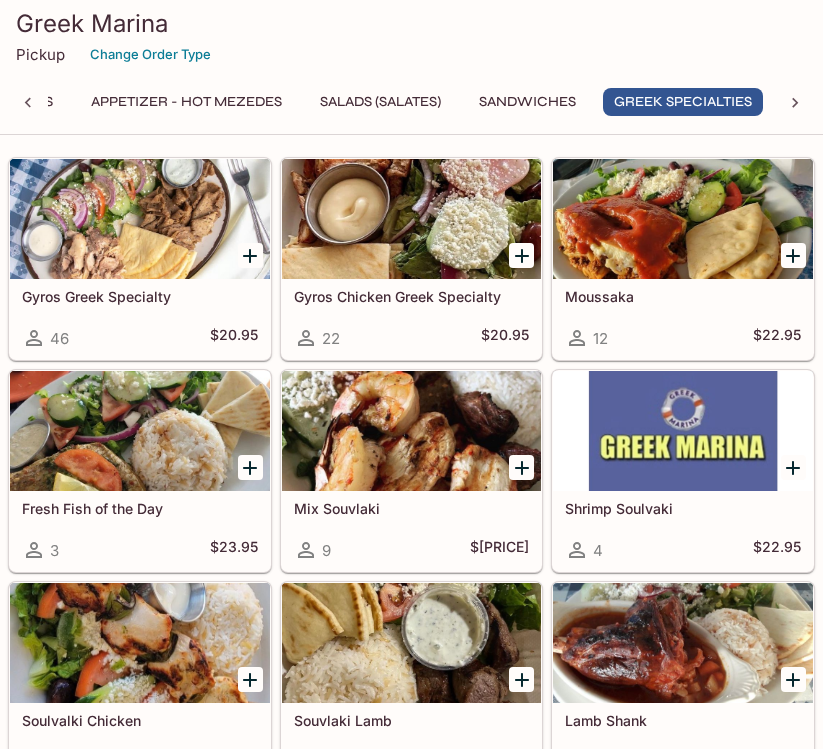 click at bounding box center (140, 219) 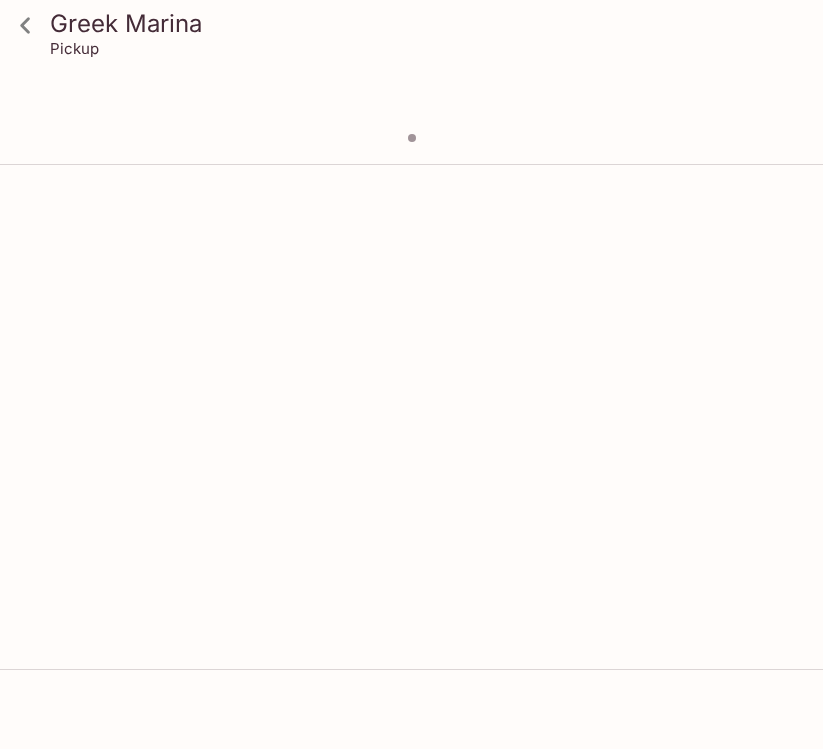 scroll, scrollTop: 0, scrollLeft: 0, axis: both 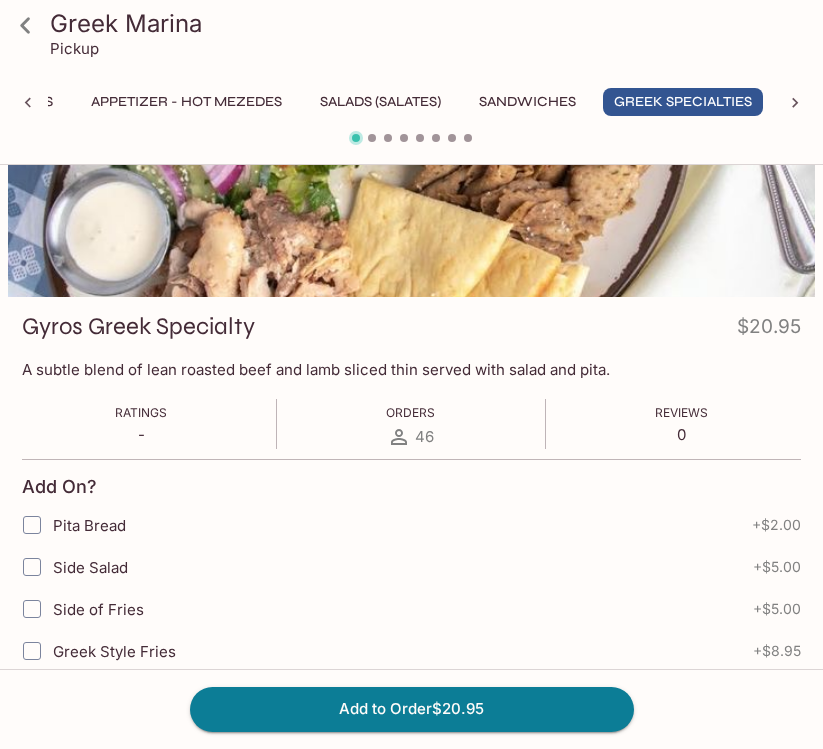 click on "A subtle blend of lean roasted beef and lamb sliced thin served with salad and pita." at bounding box center (411, 369) 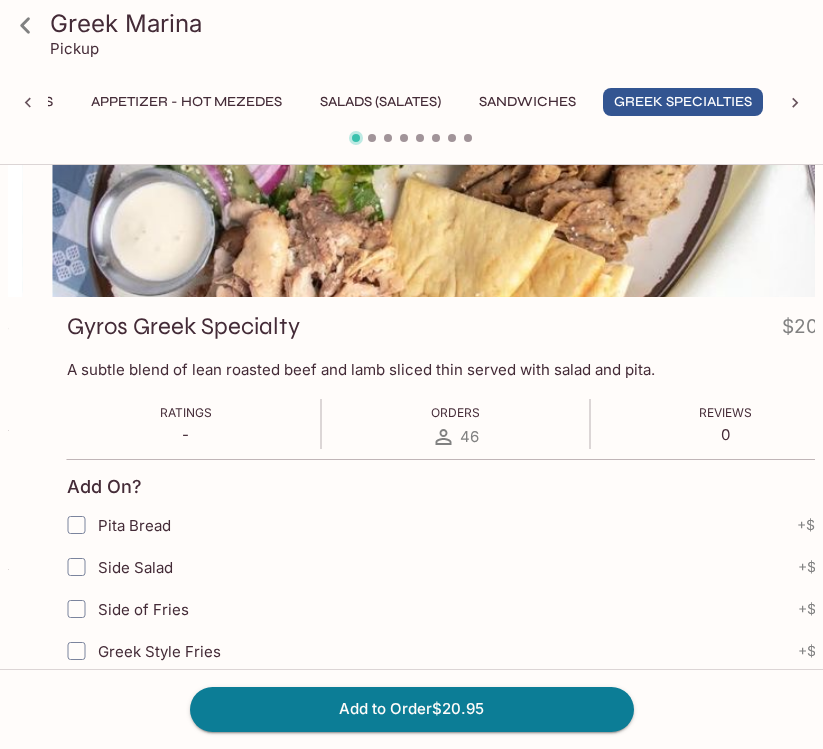 click on "A subtle blend of lean roasted beef and lamb sliced thin served with salad and pita." at bounding box center [456, 369] 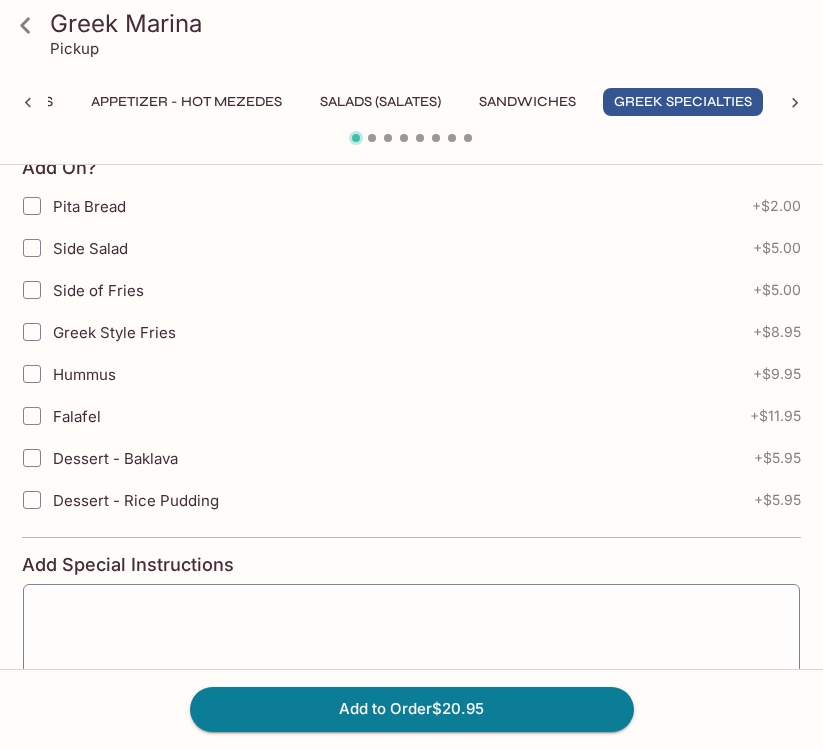 scroll, scrollTop: 700, scrollLeft: 0, axis: vertical 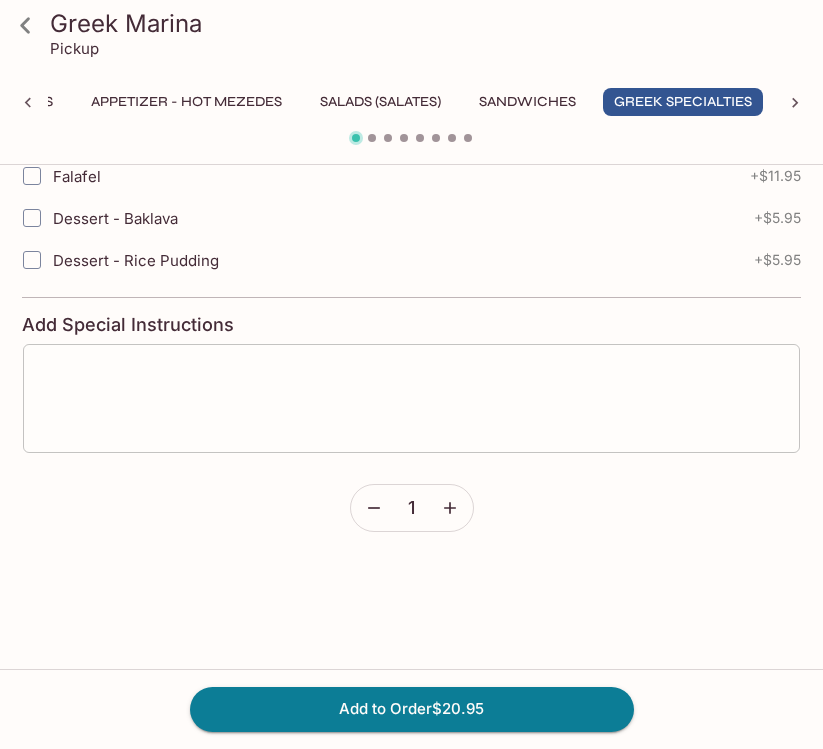 click at bounding box center (411, 398) 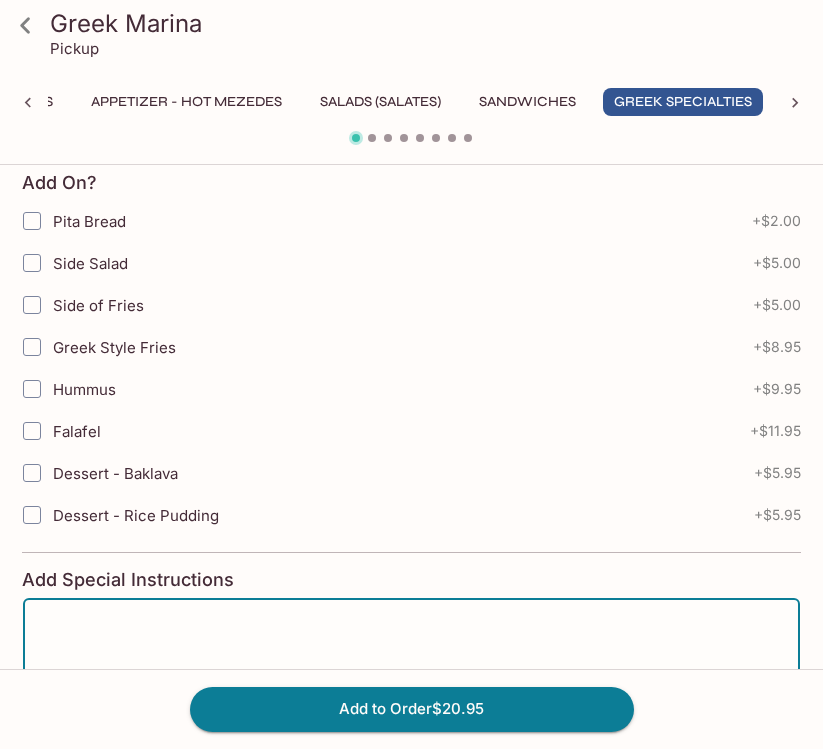 scroll, scrollTop: 490, scrollLeft: 0, axis: vertical 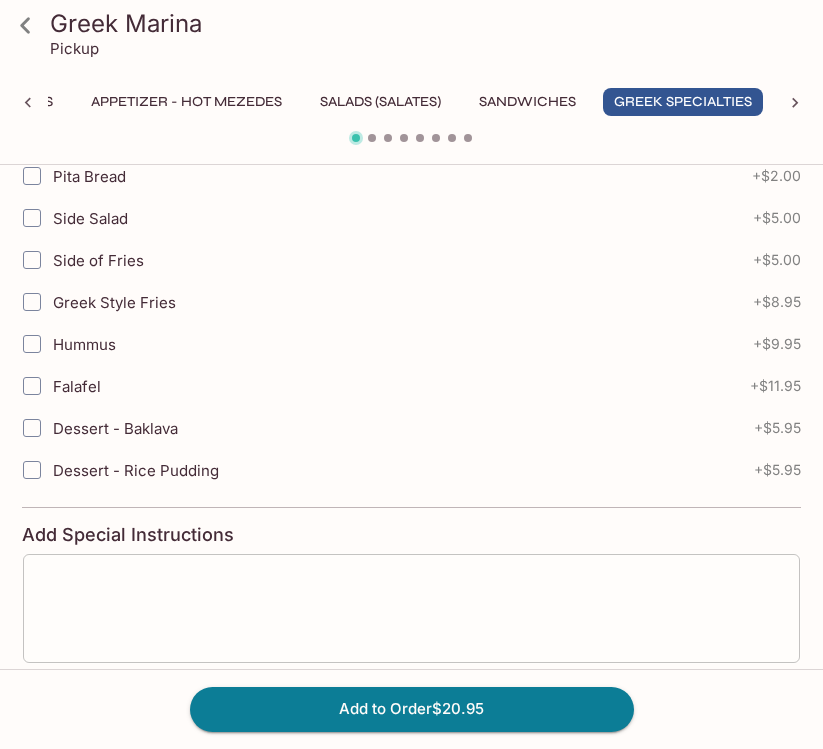 click on "x ​" at bounding box center [411, 608] 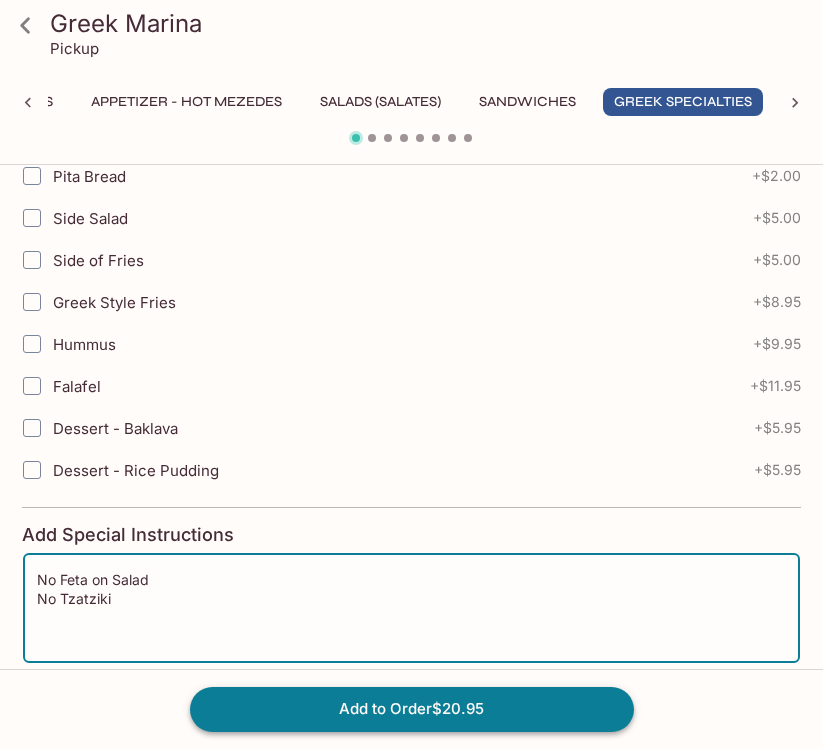 type on "No Feta on Salad
No Tzatziki" 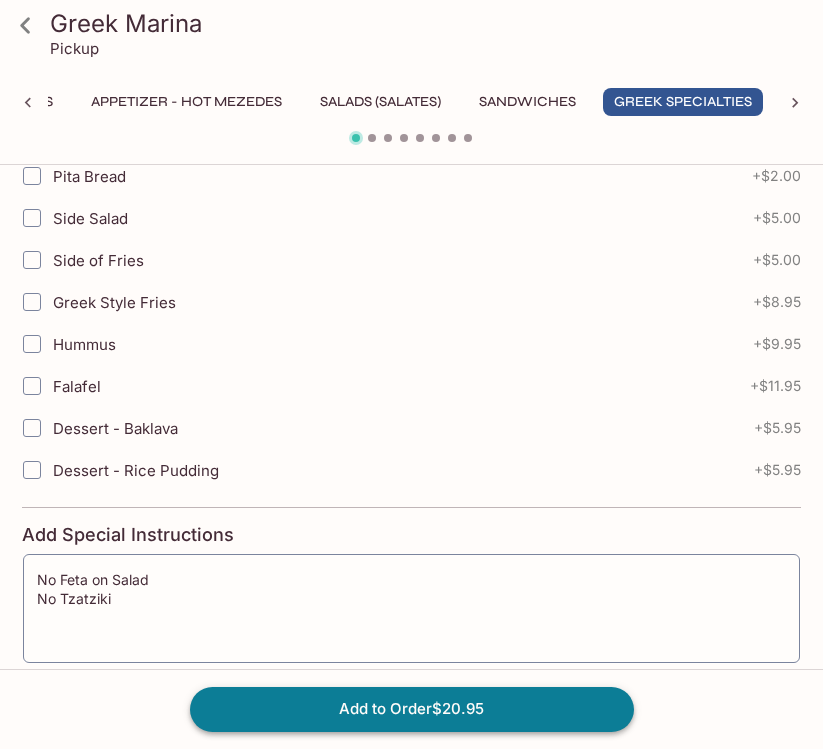 scroll, scrollTop: 0, scrollLeft: 0, axis: both 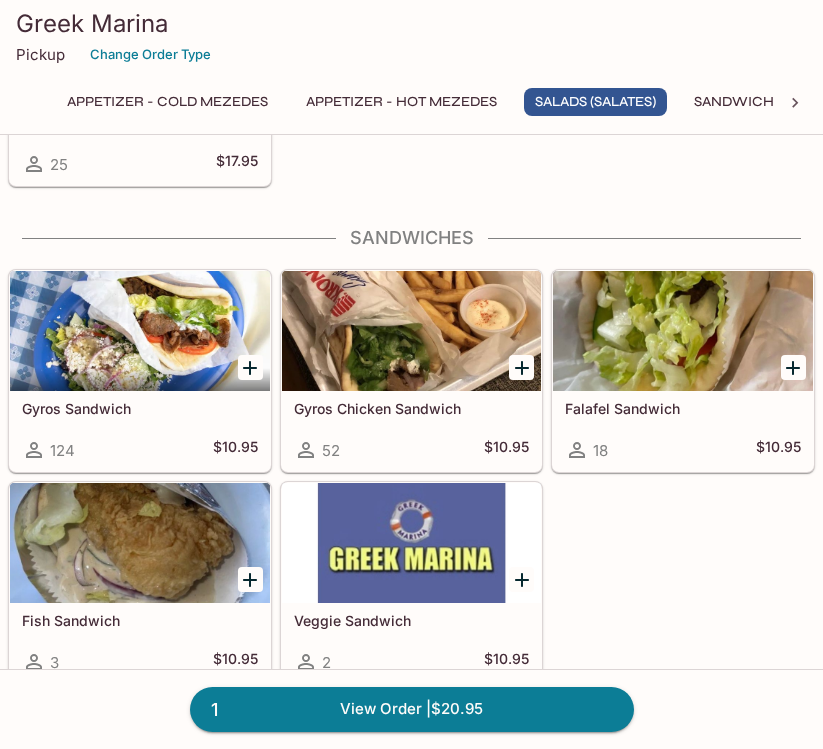 click on "Sandwiches" at bounding box center (742, 102) 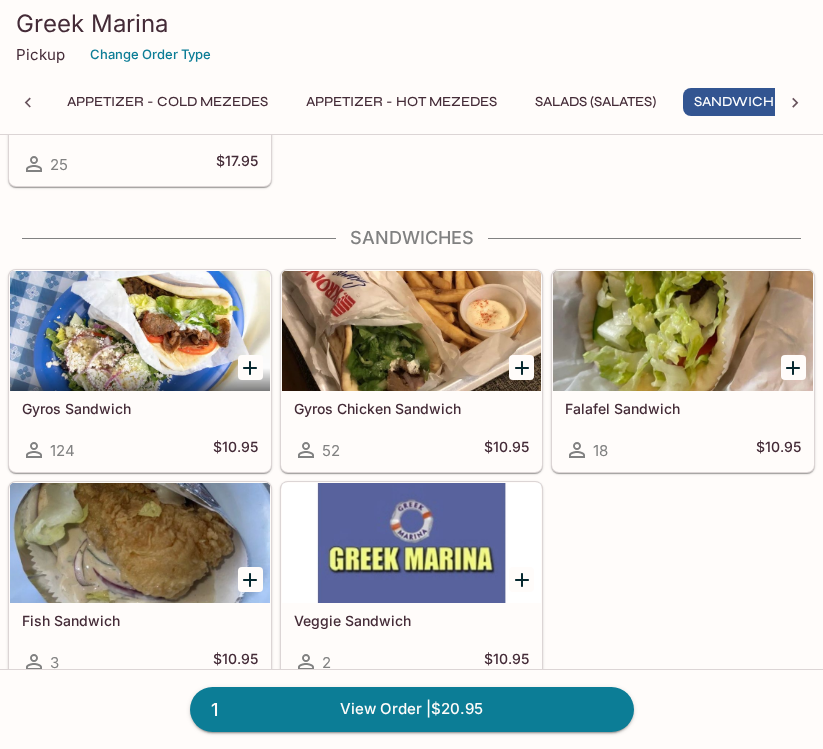 scroll, scrollTop: 1492, scrollLeft: 0, axis: vertical 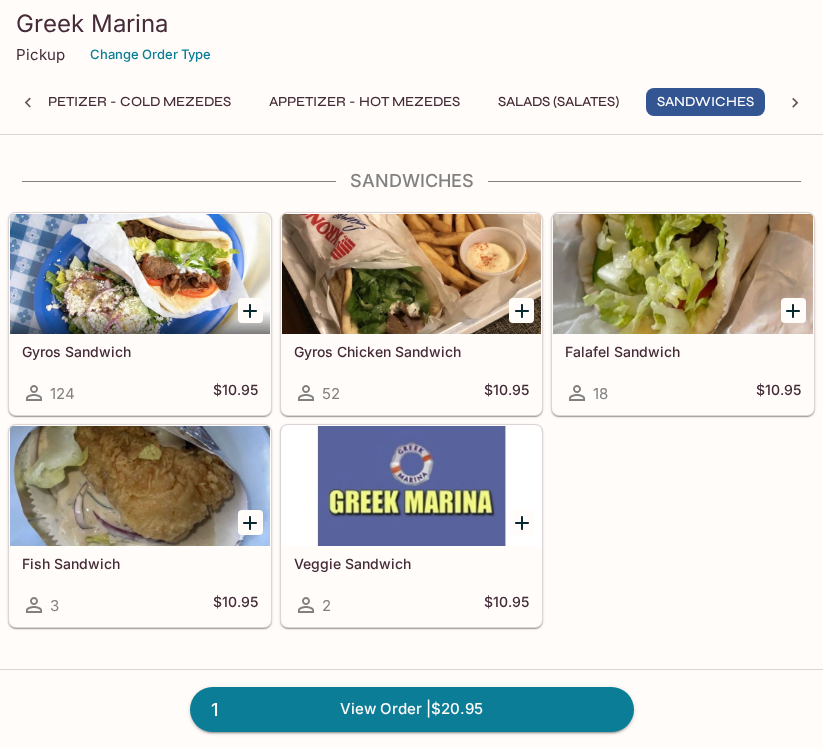 click at bounding box center (412, 274) 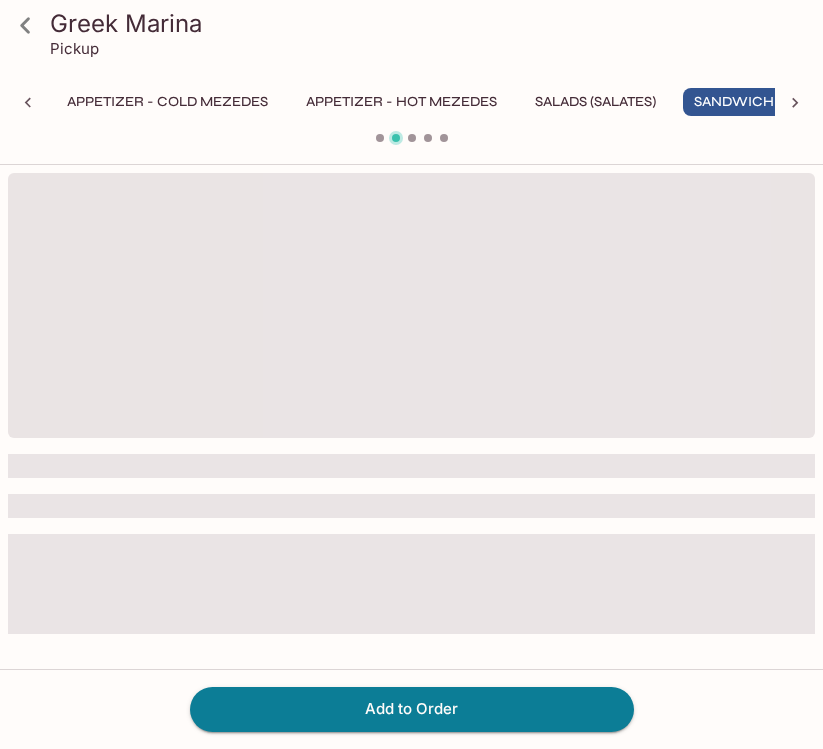 scroll, scrollTop: 0, scrollLeft: 37, axis: horizontal 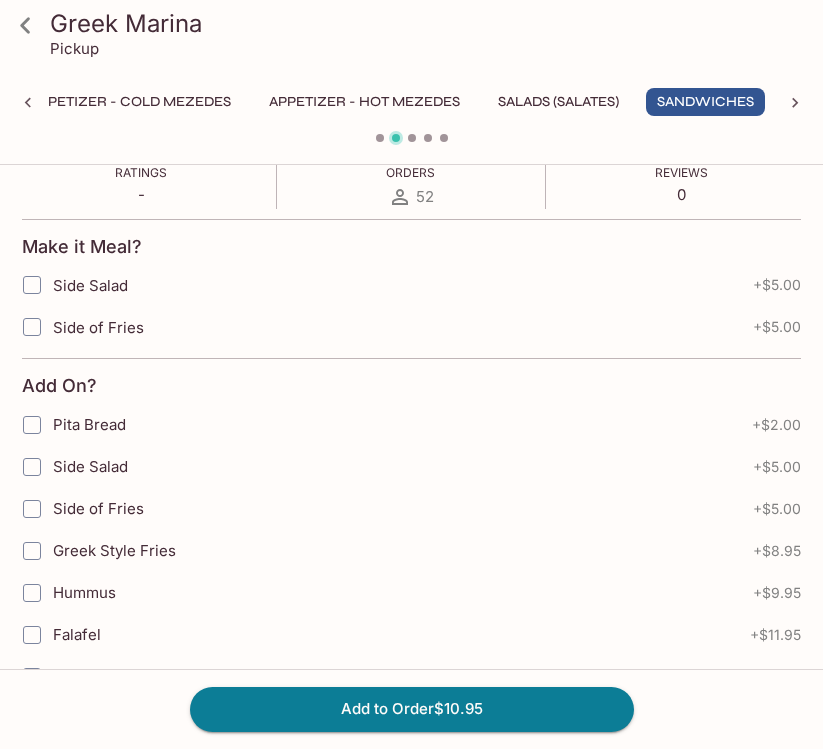 click on "Side of Fries" at bounding box center (286, 327) 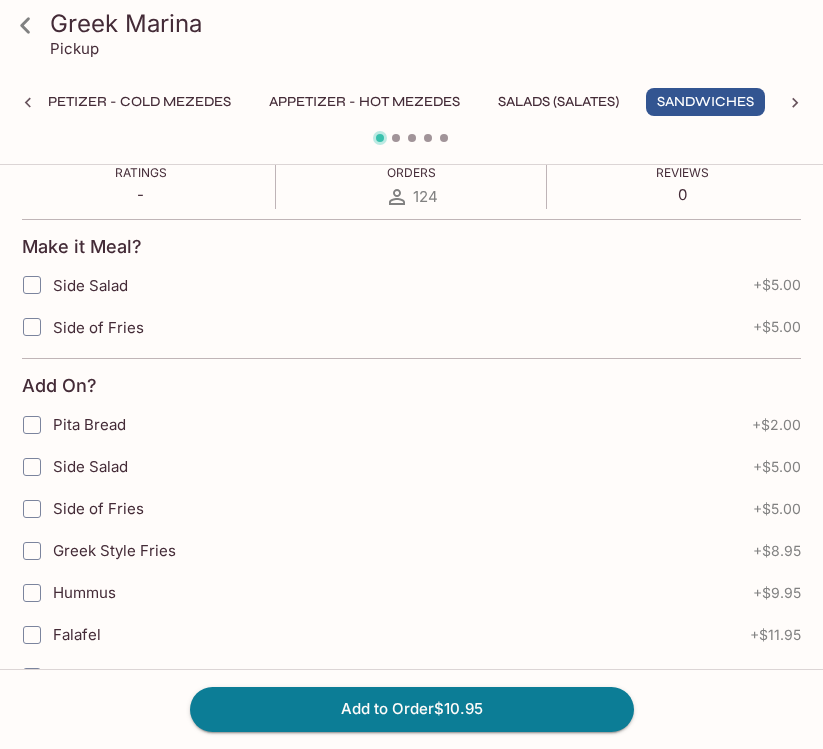 click on "Side of Fries" at bounding box center [98, 327] 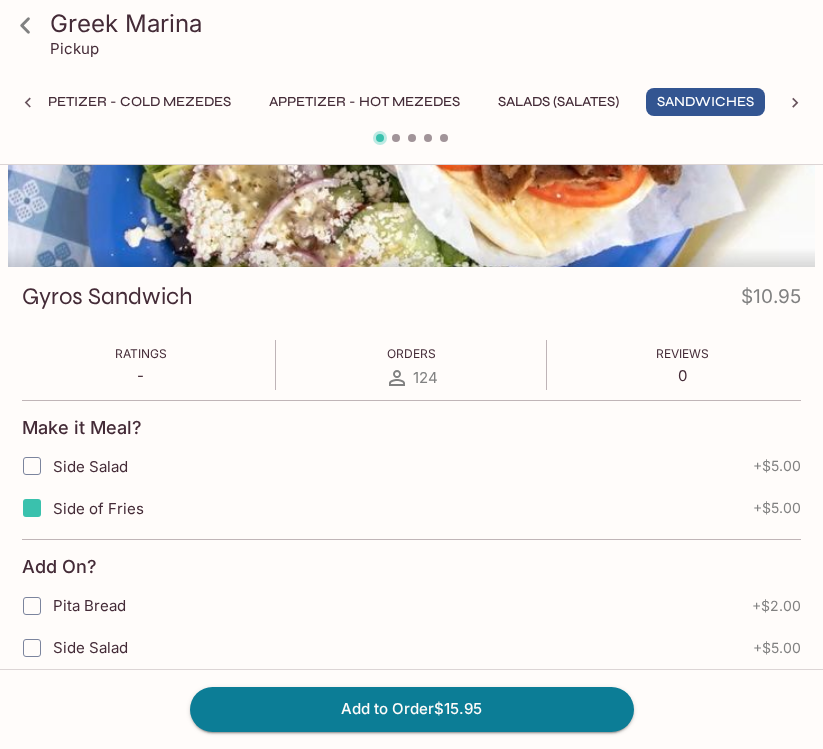 scroll, scrollTop: 0, scrollLeft: 0, axis: both 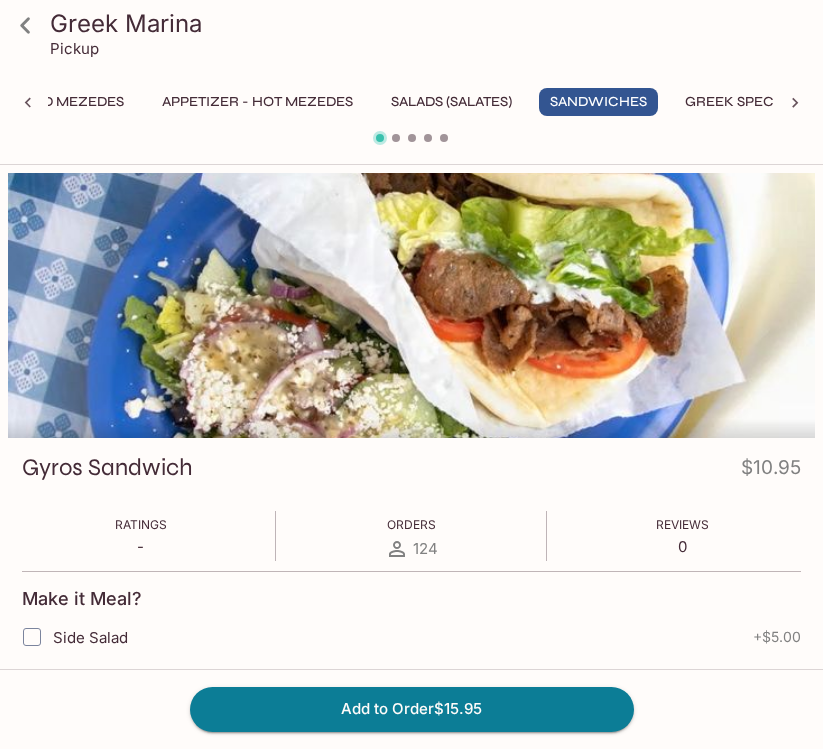 click on "Sandwiches" at bounding box center (598, 102) 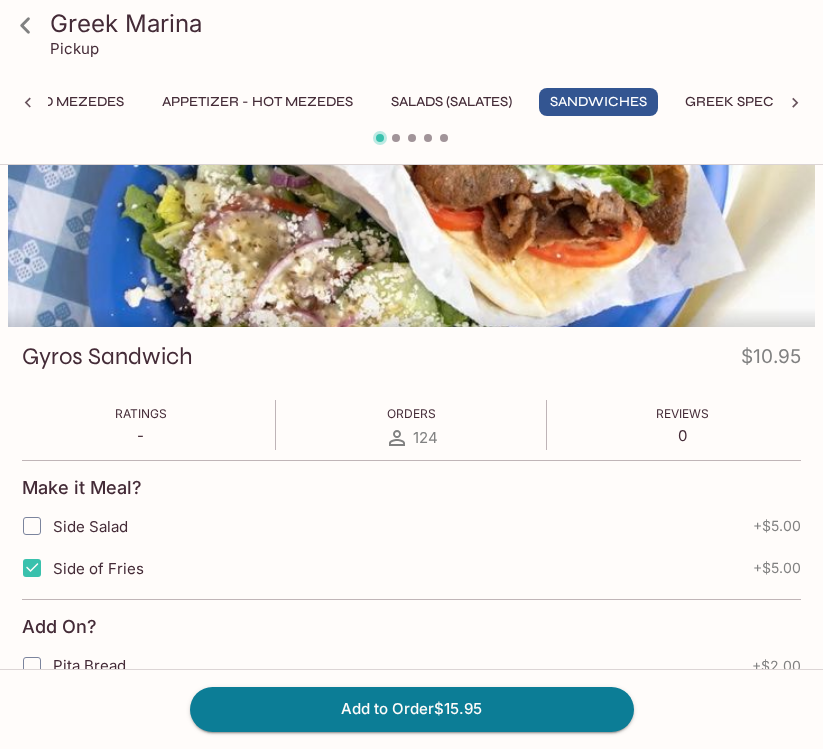 scroll, scrollTop: 0, scrollLeft: 0, axis: both 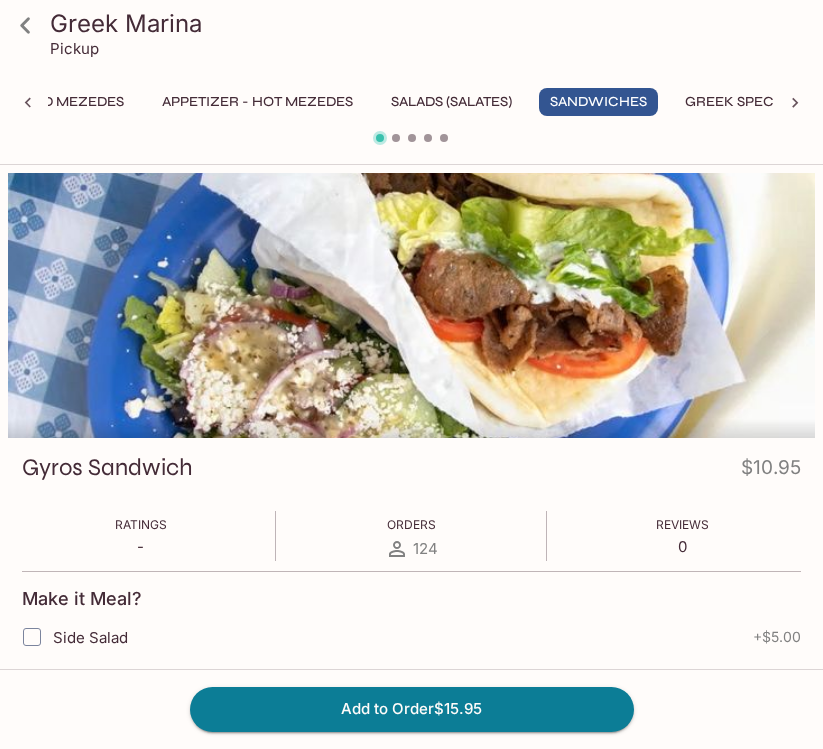 click at bounding box center (396, 138) 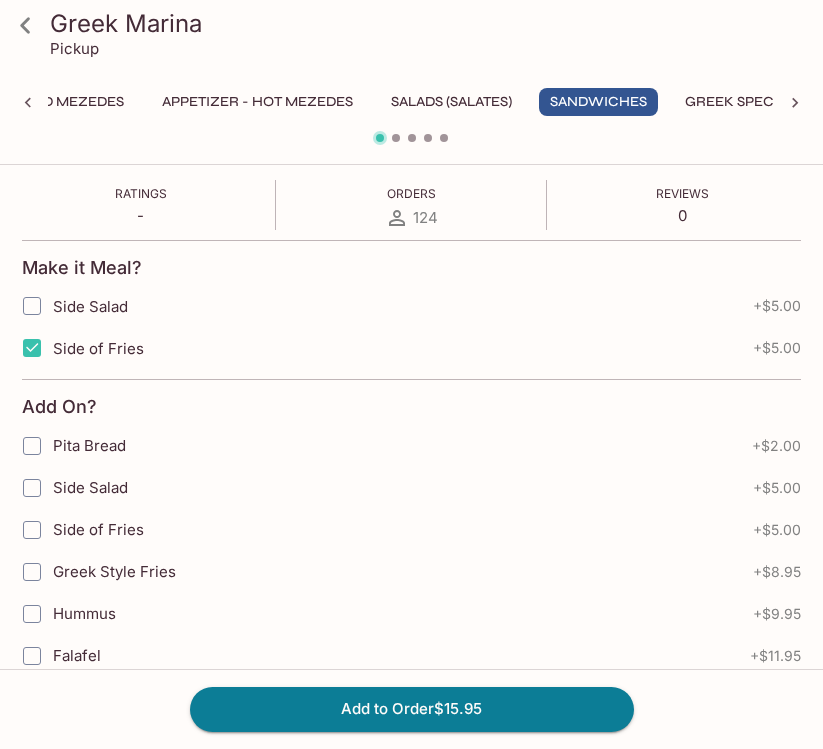 scroll, scrollTop: 702, scrollLeft: 0, axis: vertical 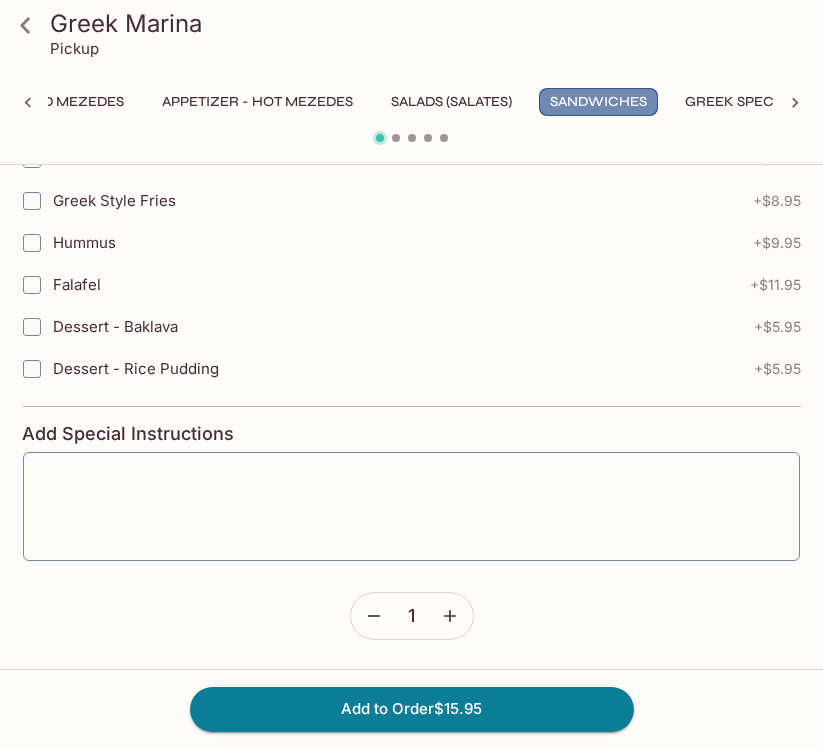 click on "Sandwiches" at bounding box center (598, 102) 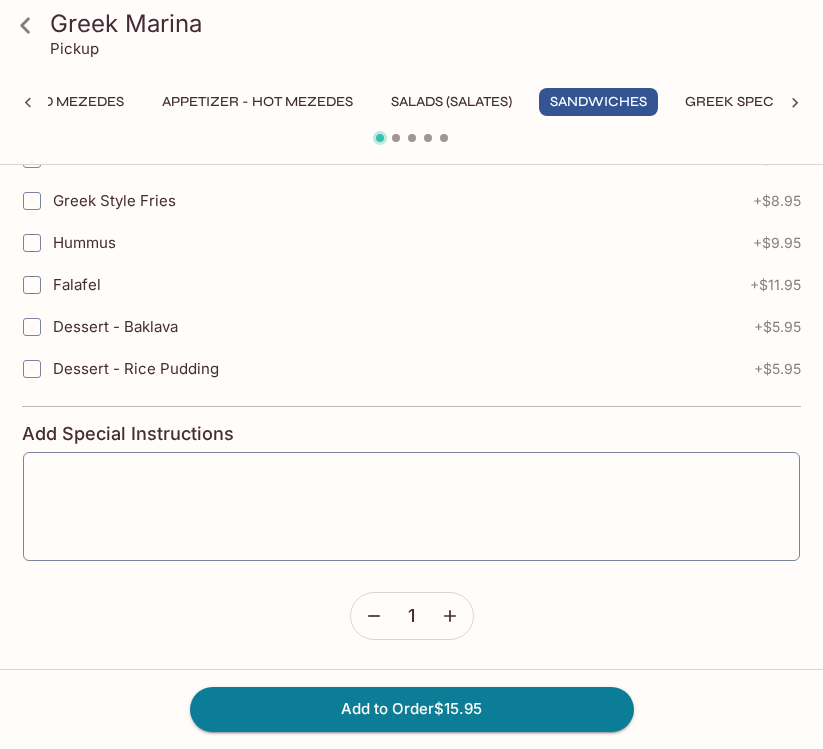 click on "Salads (Salates)" at bounding box center [451, 102] 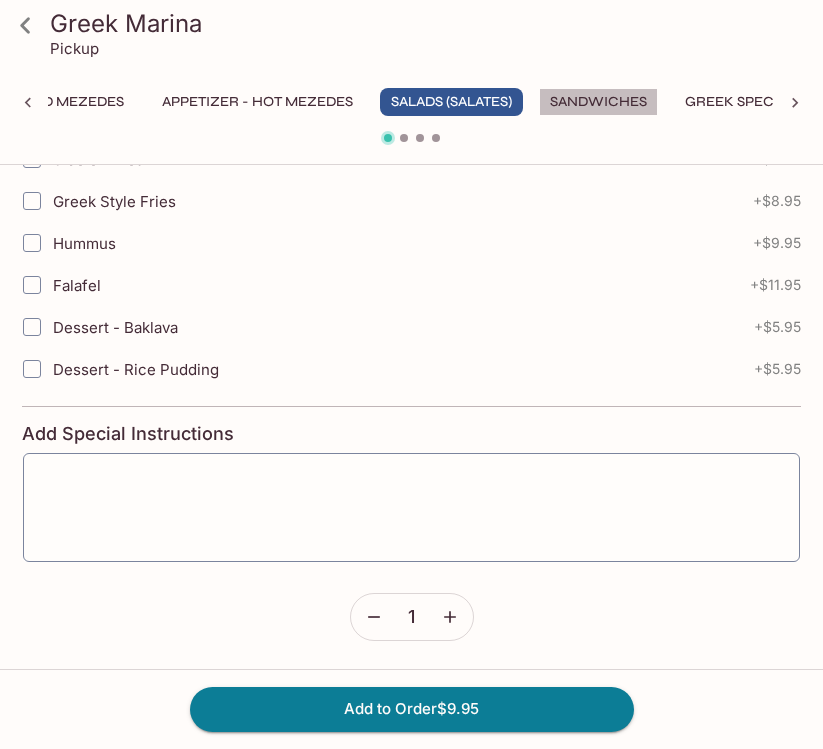 click on "Sandwiches" at bounding box center [598, 102] 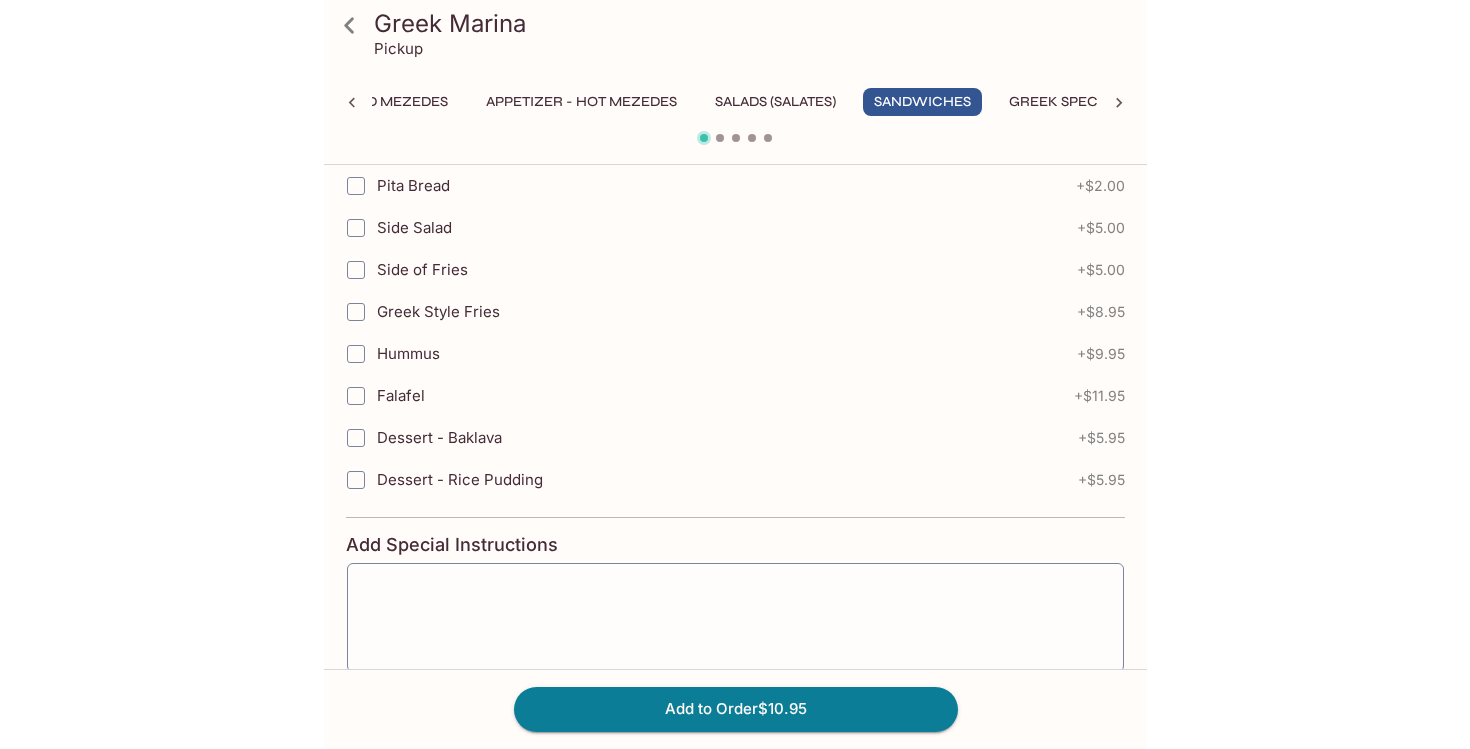 scroll, scrollTop: 0, scrollLeft: 0, axis: both 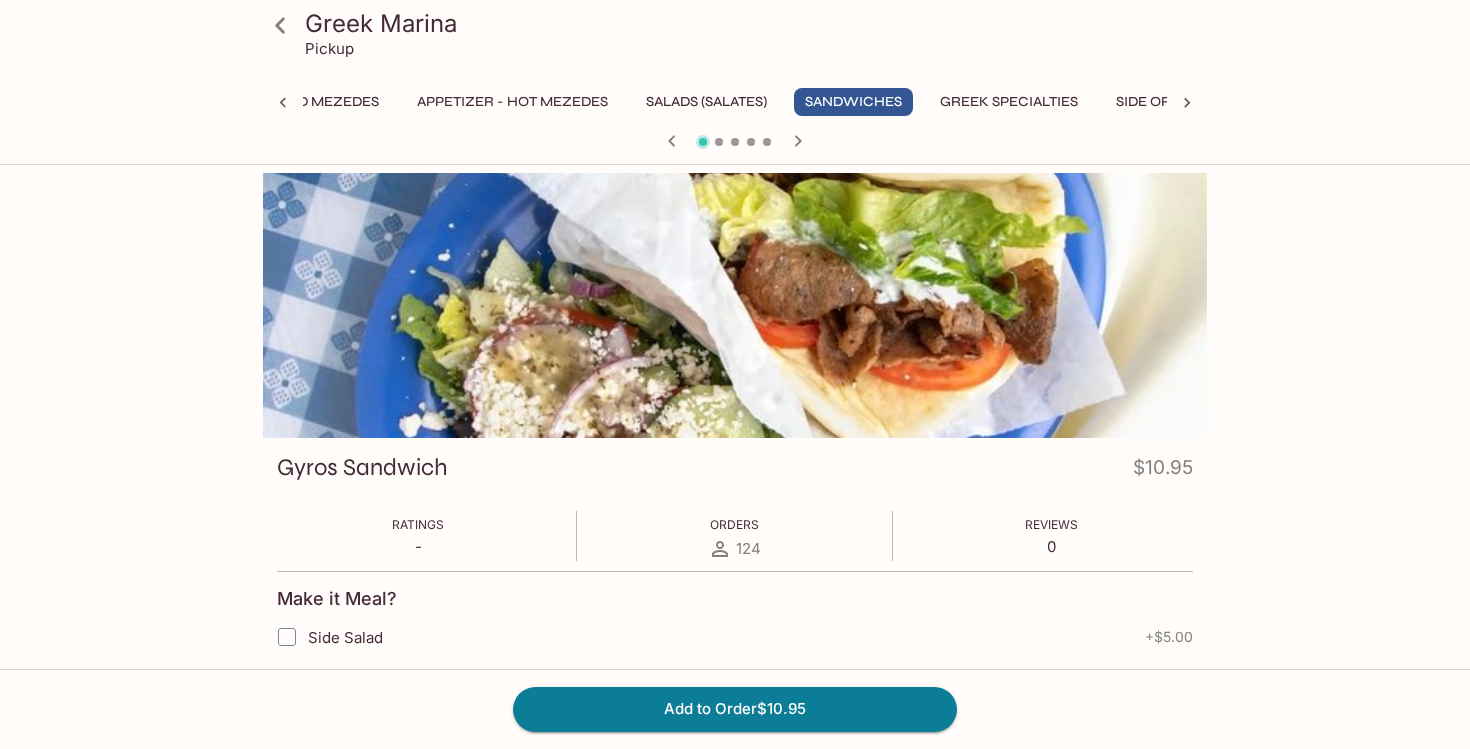 click 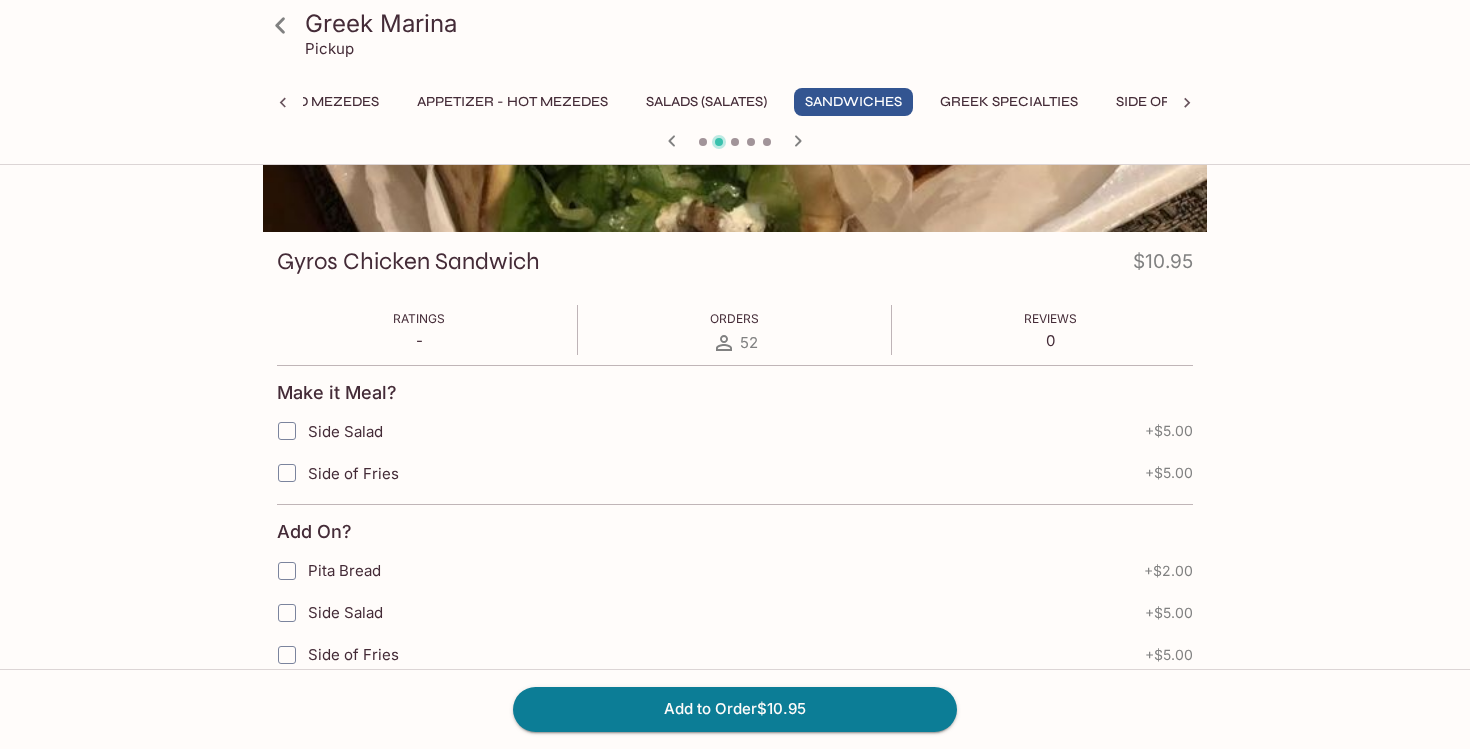 scroll, scrollTop: 112, scrollLeft: 0, axis: vertical 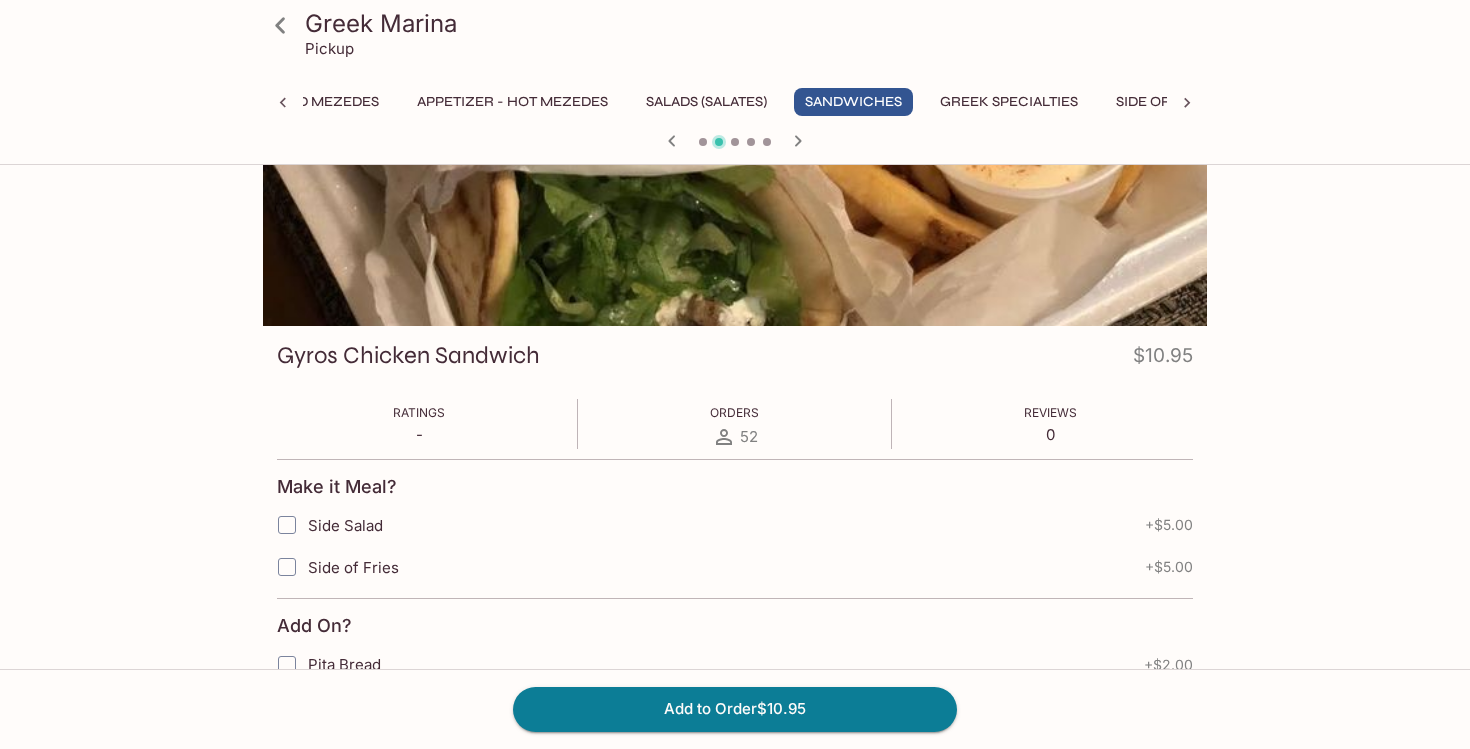 click on "Side of Fries" at bounding box center [287, 567] 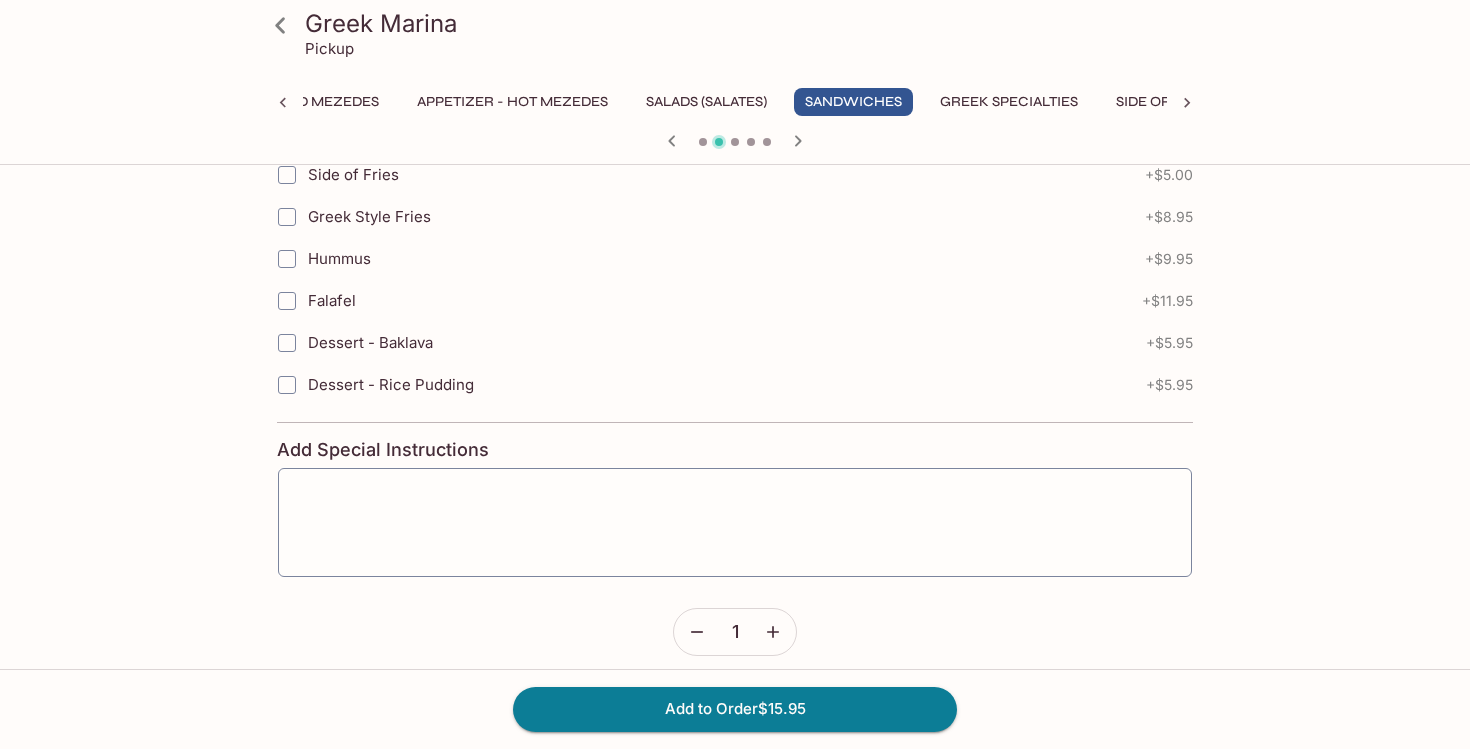 scroll, scrollTop: 702, scrollLeft: 0, axis: vertical 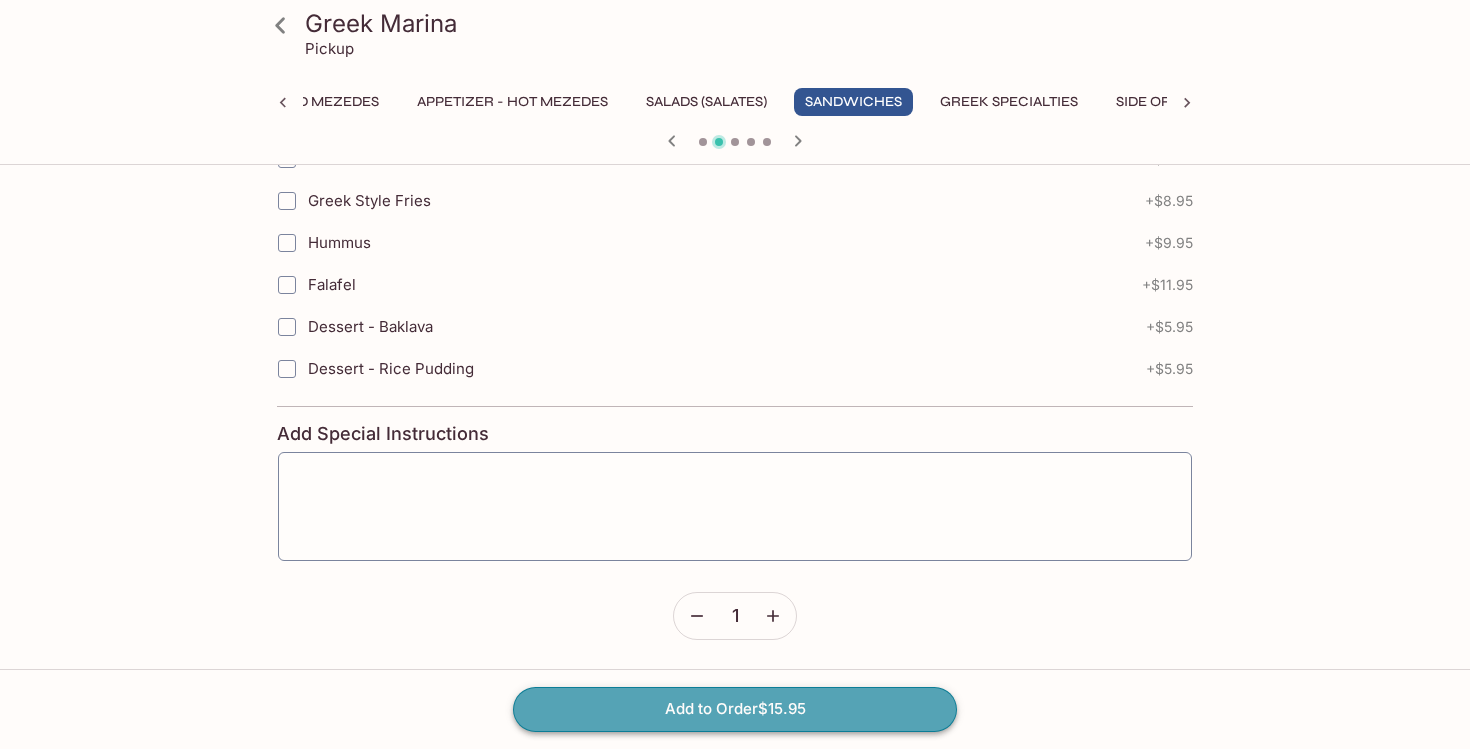 click on "Add to Order  $15.95" at bounding box center (735, 709) 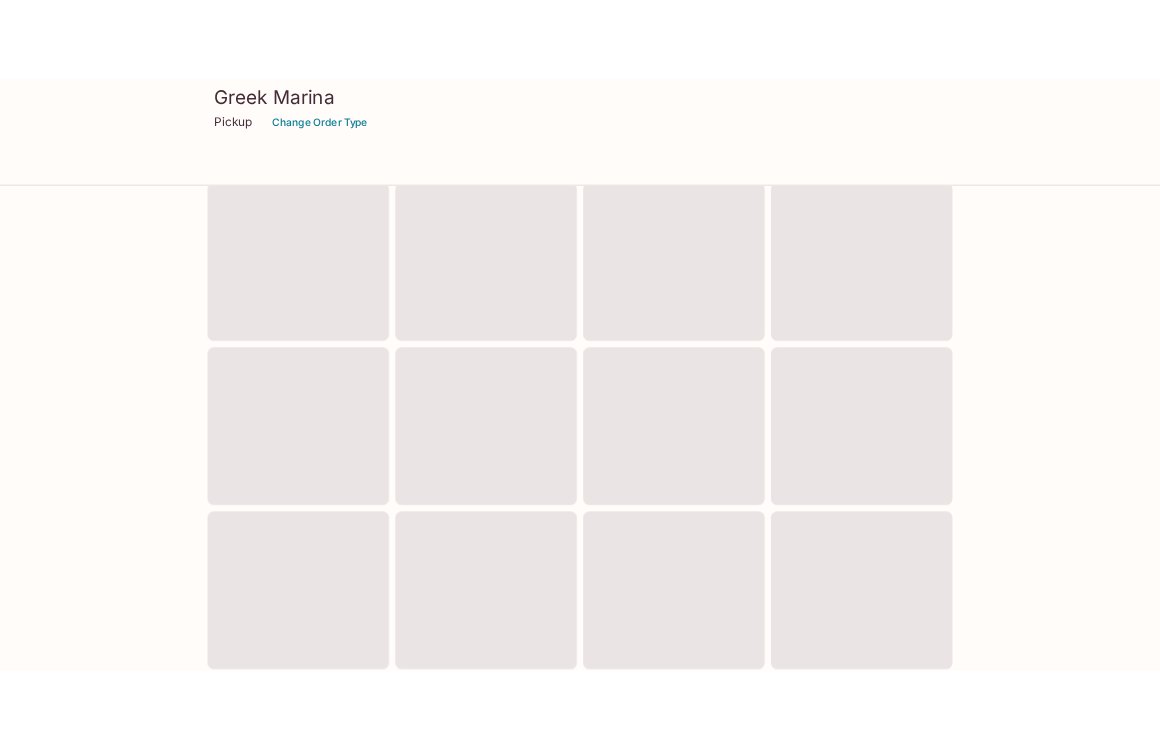 scroll, scrollTop: 0, scrollLeft: 0, axis: both 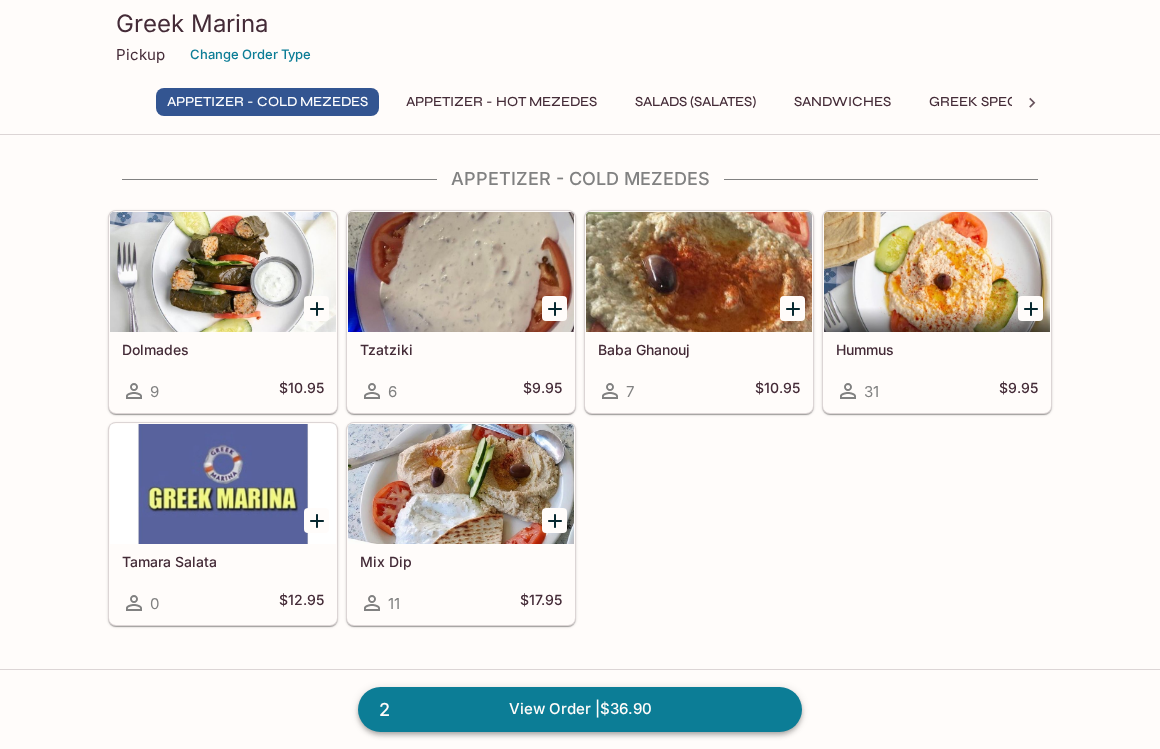click on "[NUMBER] View Order | $[PRICE]" at bounding box center (580, 709) 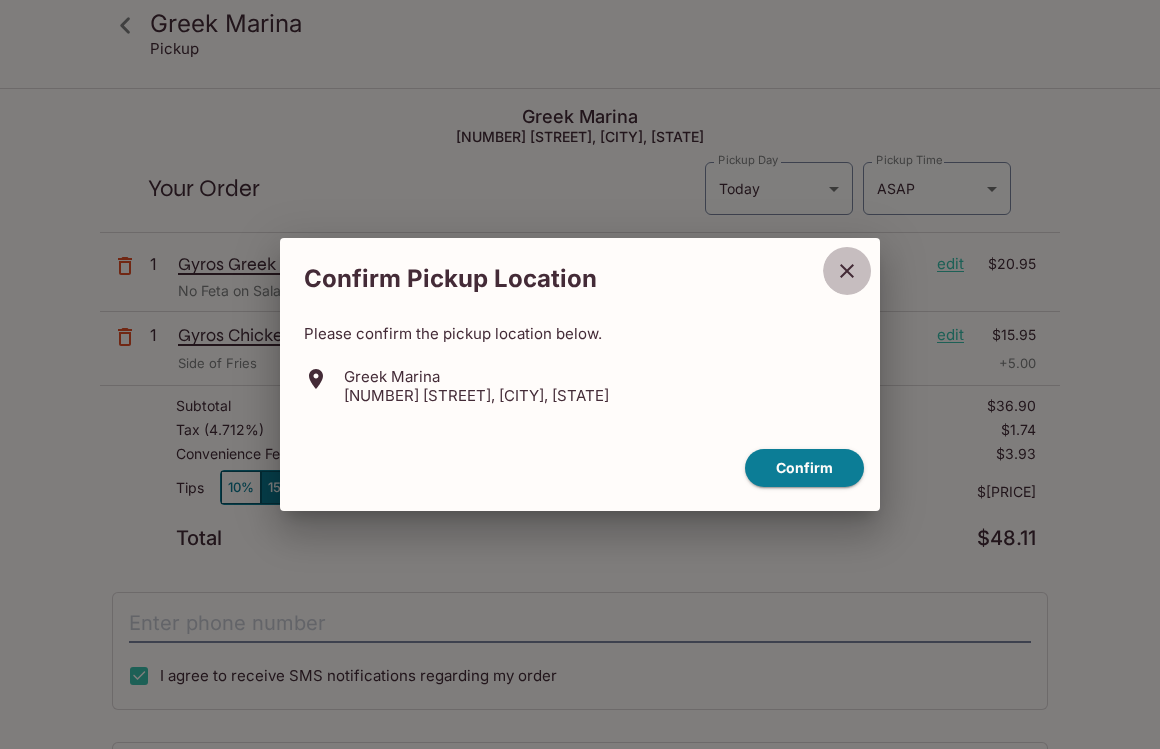 click 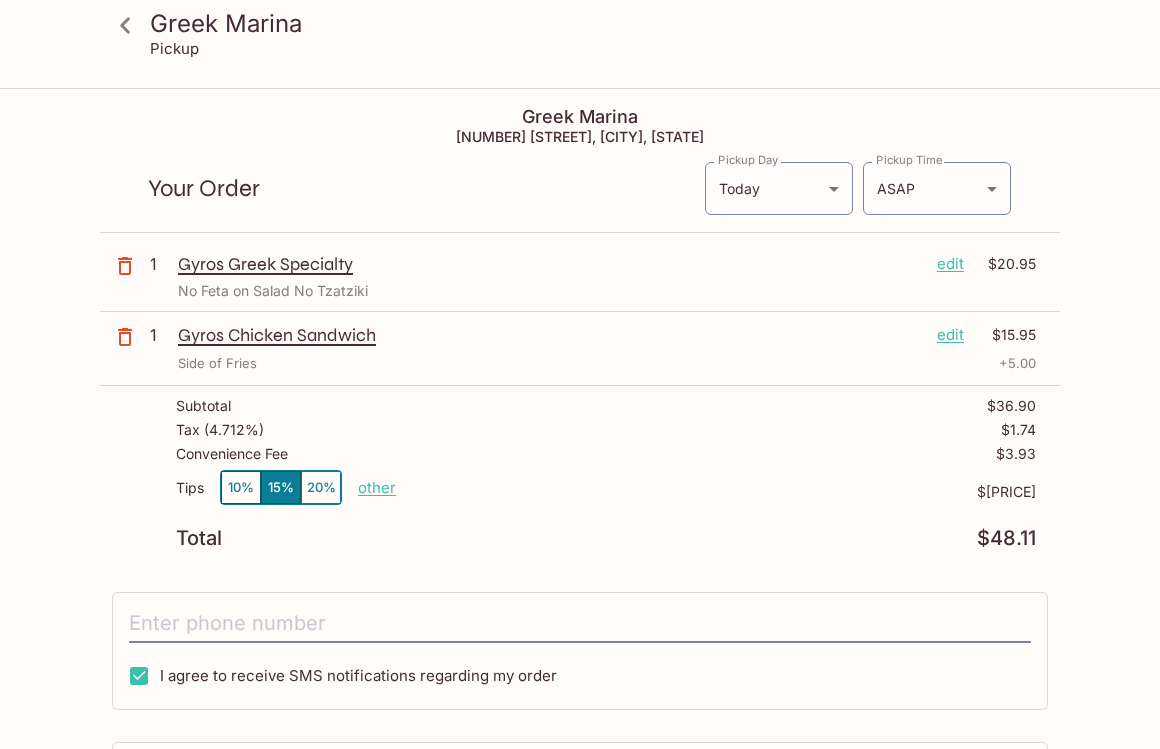 click on "Gyros Greek Specialty" at bounding box center (549, 264) 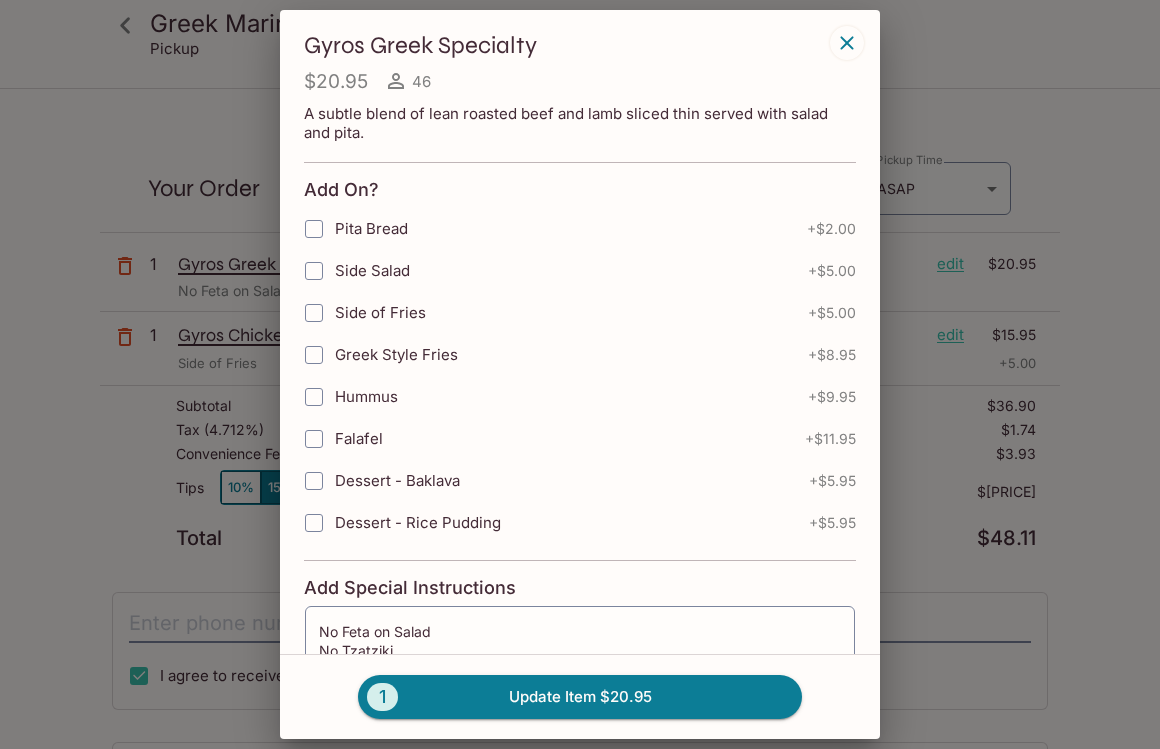 scroll, scrollTop: 250, scrollLeft: 0, axis: vertical 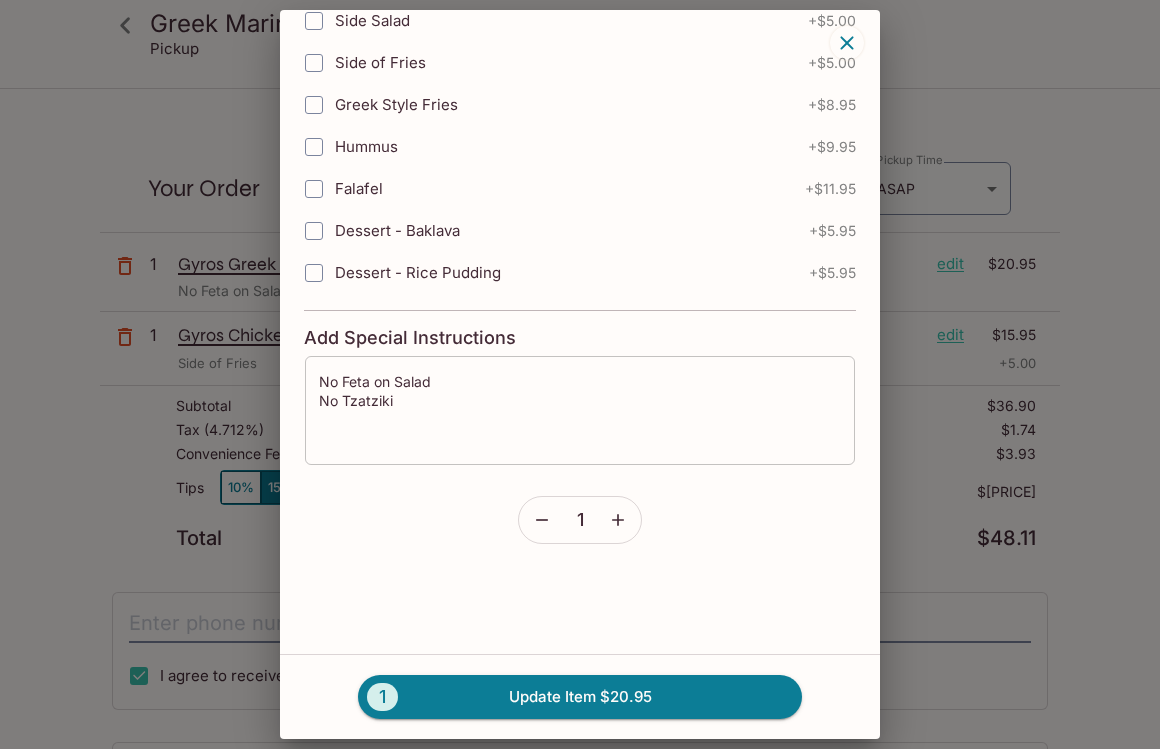 click on "No Feta on Salad
No Tzatziki x ​" at bounding box center [580, 410] 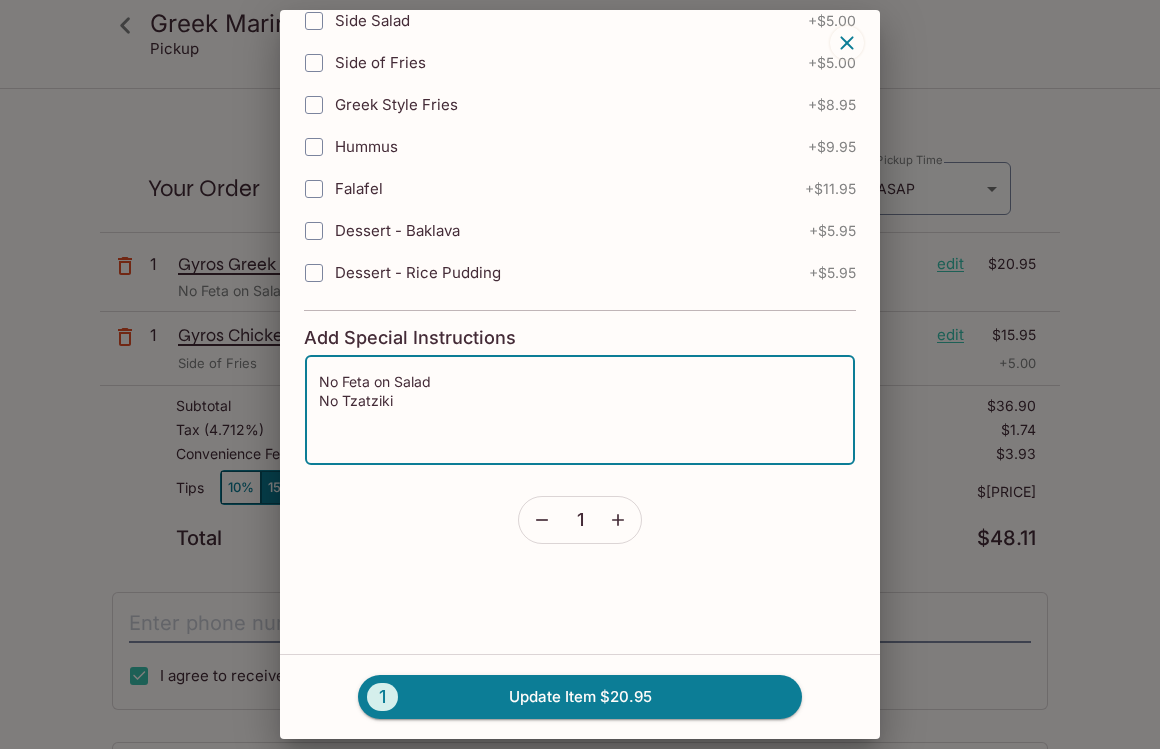 click on "No Feta on Salad
No Tzatziki" at bounding box center (580, 410) 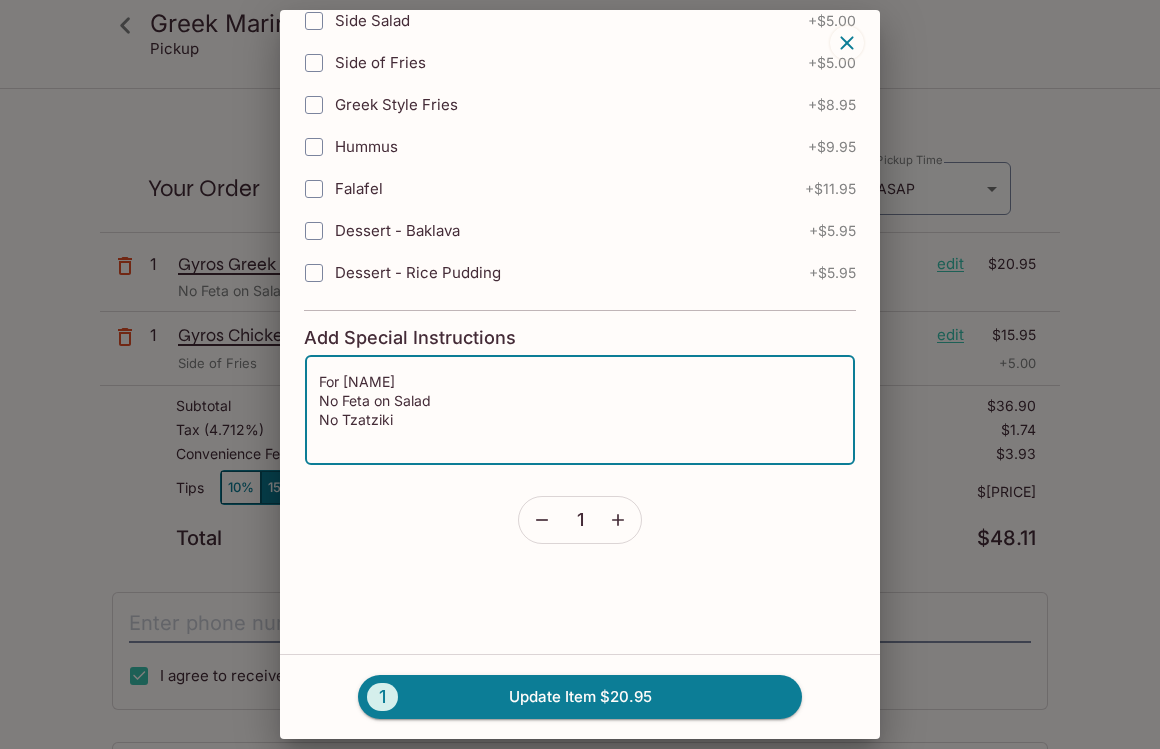 click on "For [NAME]
No Feta on Salad
No Tzatziki" at bounding box center (580, 410) 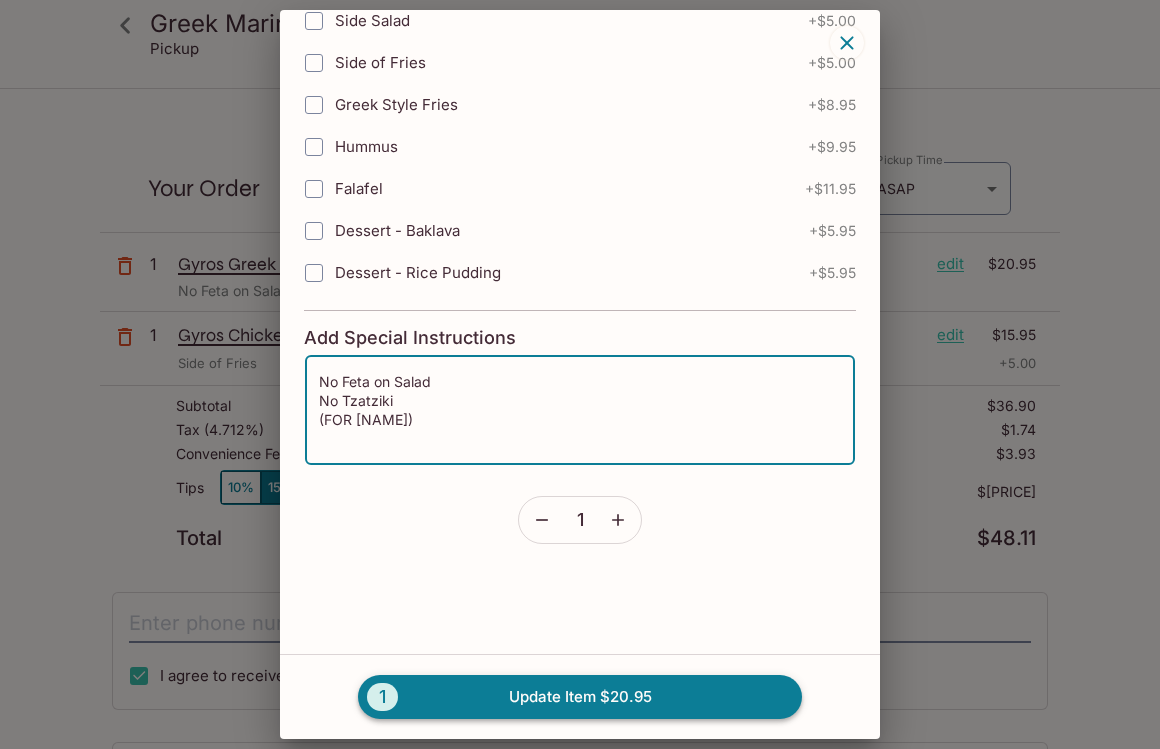 click on "1 Update Item $20.95" at bounding box center (580, 697) 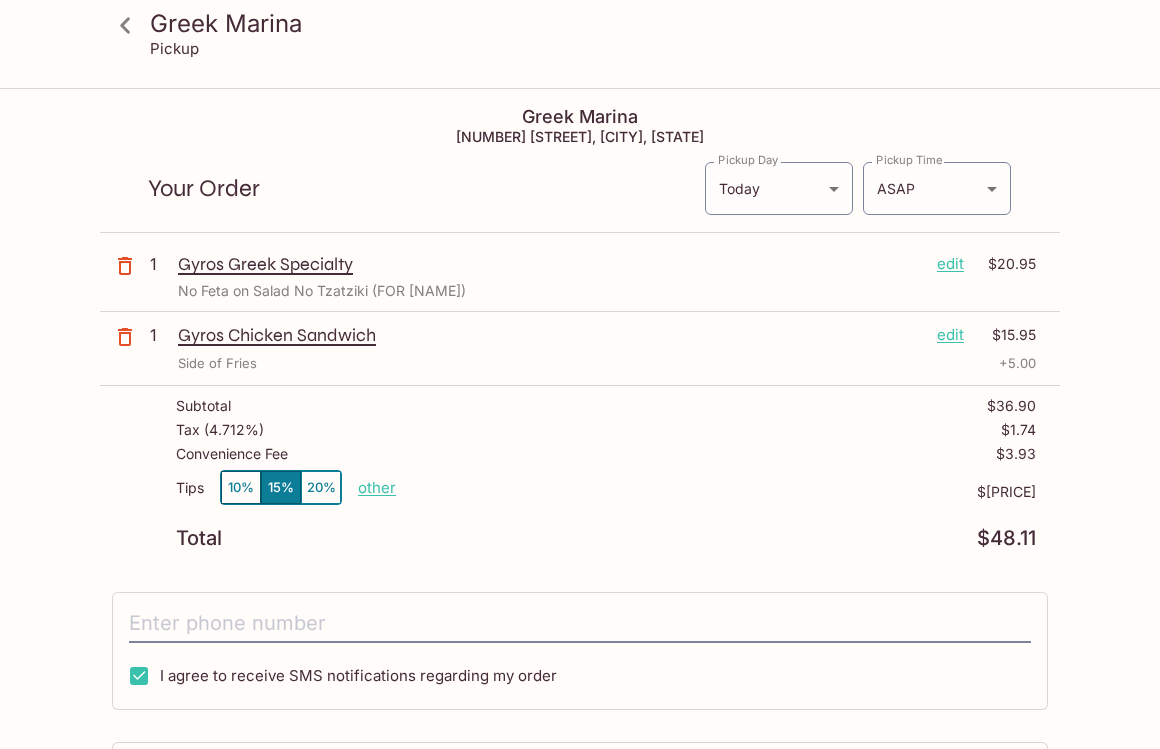 click on "Gyros Chicken Sandwich" at bounding box center [549, 335] 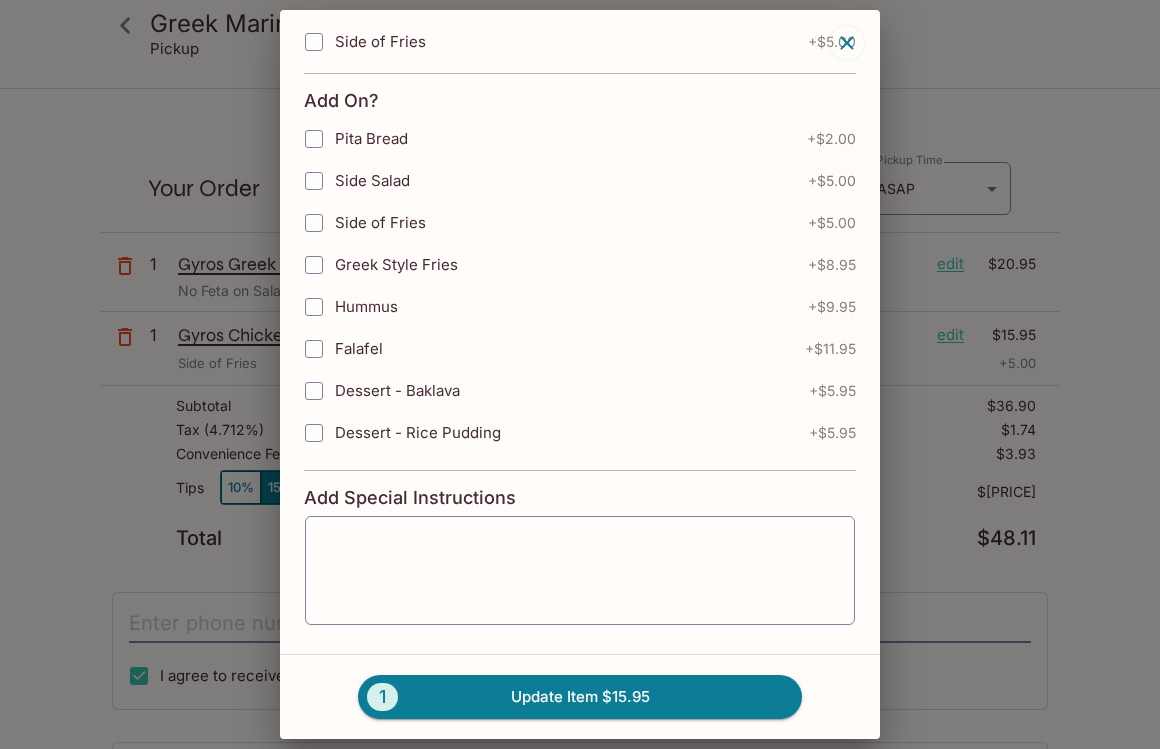 scroll, scrollTop: 341, scrollLeft: 0, axis: vertical 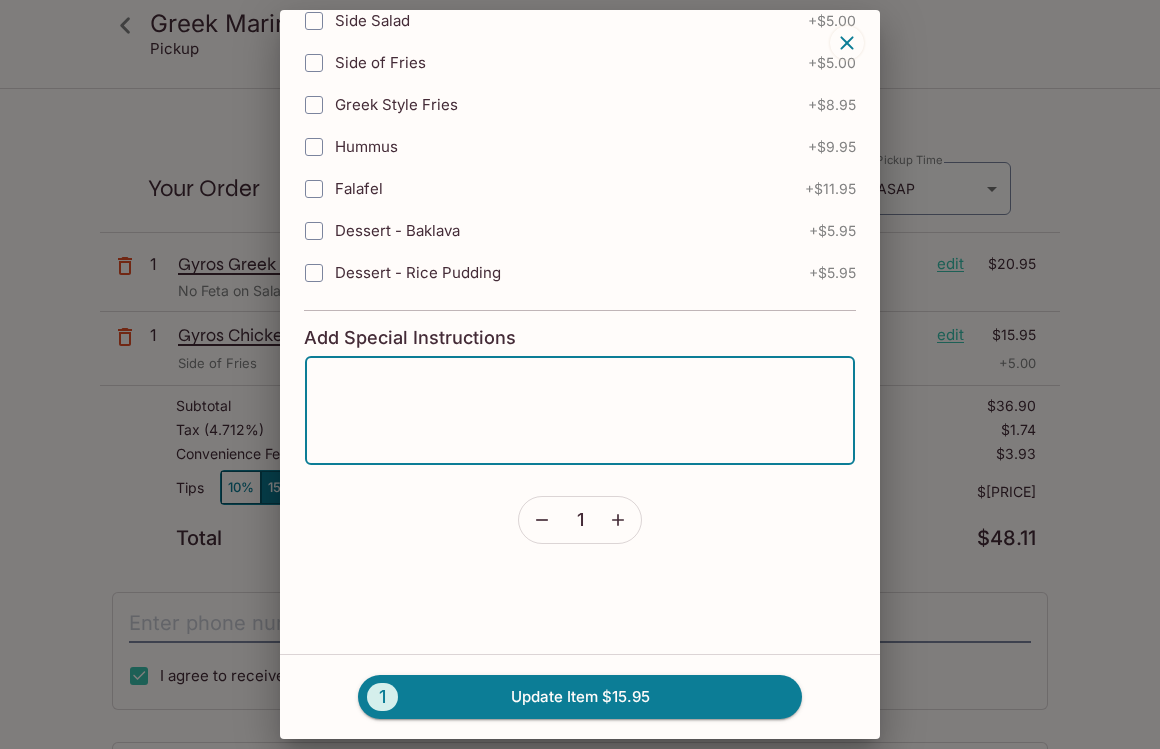 click at bounding box center (580, 411) 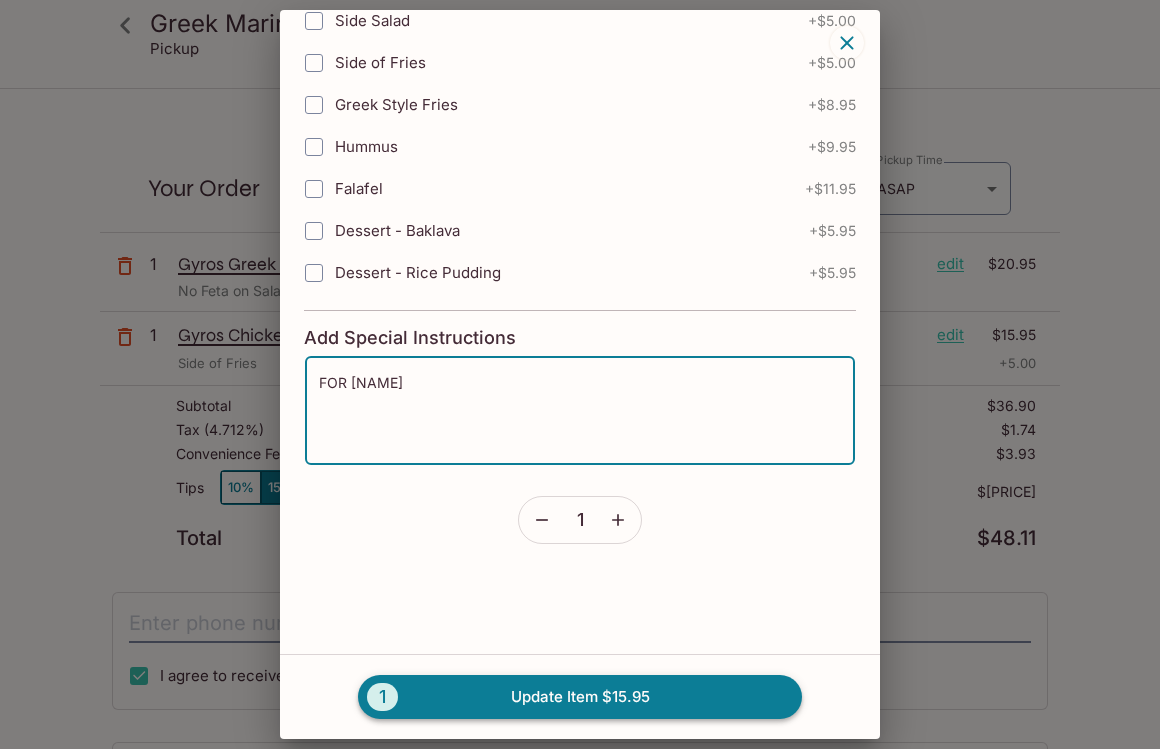 type on "FOR [NAME]" 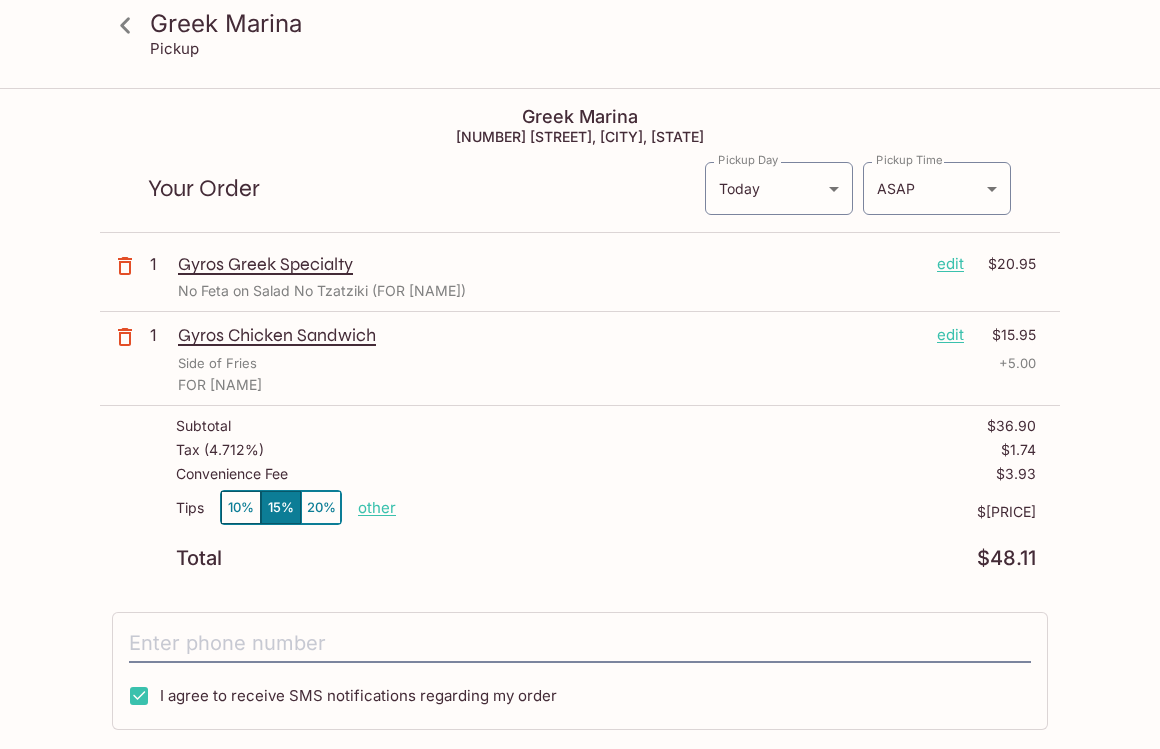 scroll, scrollTop: 2, scrollLeft: 0, axis: vertical 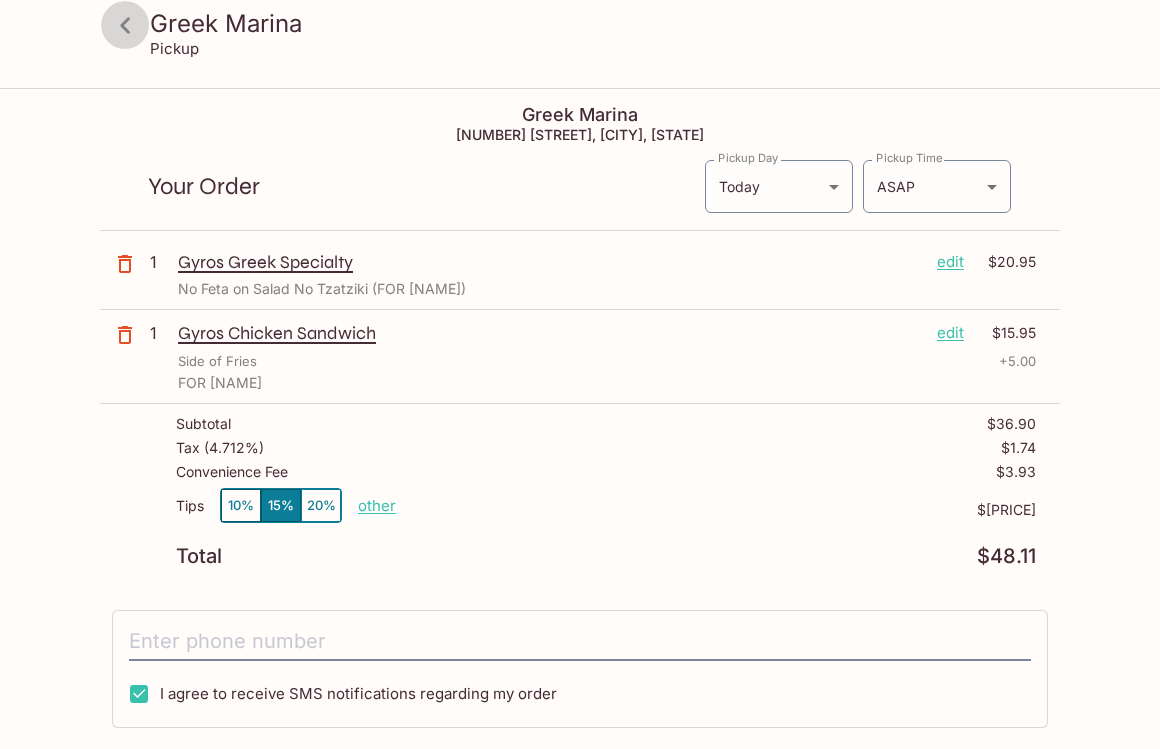 click 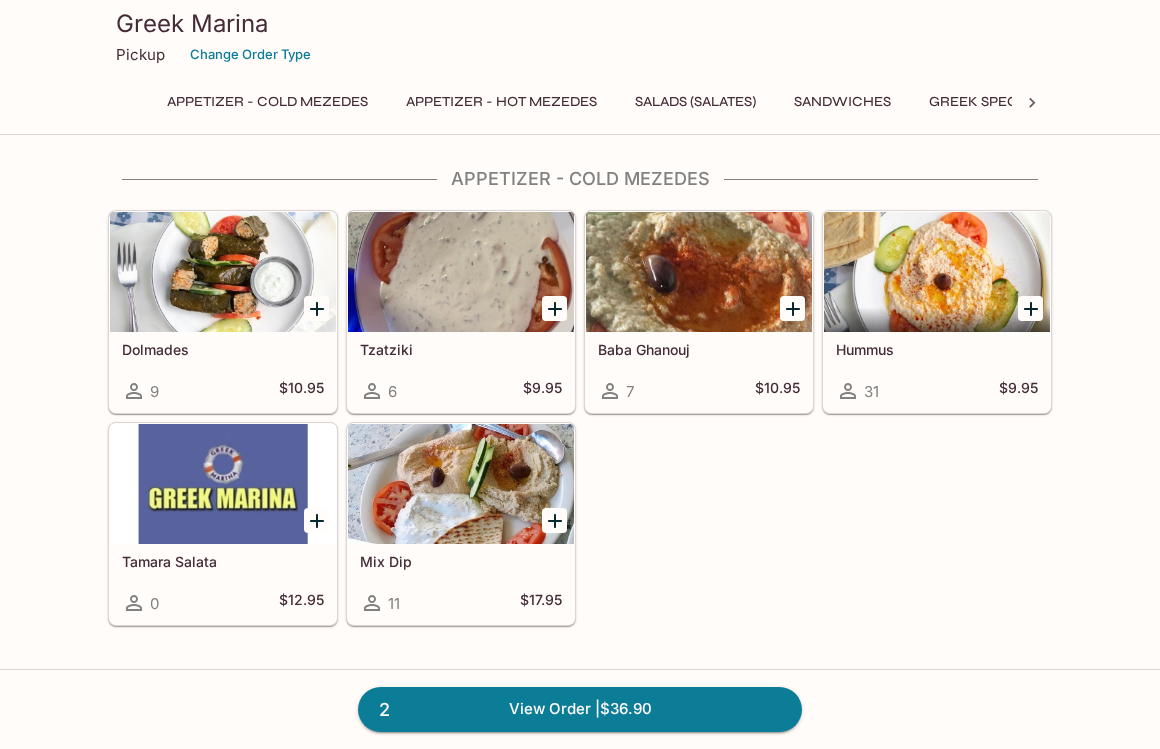 click on "Appetizer - Cold Mezedes Appetizer - Hot Mezedes Salads (Salates) Sandwiches Greek Specialties Side Orders Desserts" at bounding box center (580, 108) 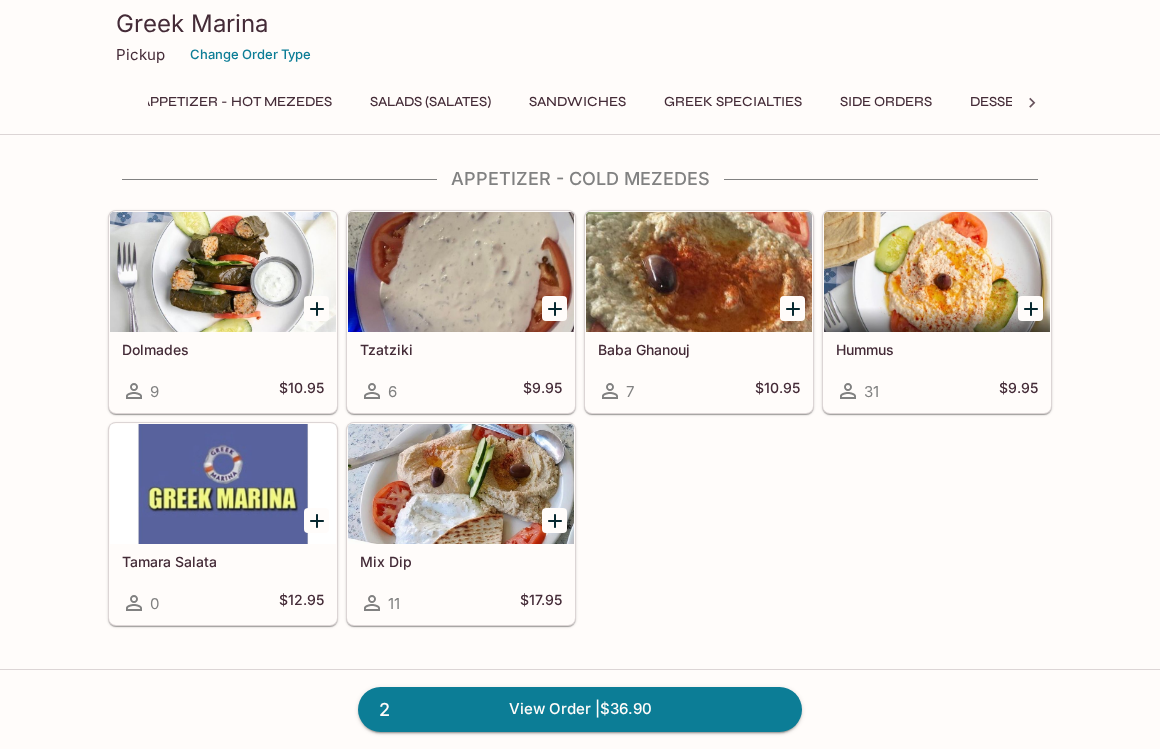 scroll, scrollTop: 0, scrollLeft: 319, axis: horizontal 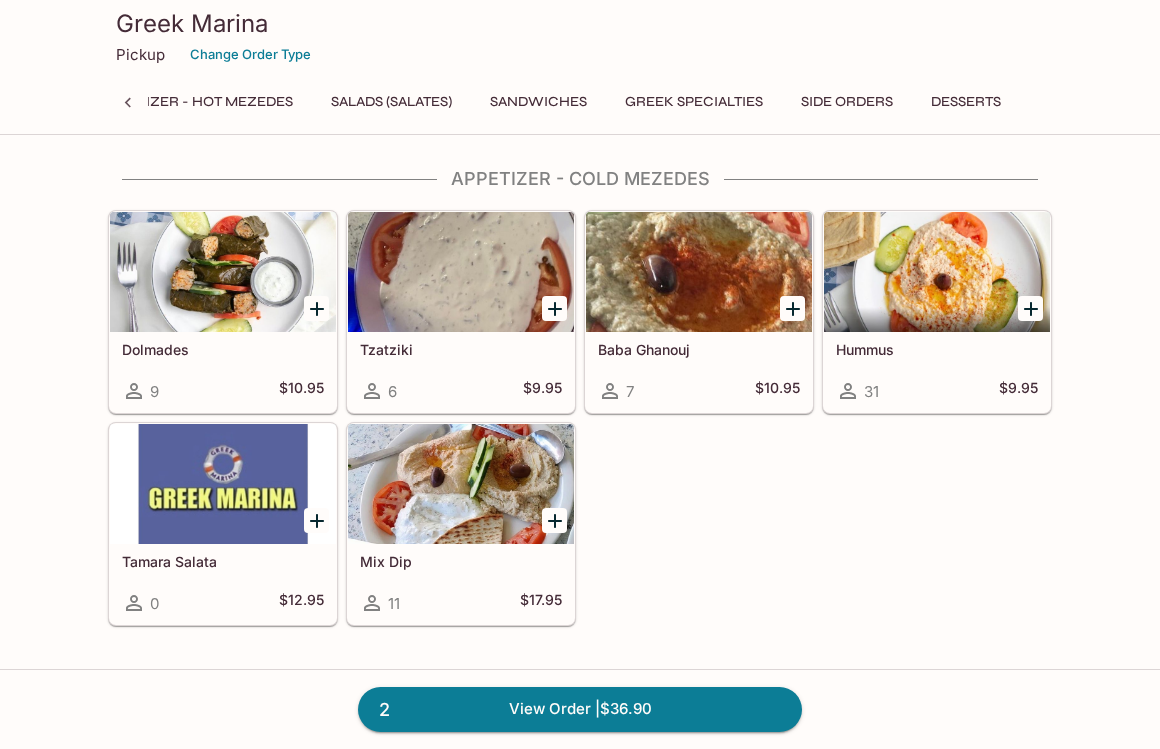 click on "Greek Specialties" at bounding box center [694, 102] 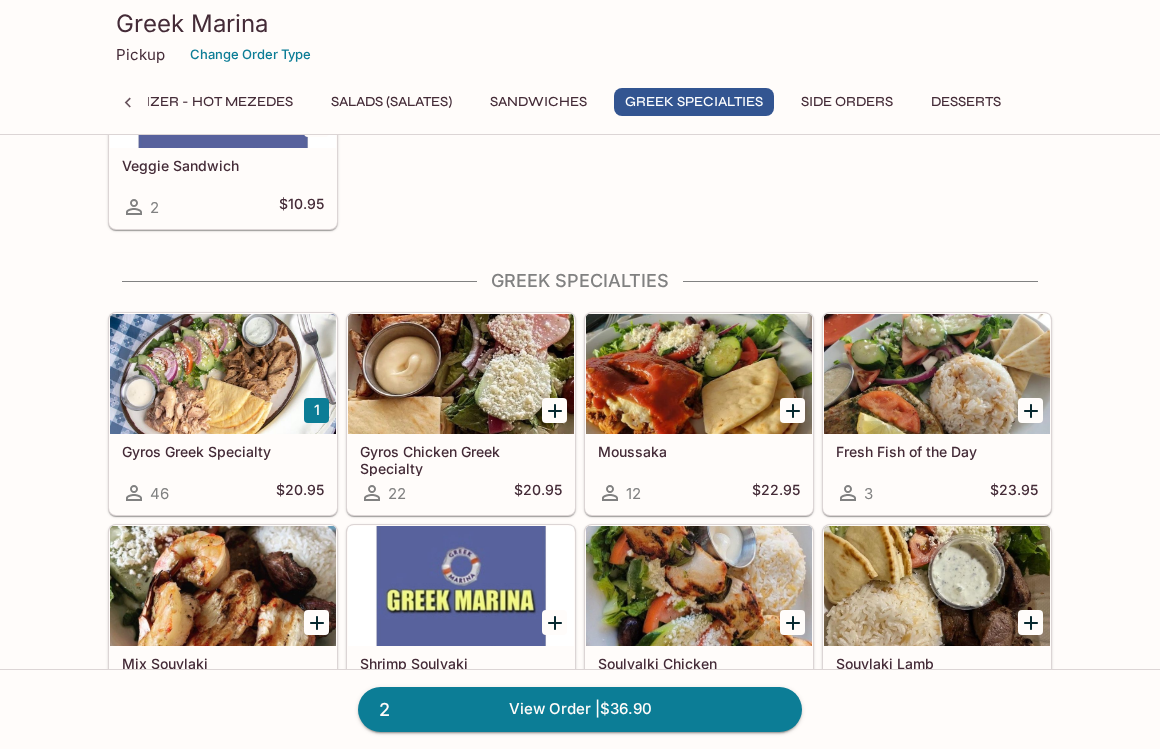 scroll, scrollTop: 1778, scrollLeft: 0, axis: vertical 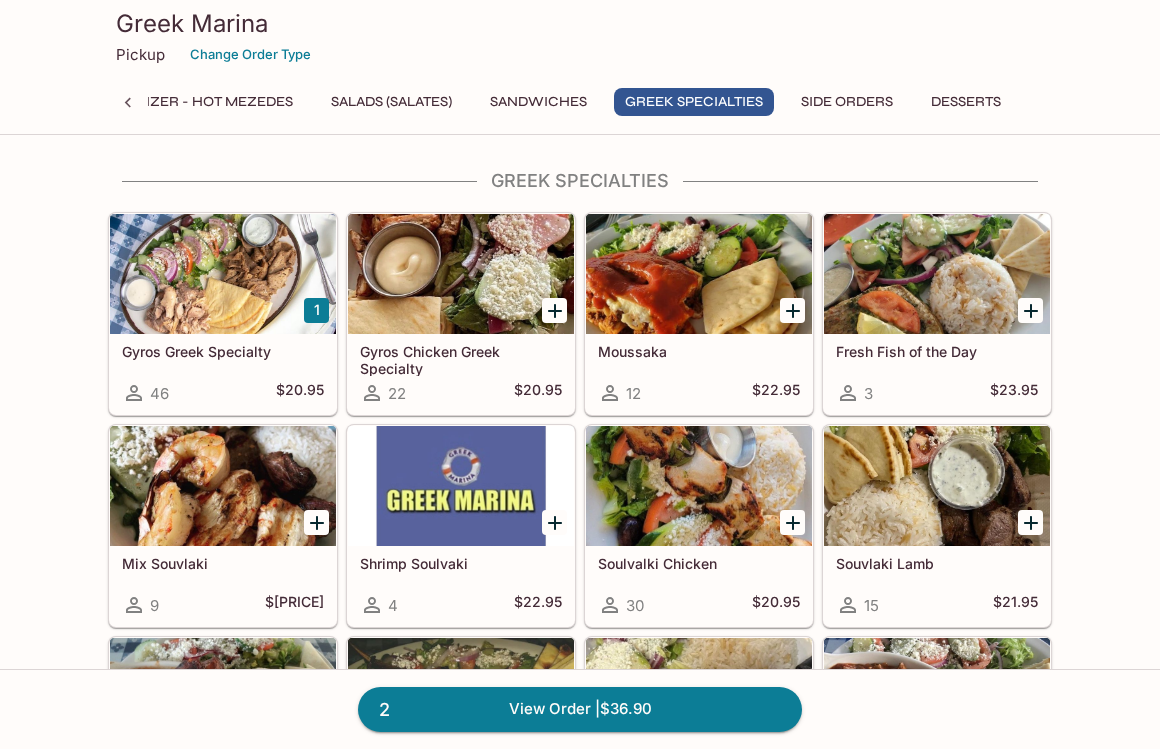 click at bounding box center [461, 274] 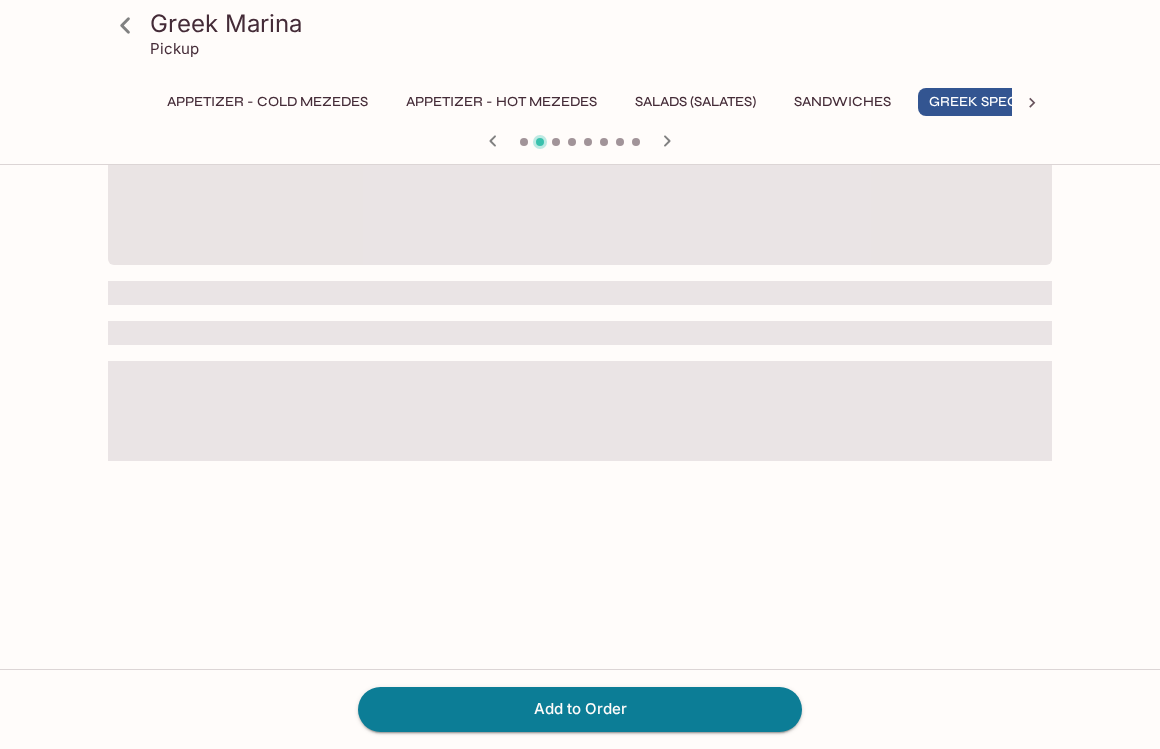 scroll, scrollTop: 0, scrollLeft: 0, axis: both 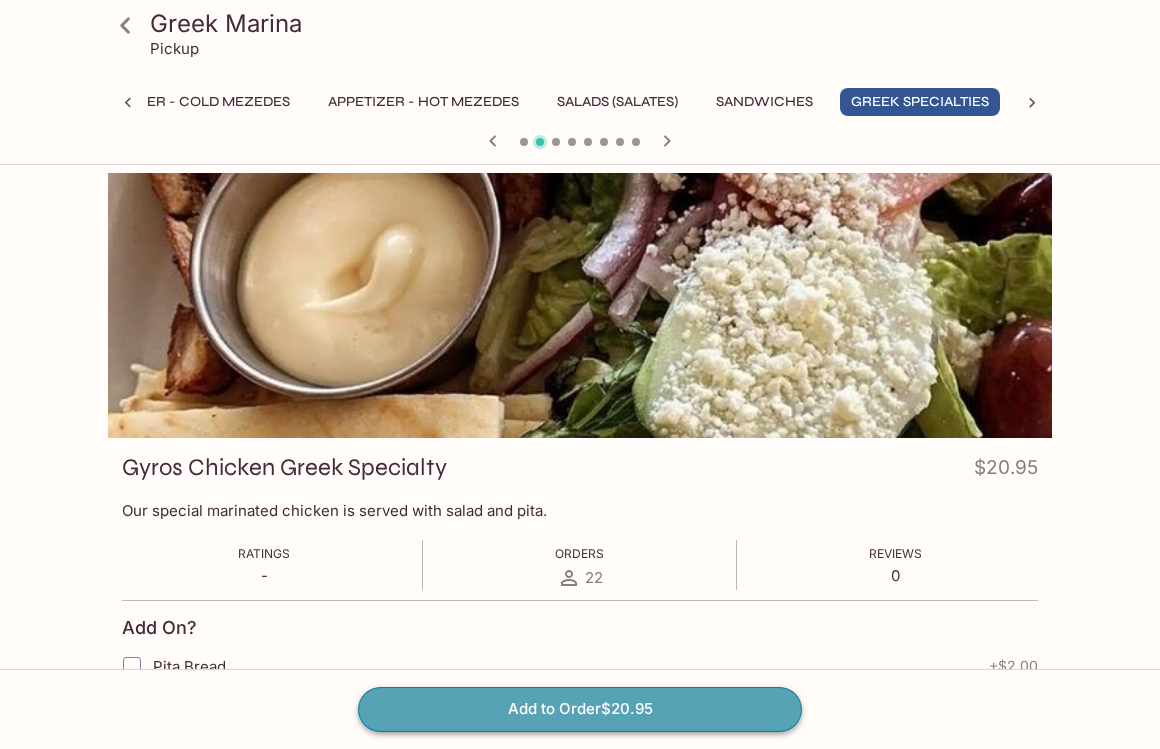 click on "Add to Order  $20.95" at bounding box center [580, 709] 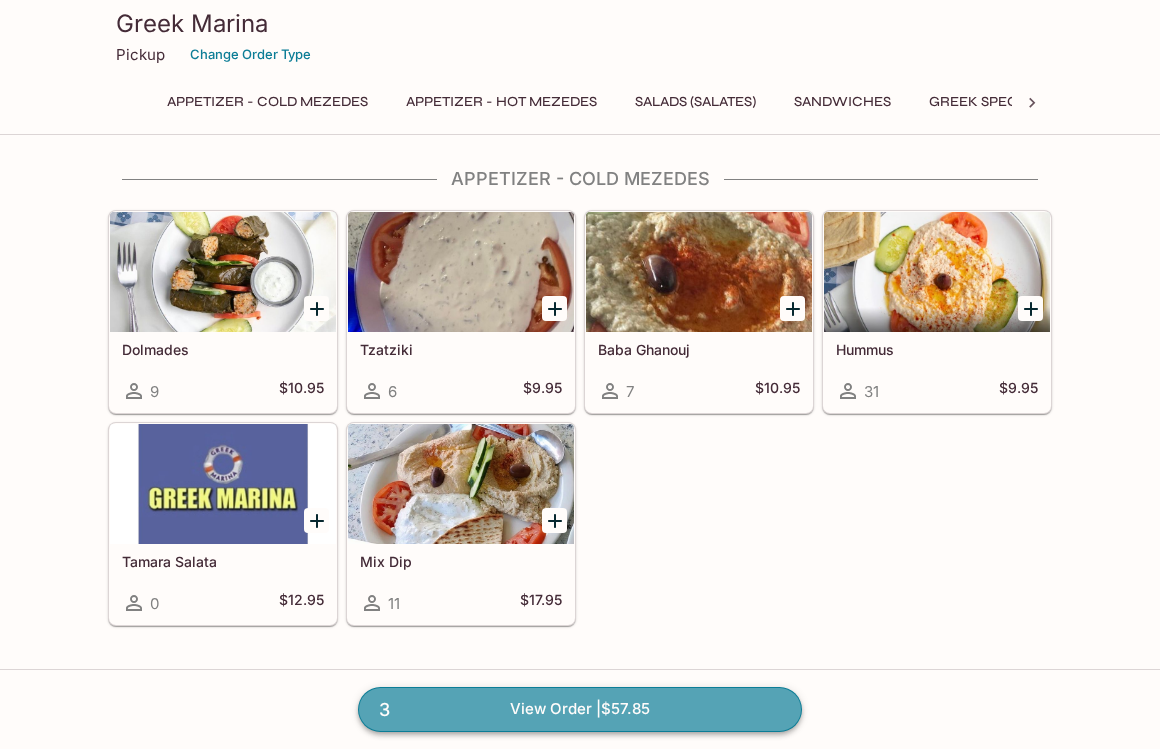 click on "3 View Order |  $57.85" at bounding box center [580, 709] 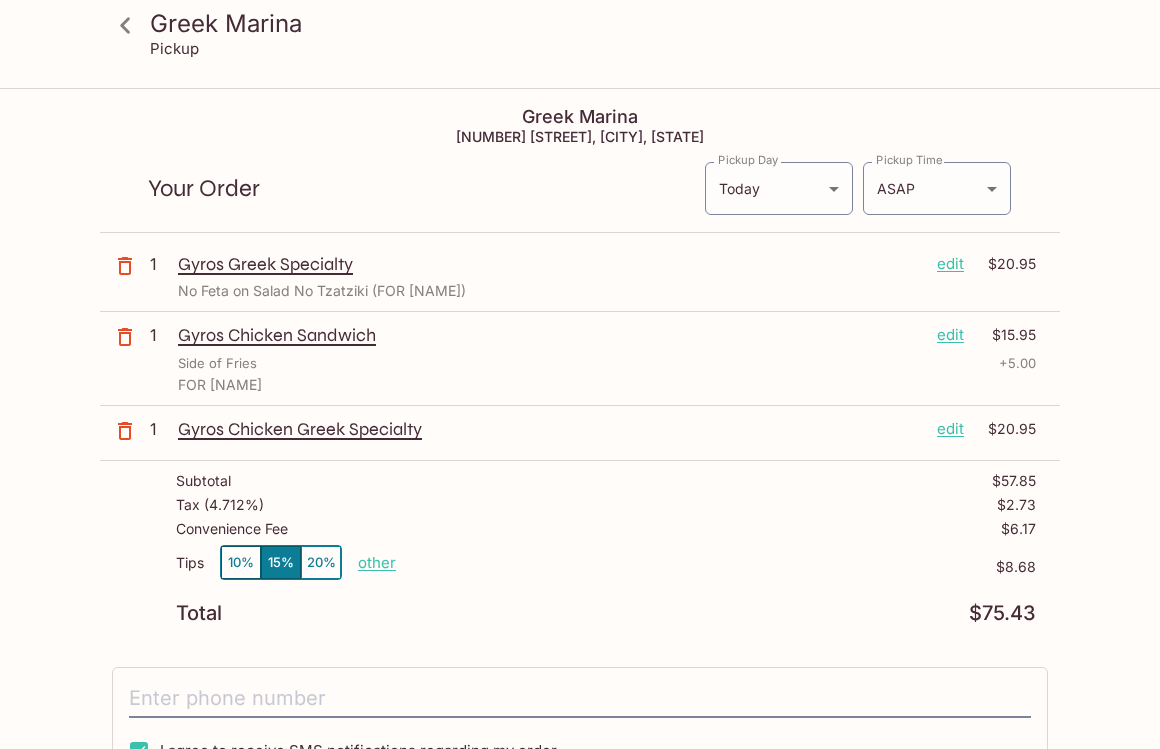 click on "Gyros Chicken Greek Specialty" at bounding box center [549, 429] 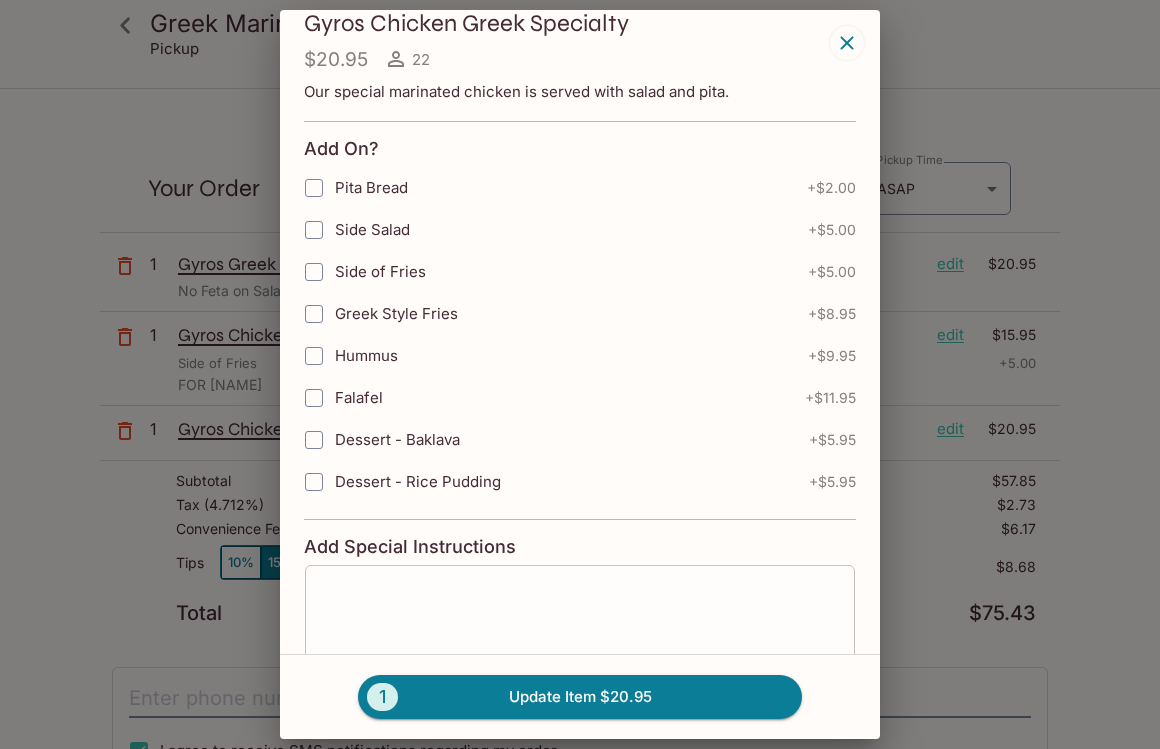 scroll, scrollTop: 24, scrollLeft: 0, axis: vertical 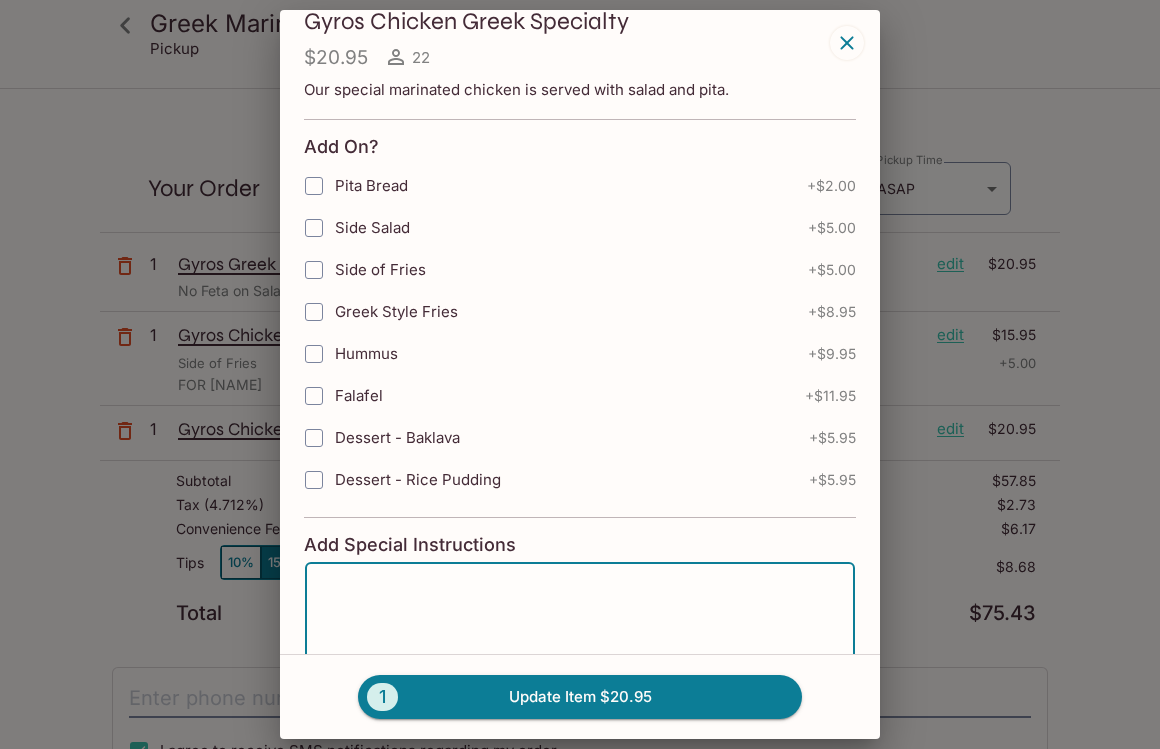 click at bounding box center [580, 617] 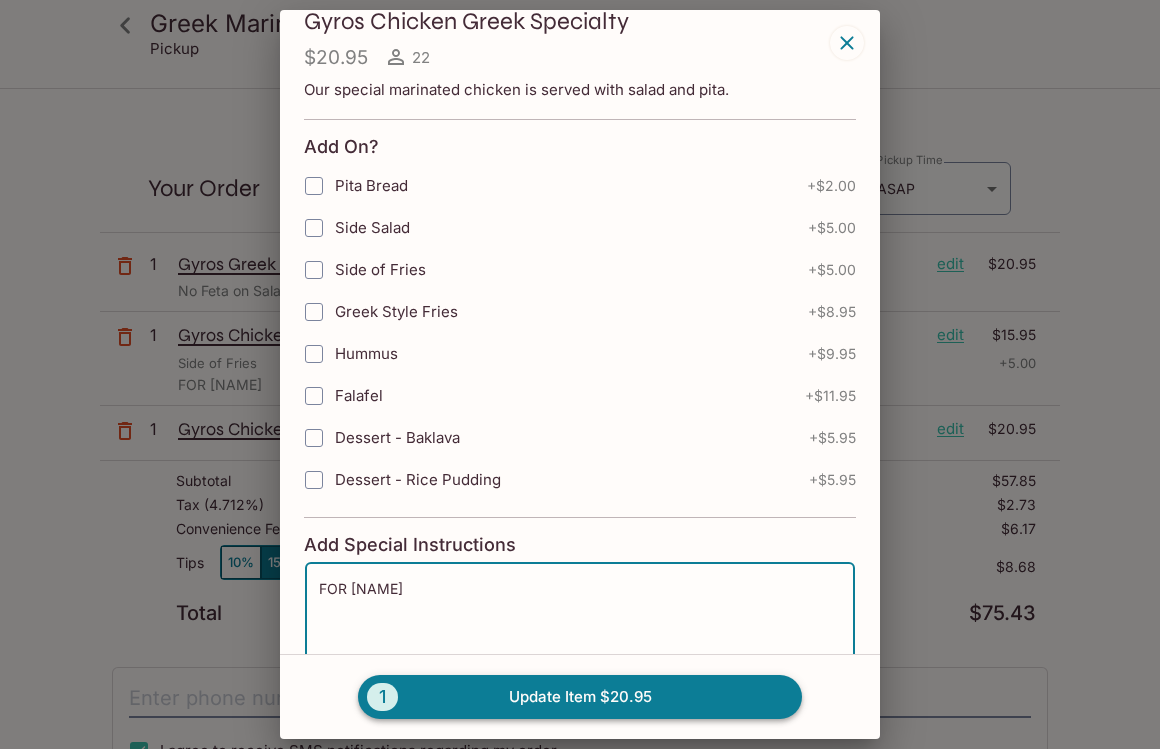 type on "FOR [NAME]" 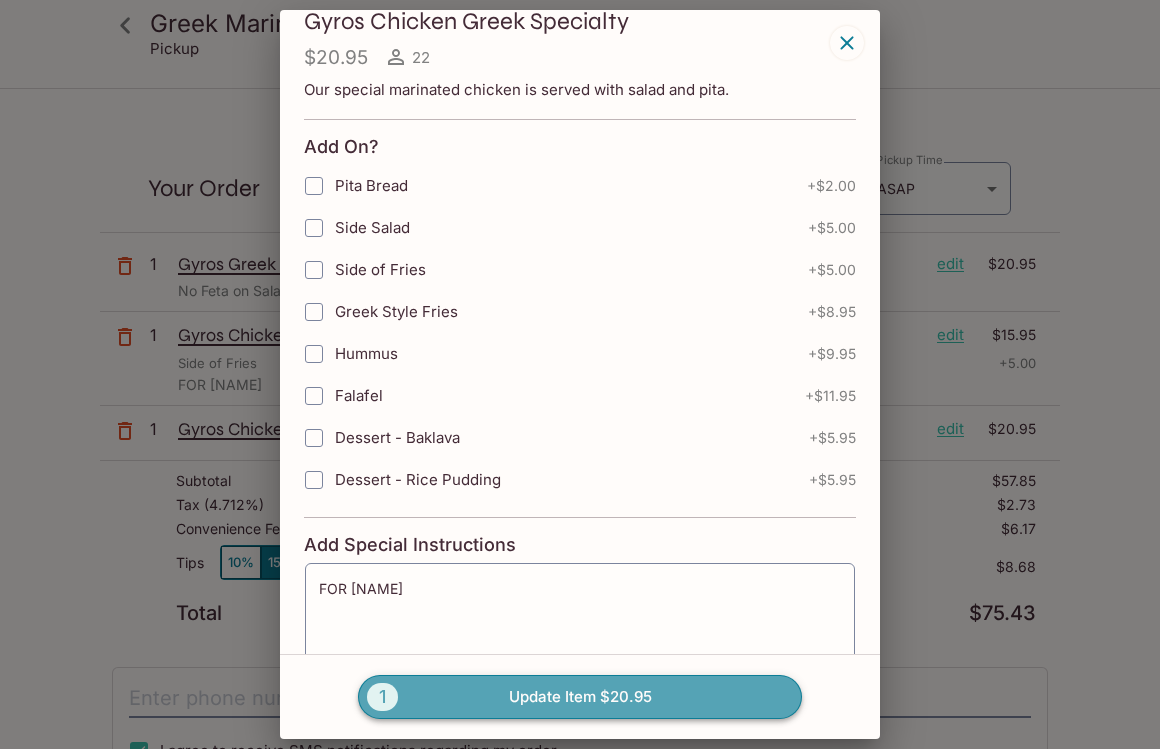 click on "1 Update Item $20.95" at bounding box center (580, 697) 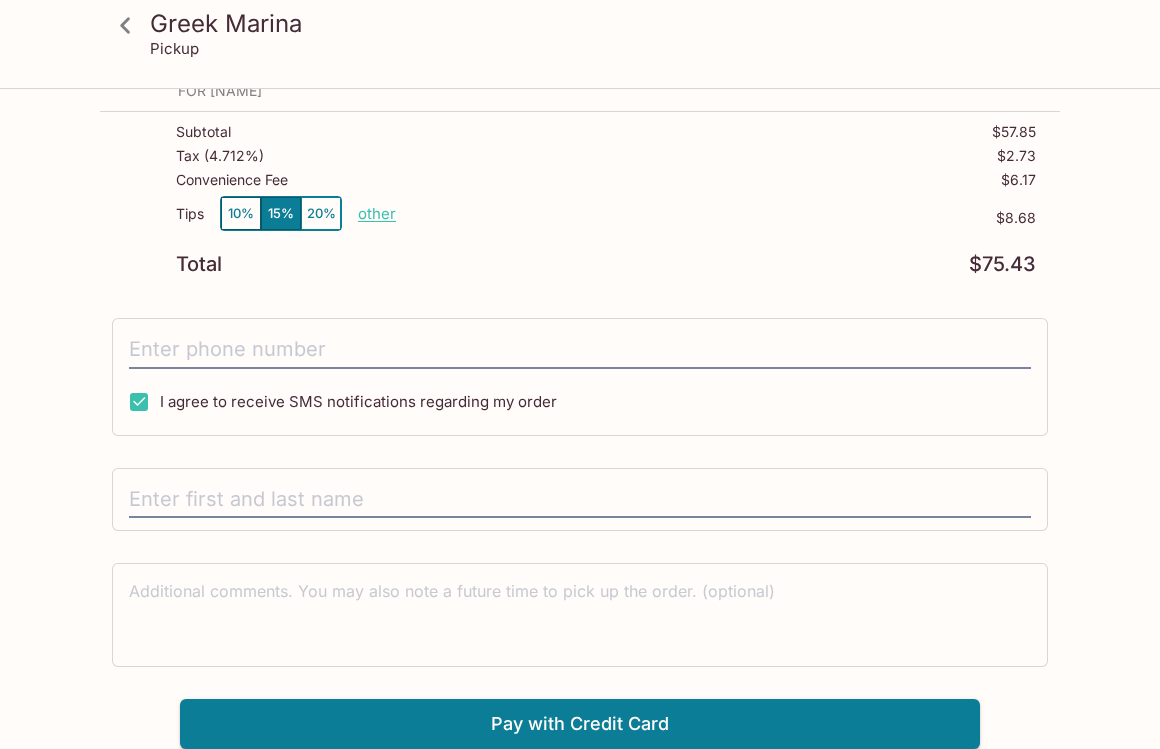 scroll, scrollTop: 0, scrollLeft: 0, axis: both 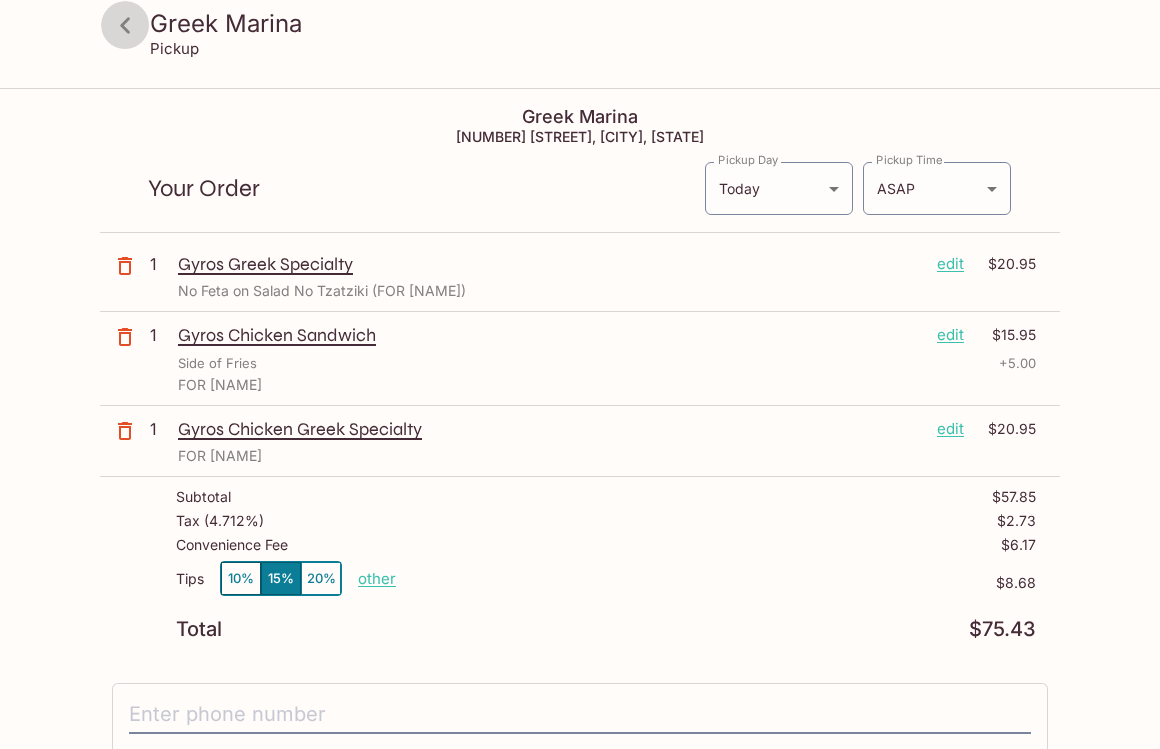 click 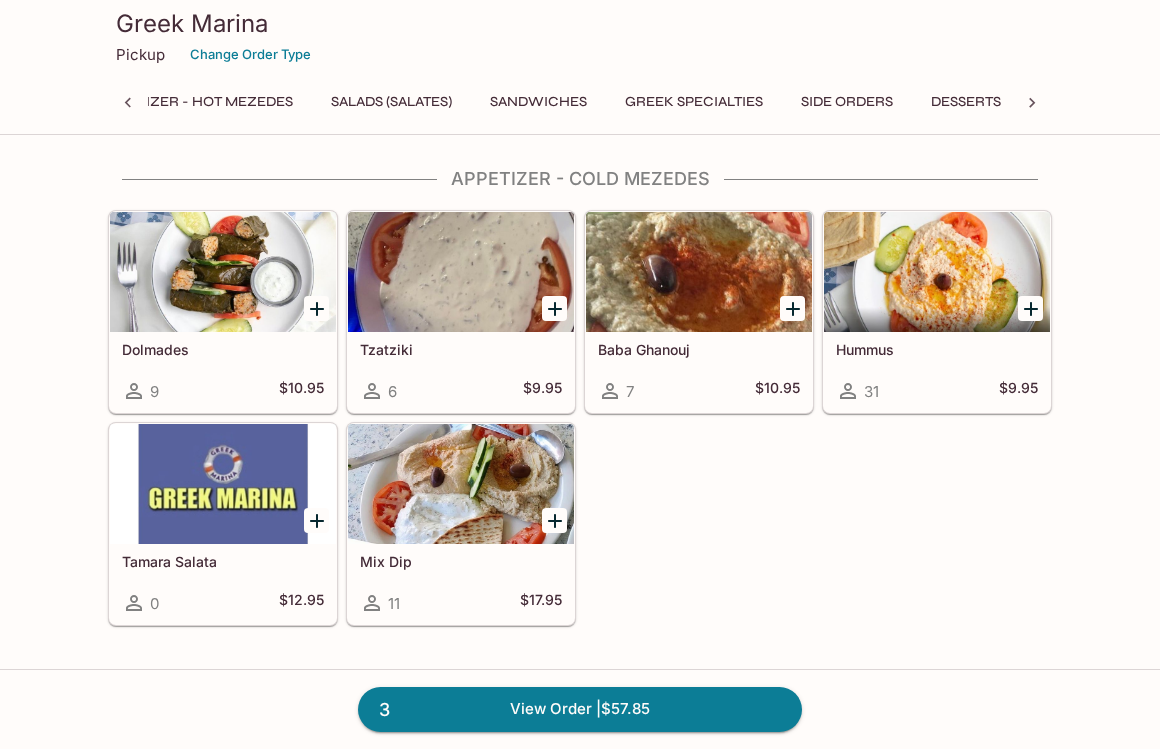 scroll, scrollTop: 0, scrollLeft: 319, axis: horizontal 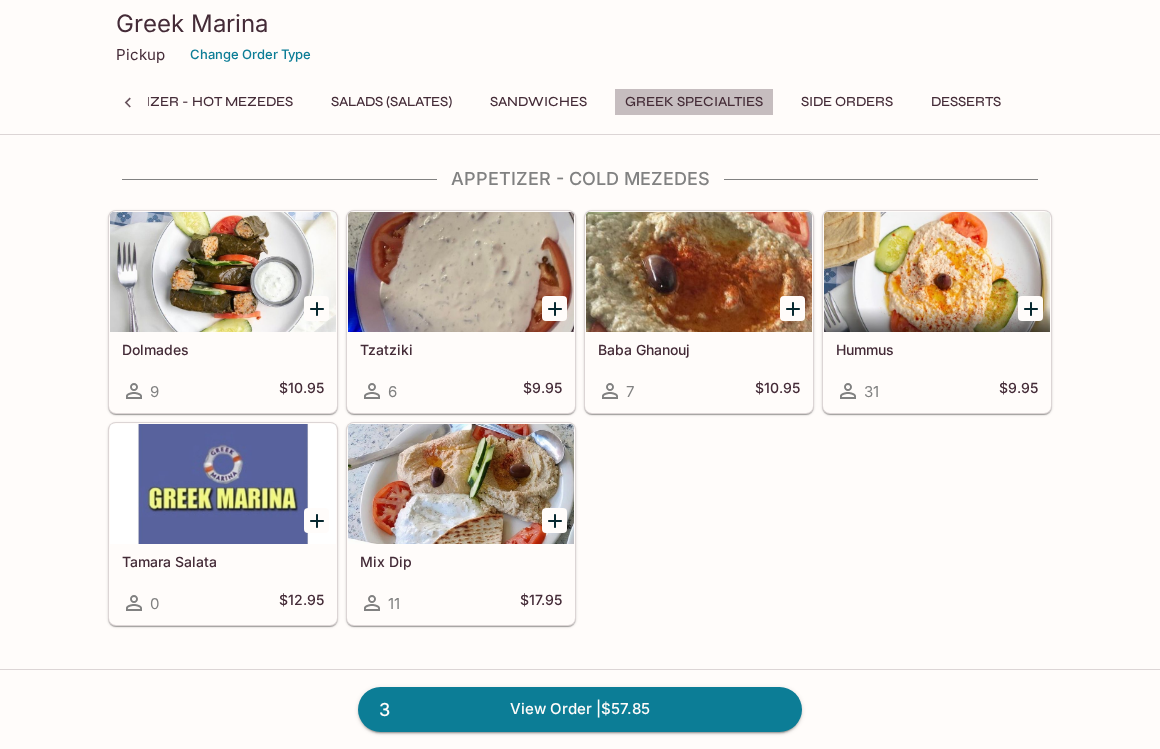 click on "Greek Specialties" at bounding box center [694, 102] 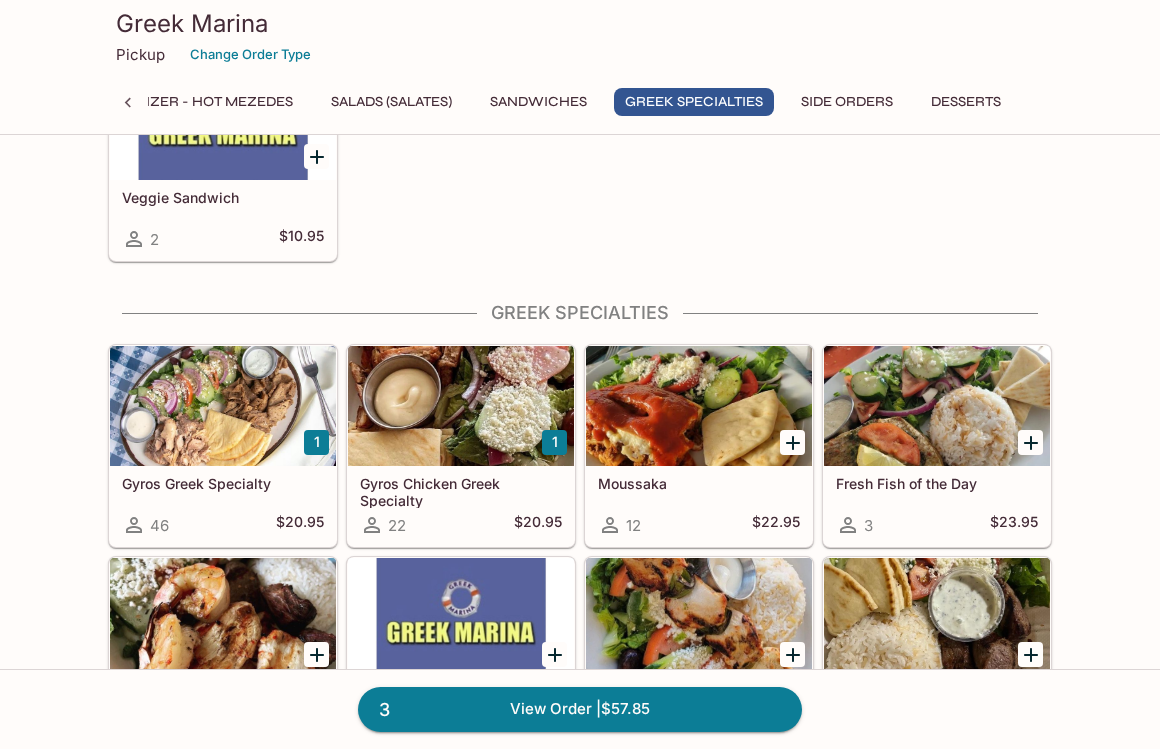 scroll, scrollTop: 1778, scrollLeft: 0, axis: vertical 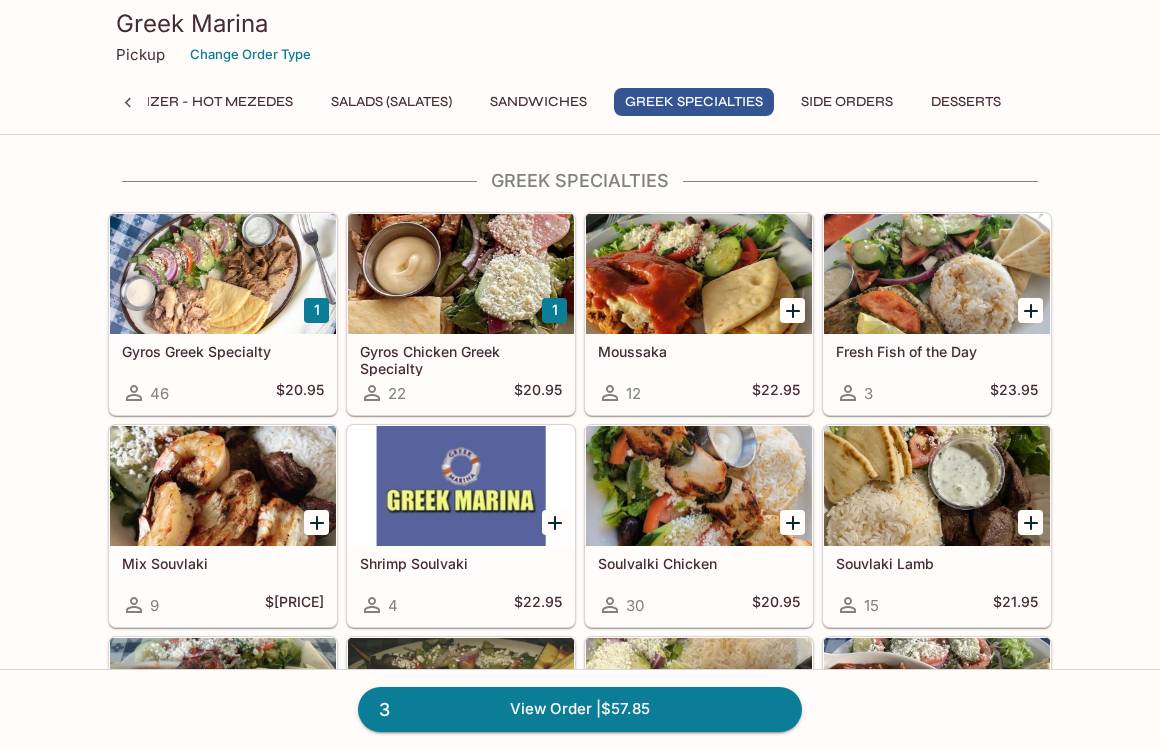 click at bounding box center (461, 274) 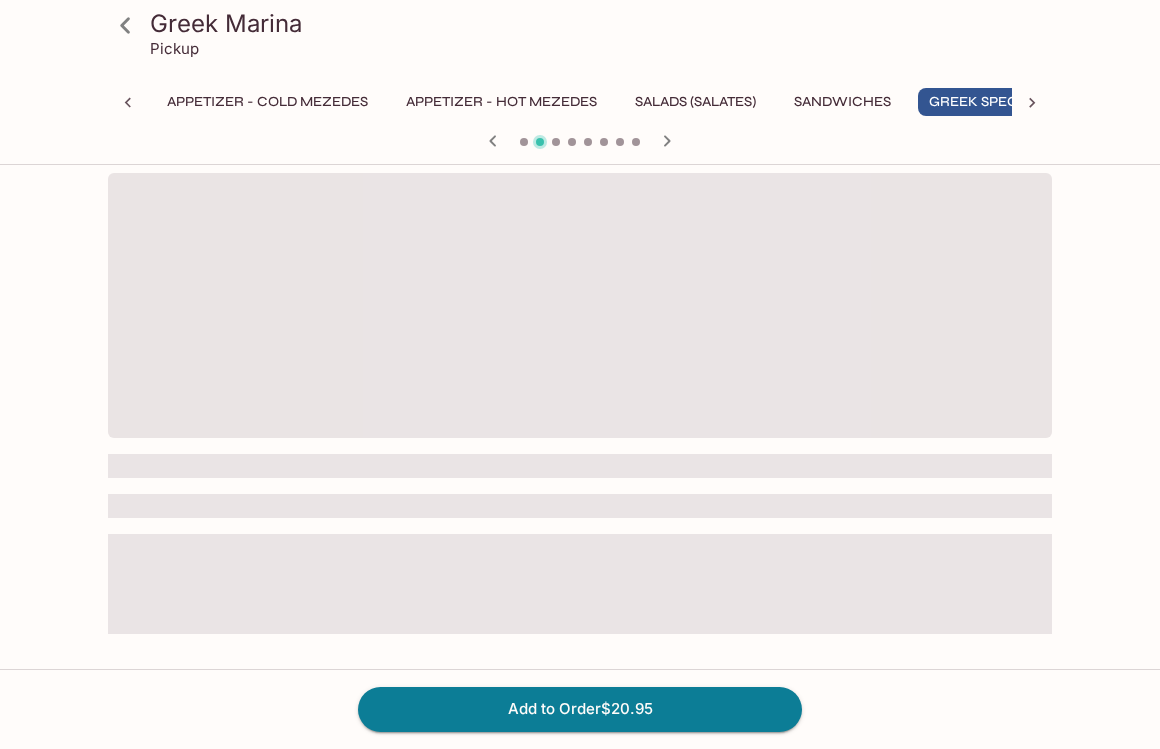 scroll, scrollTop: 0, scrollLeft: 78, axis: horizontal 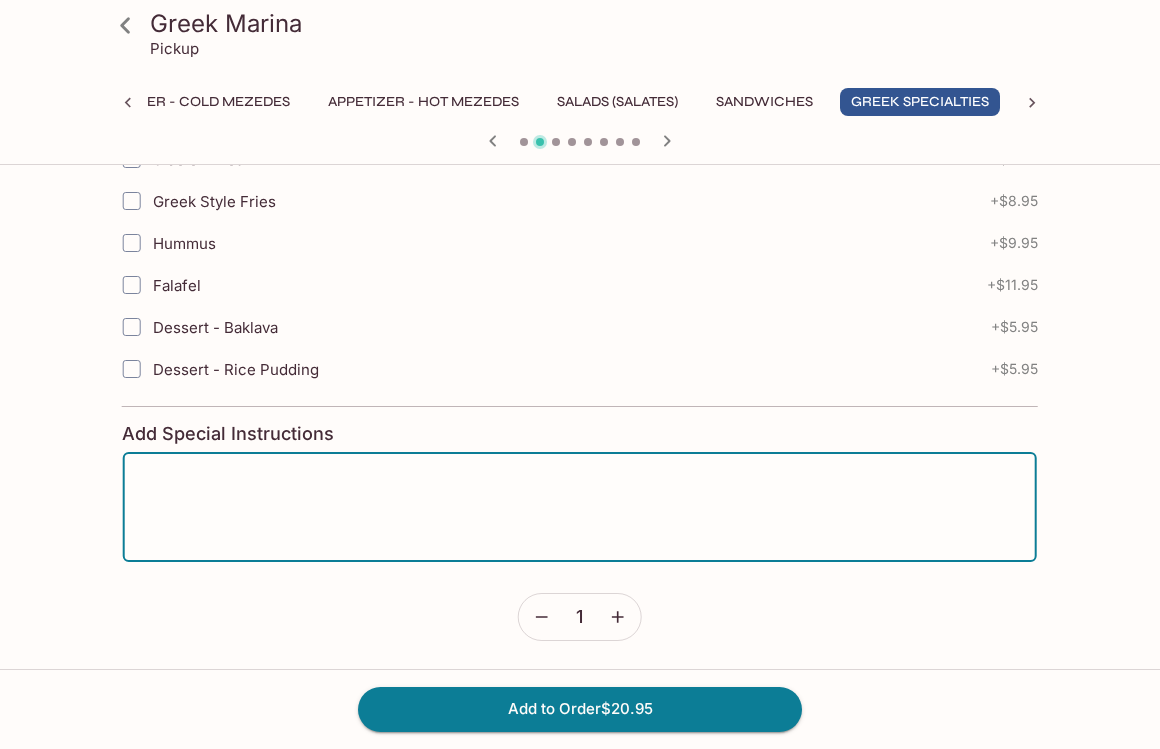 click at bounding box center [580, 507] 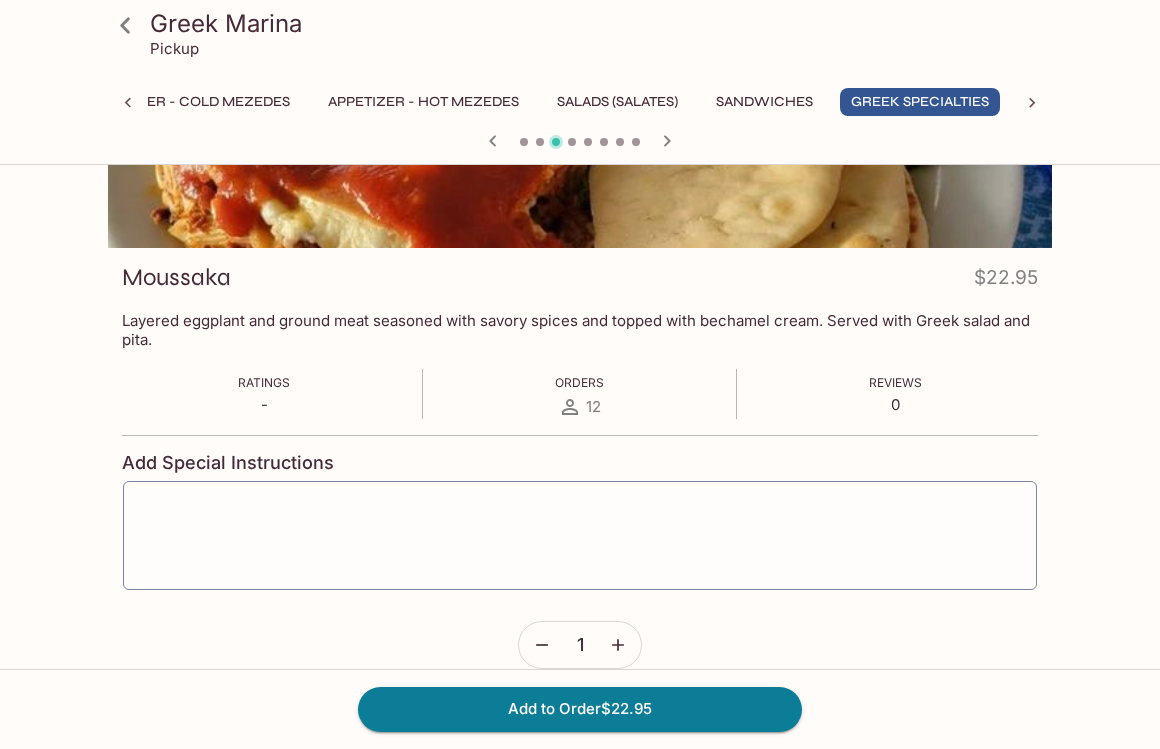 scroll, scrollTop: 57, scrollLeft: 0, axis: vertical 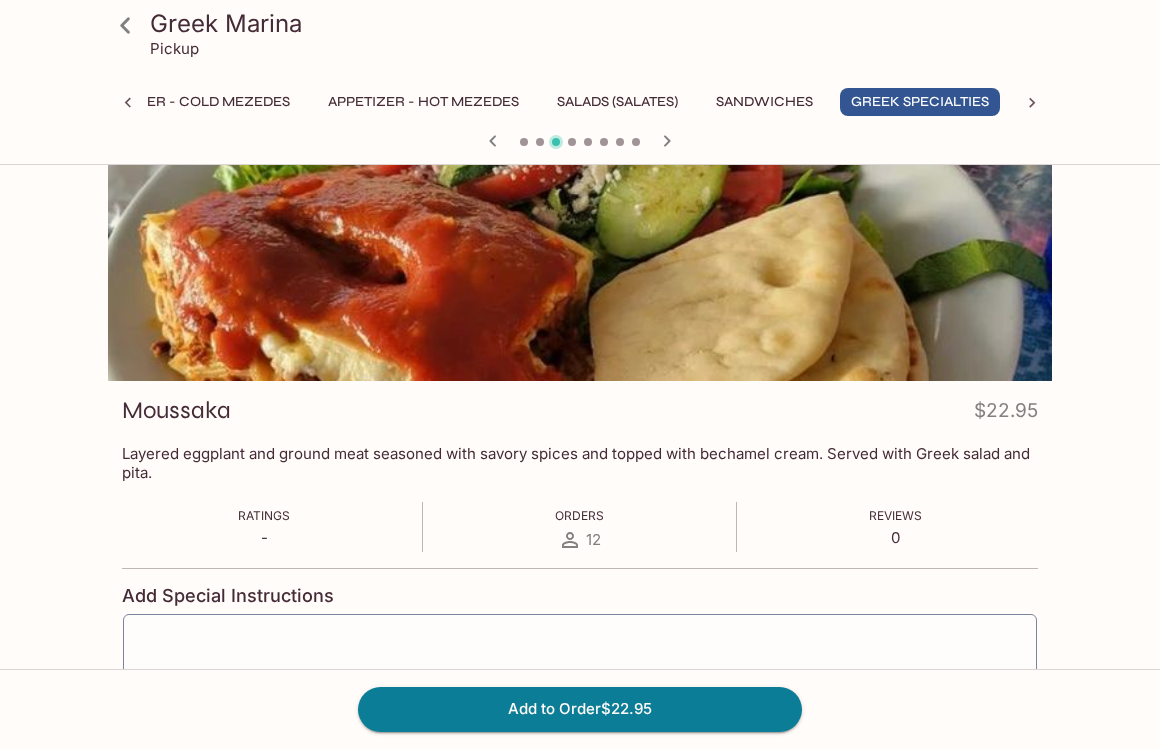 click 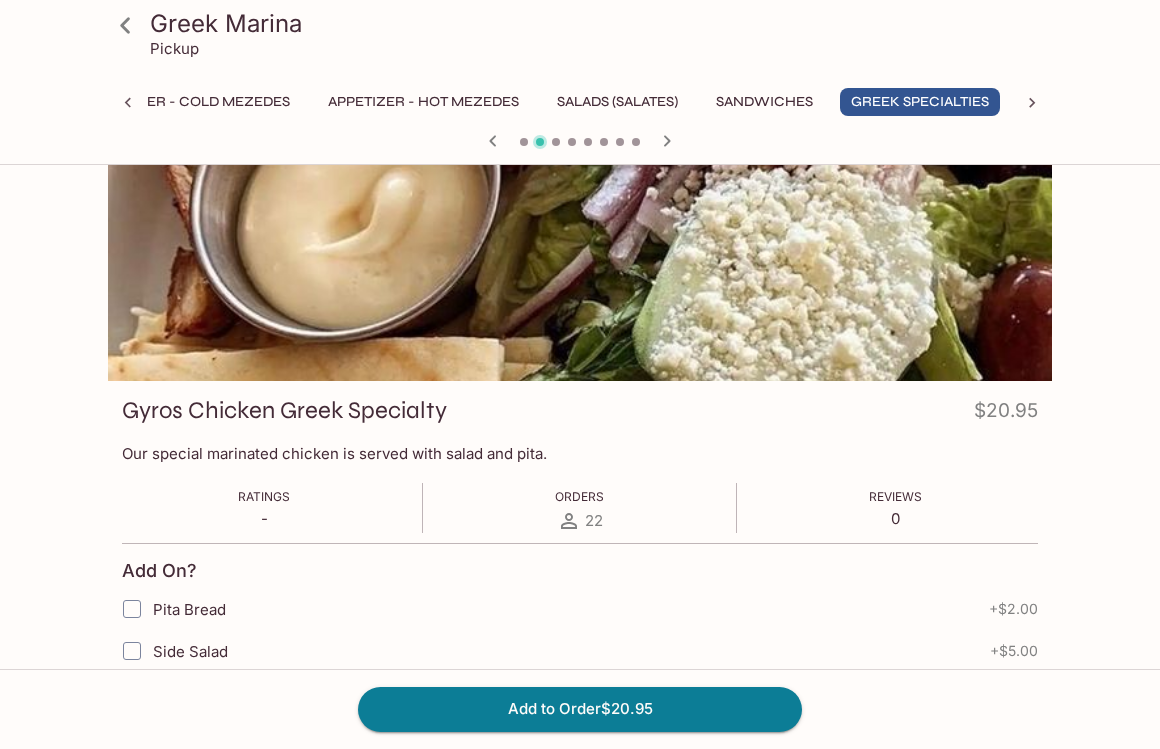 click 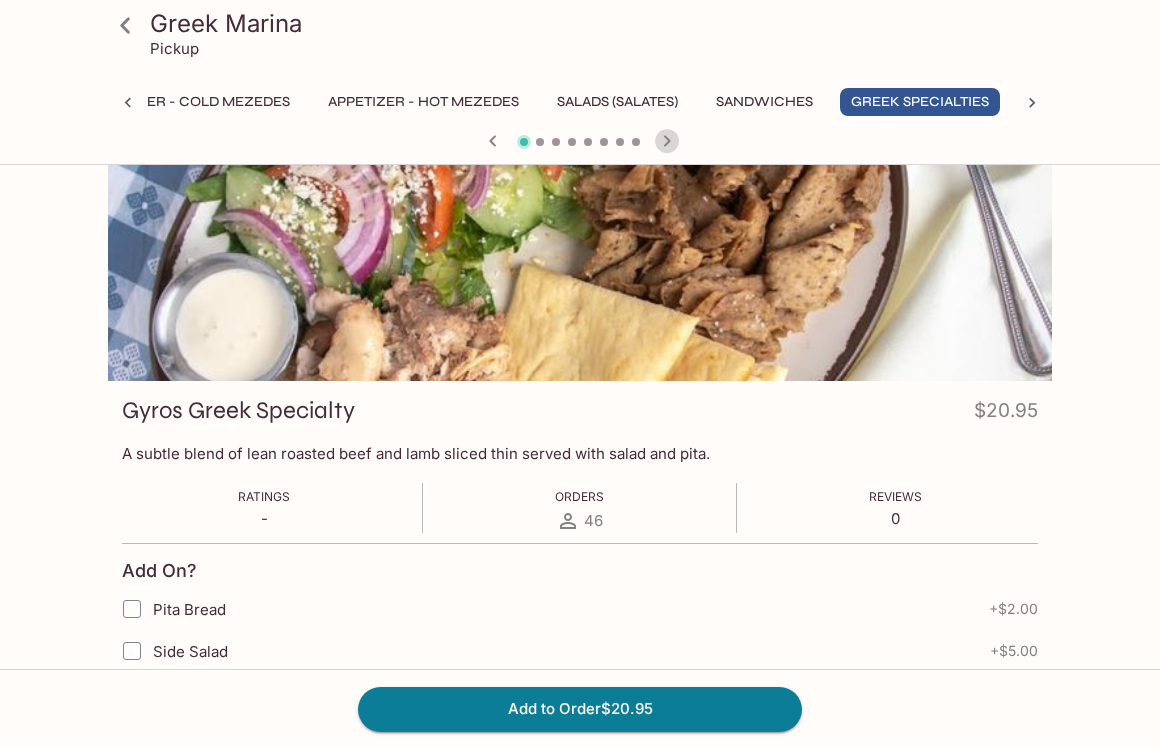 click 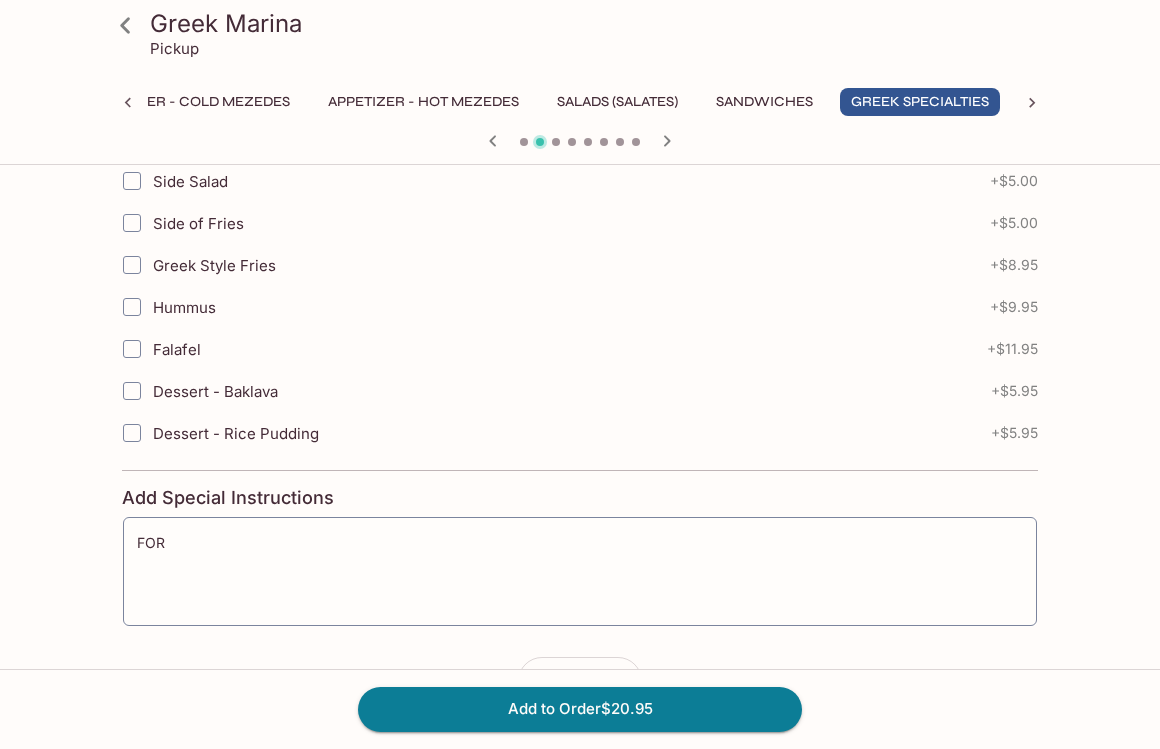 scroll, scrollTop: 591, scrollLeft: 0, axis: vertical 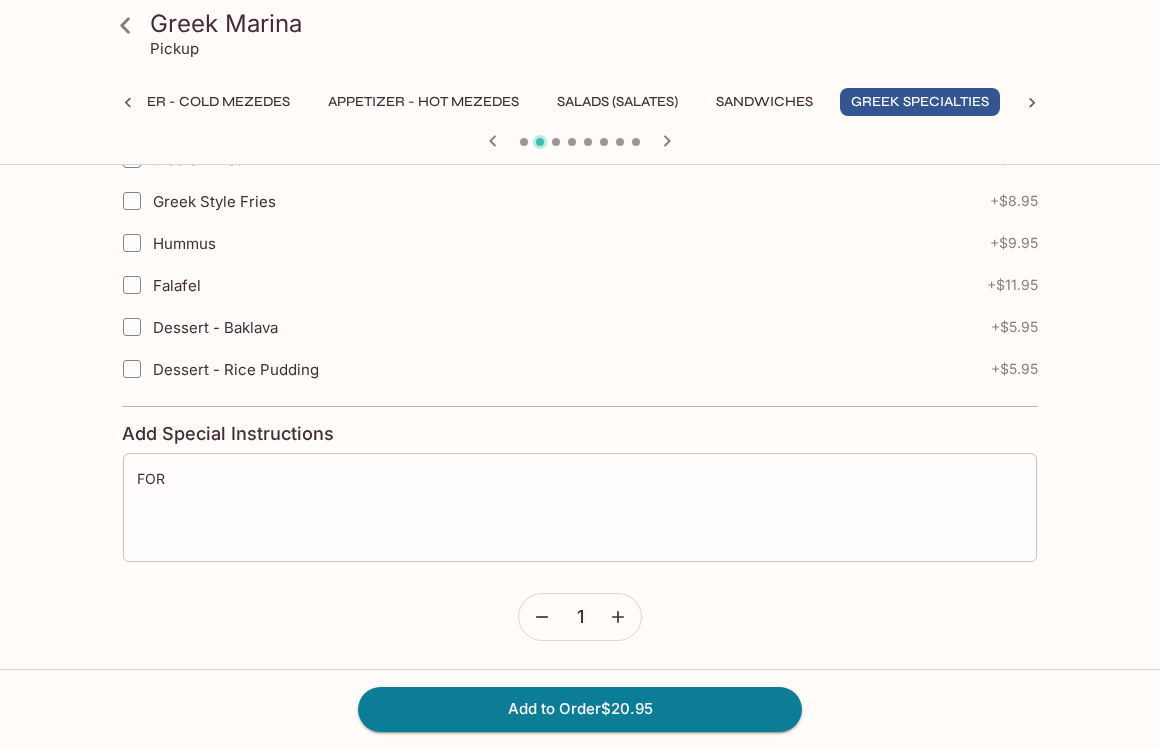 click on "FOR" at bounding box center (580, 507) 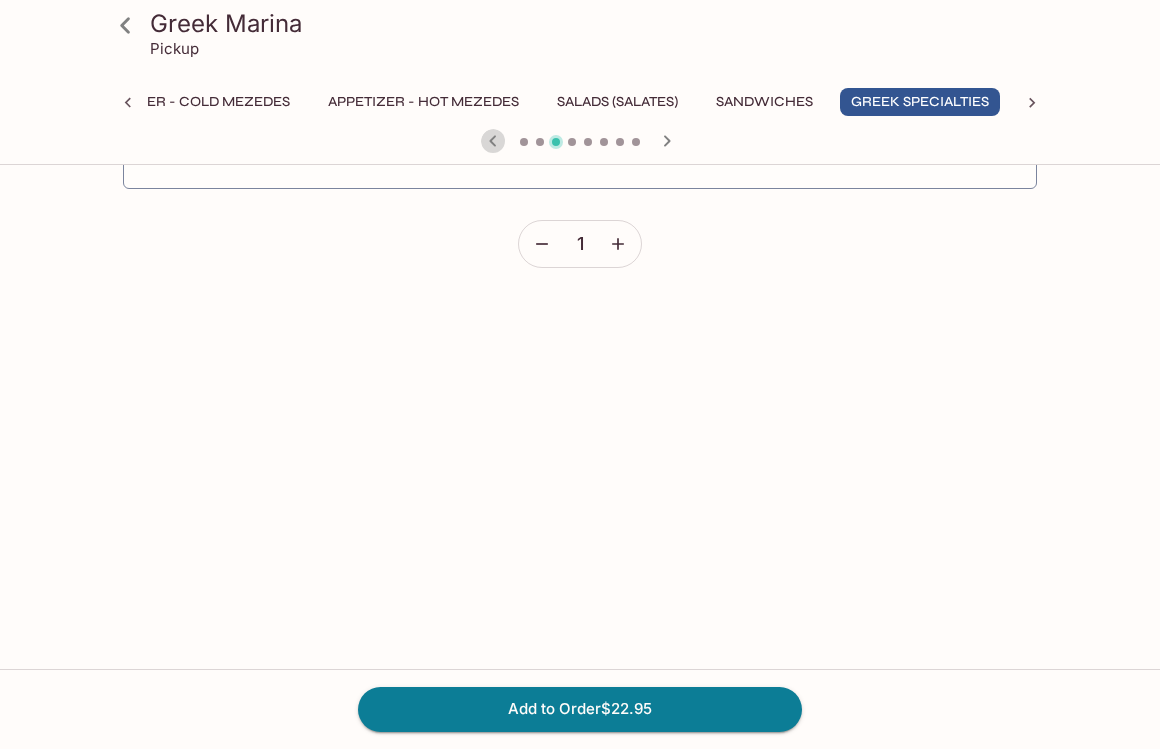 click 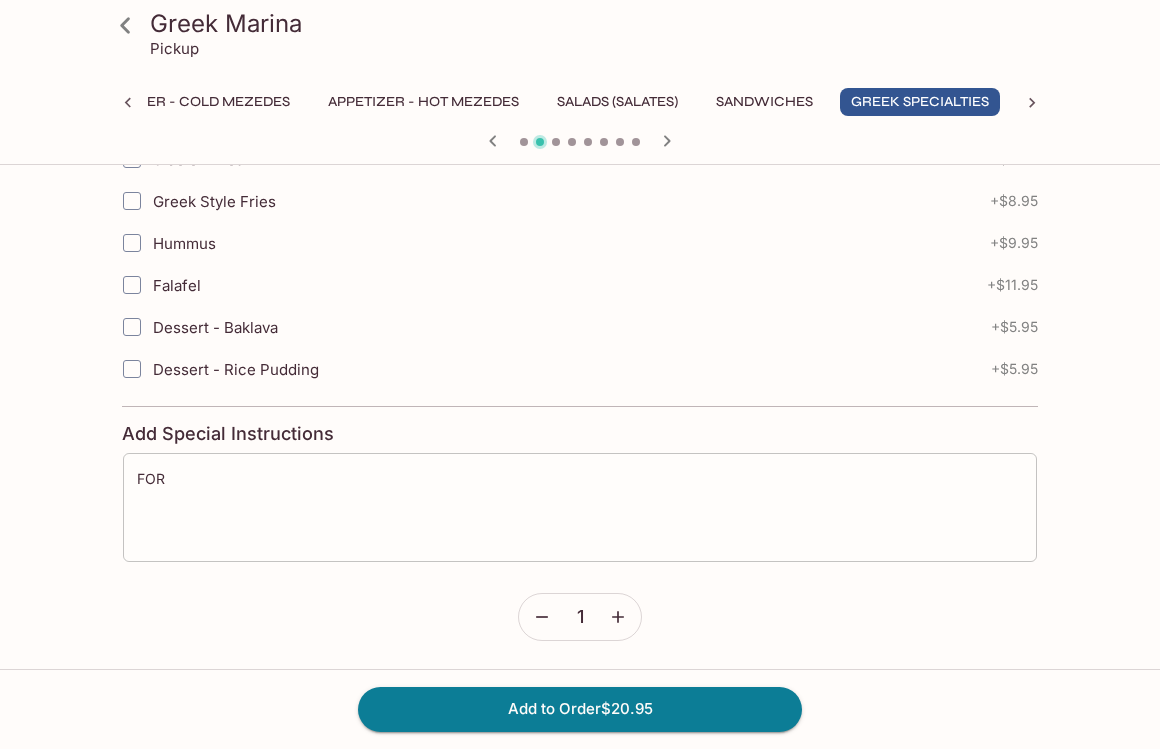 click on "FOR" at bounding box center (580, 507) 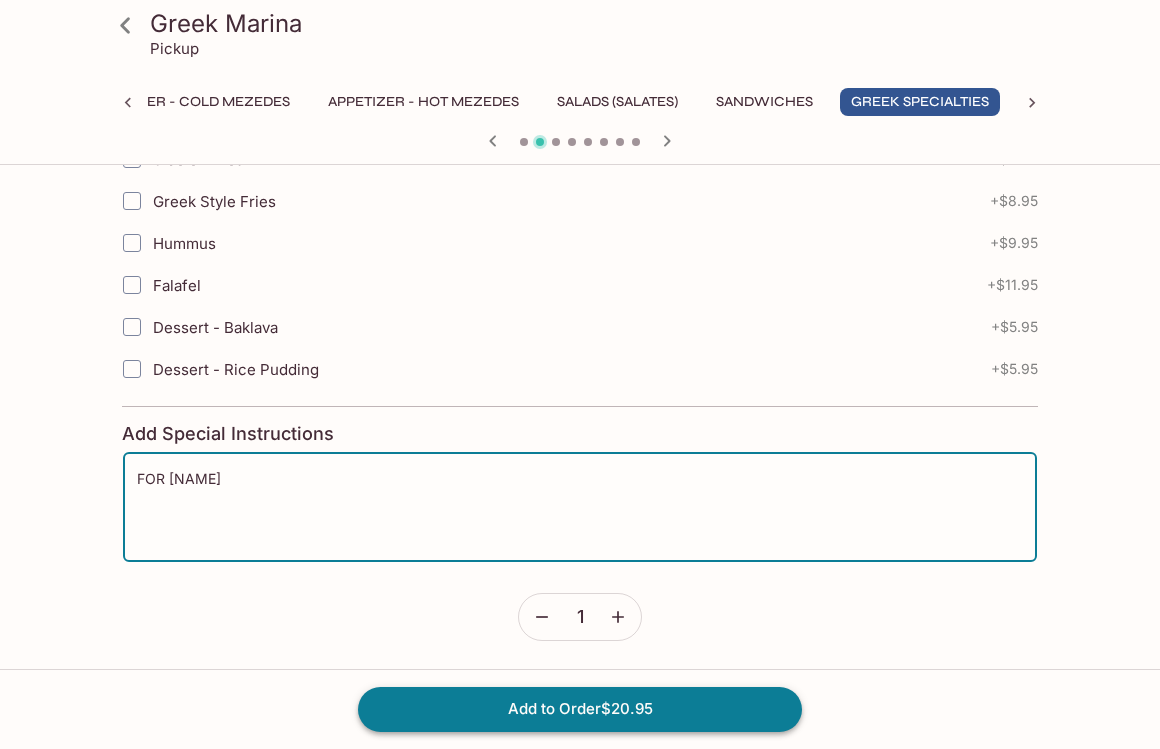 type on "FOR [NAME]" 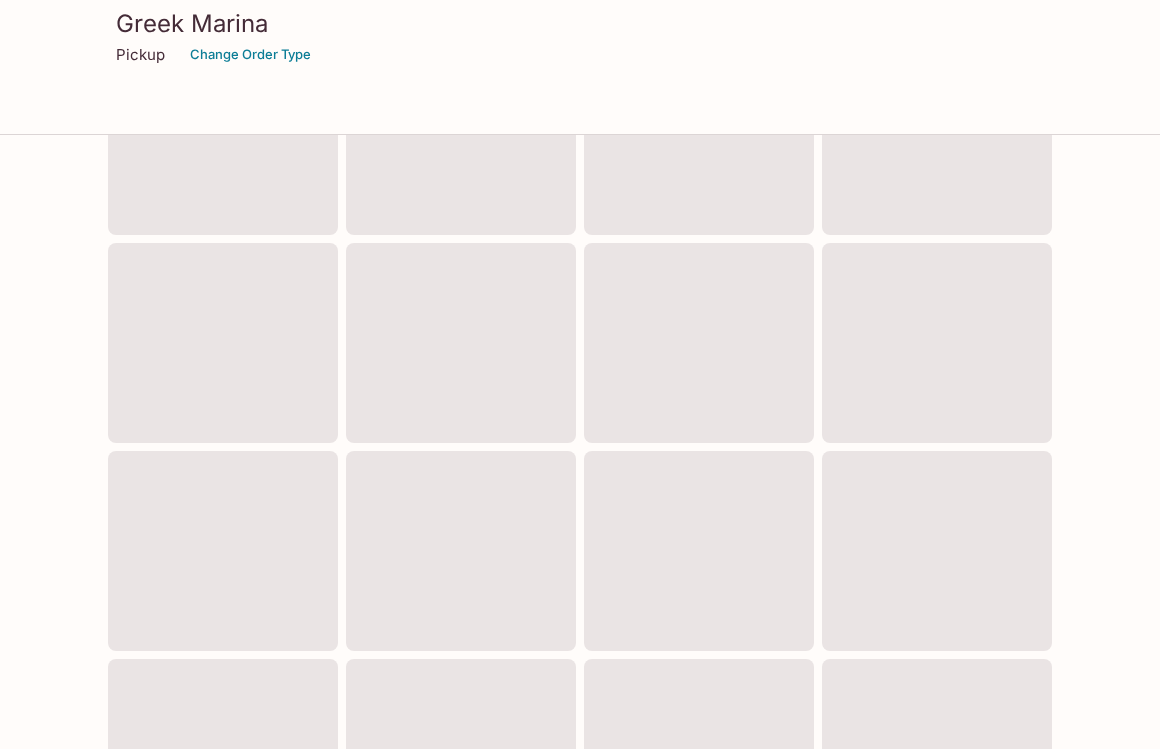 scroll, scrollTop: 0, scrollLeft: 0, axis: both 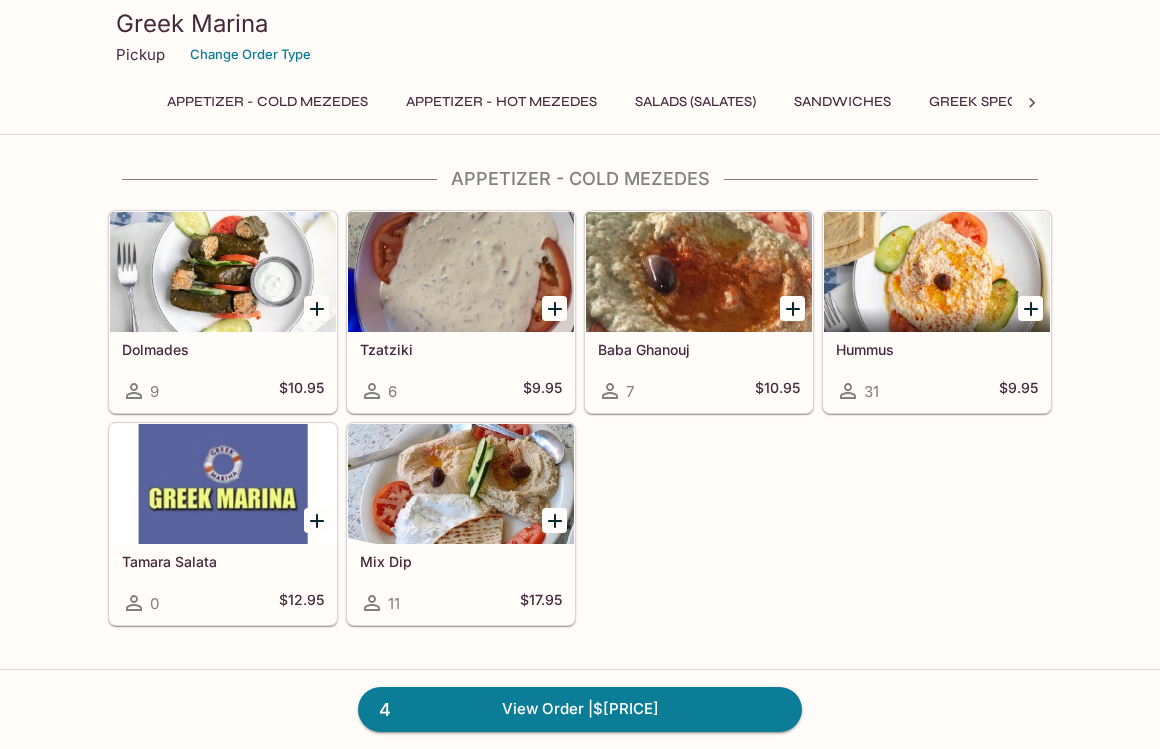 click on "Greek Marina" at bounding box center (580, 23) 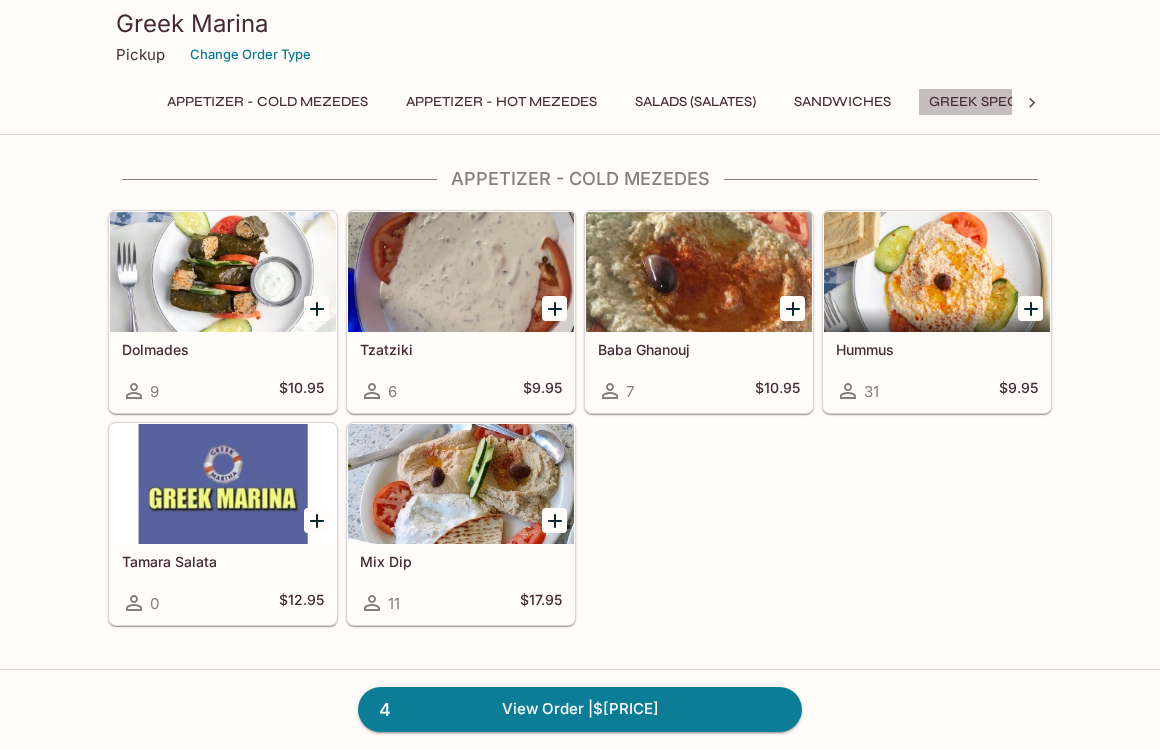 click on "Greek Specialties" at bounding box center (998, 102) 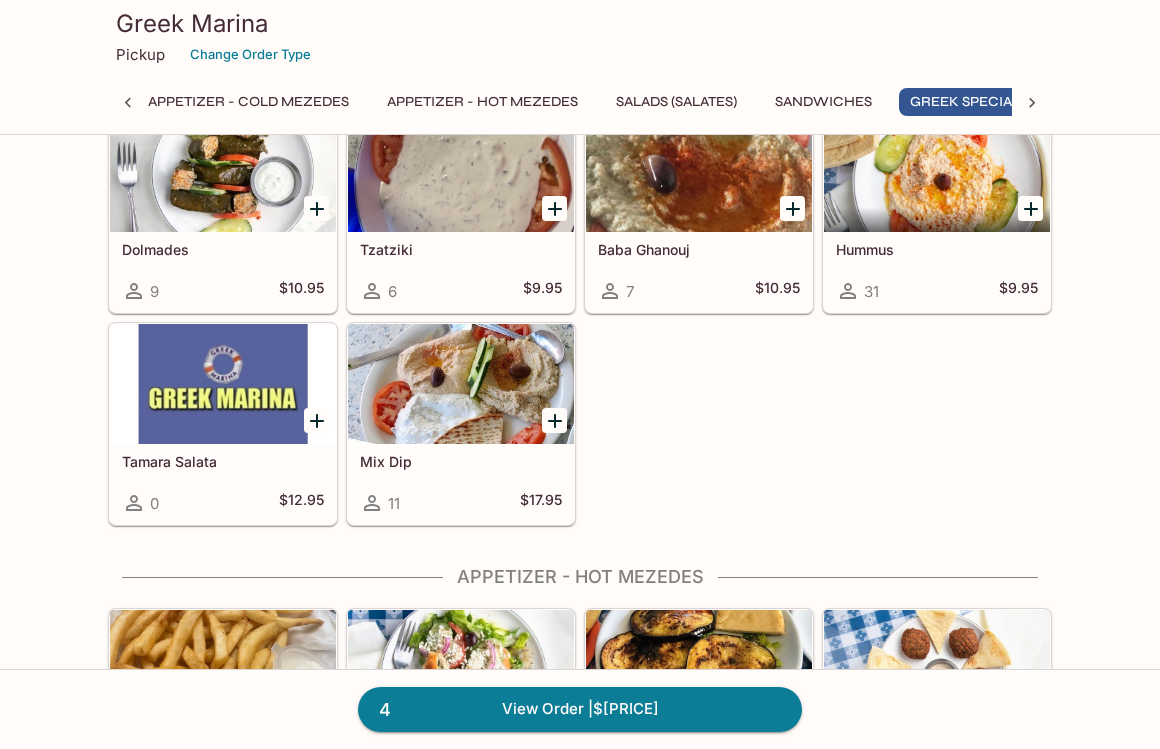 scroll, scrollTop: 0, scrollLeft: 78, axis: horizontal 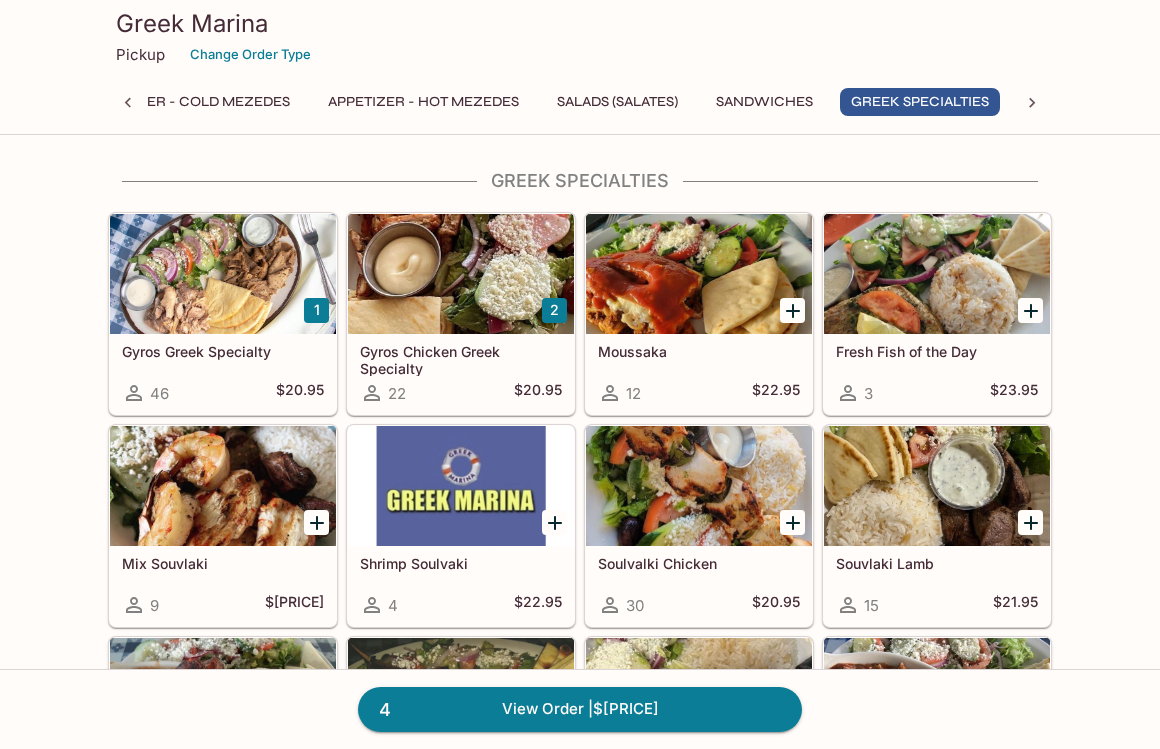 click at bounding box center [223, 274] 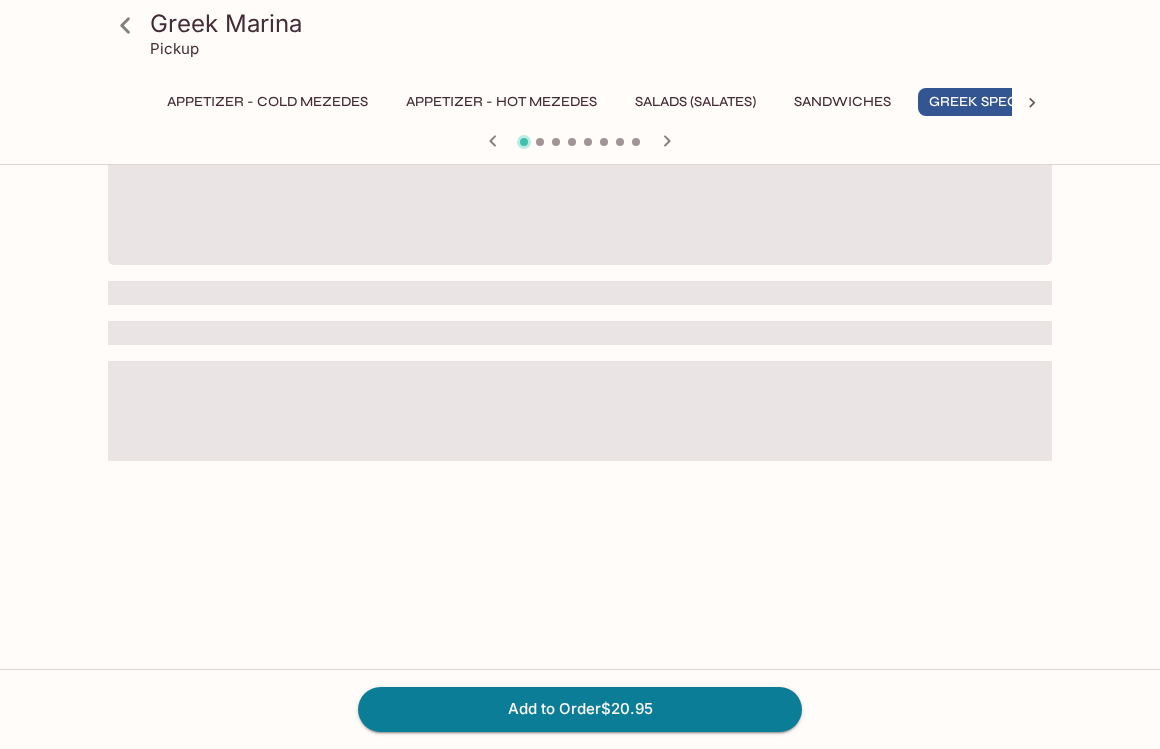 scroll, scrollTop: 0, scrollLeft: 0, axis: both 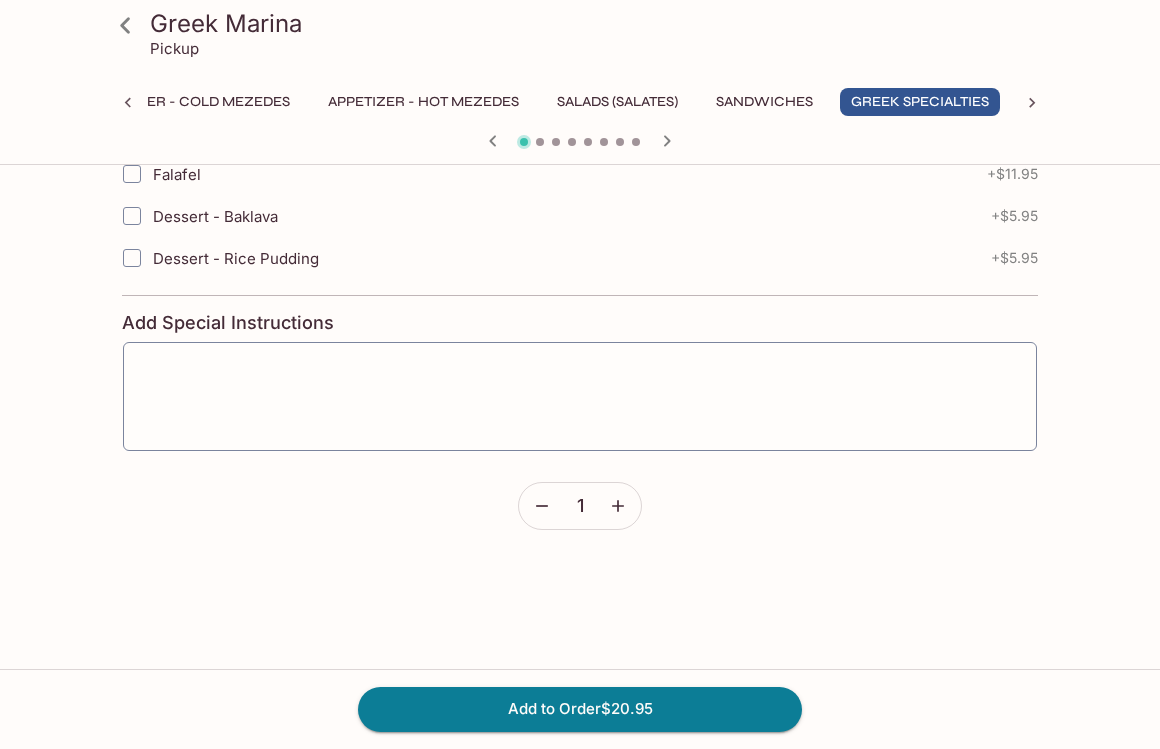 click 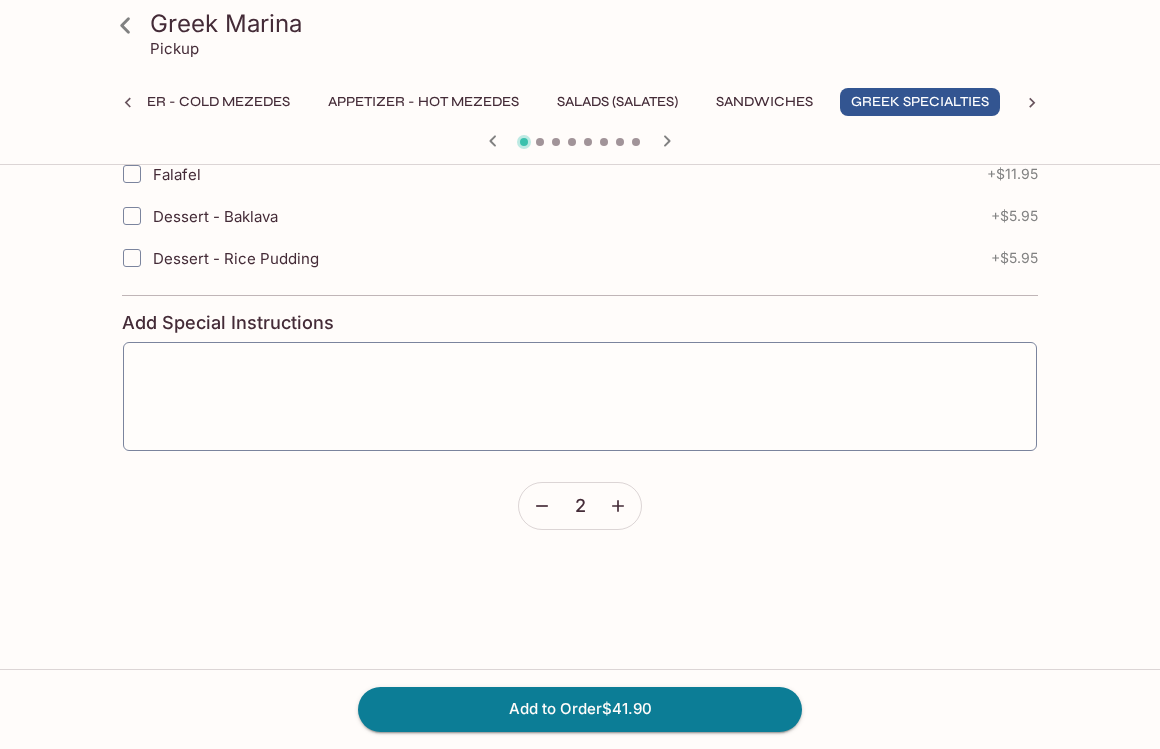 click 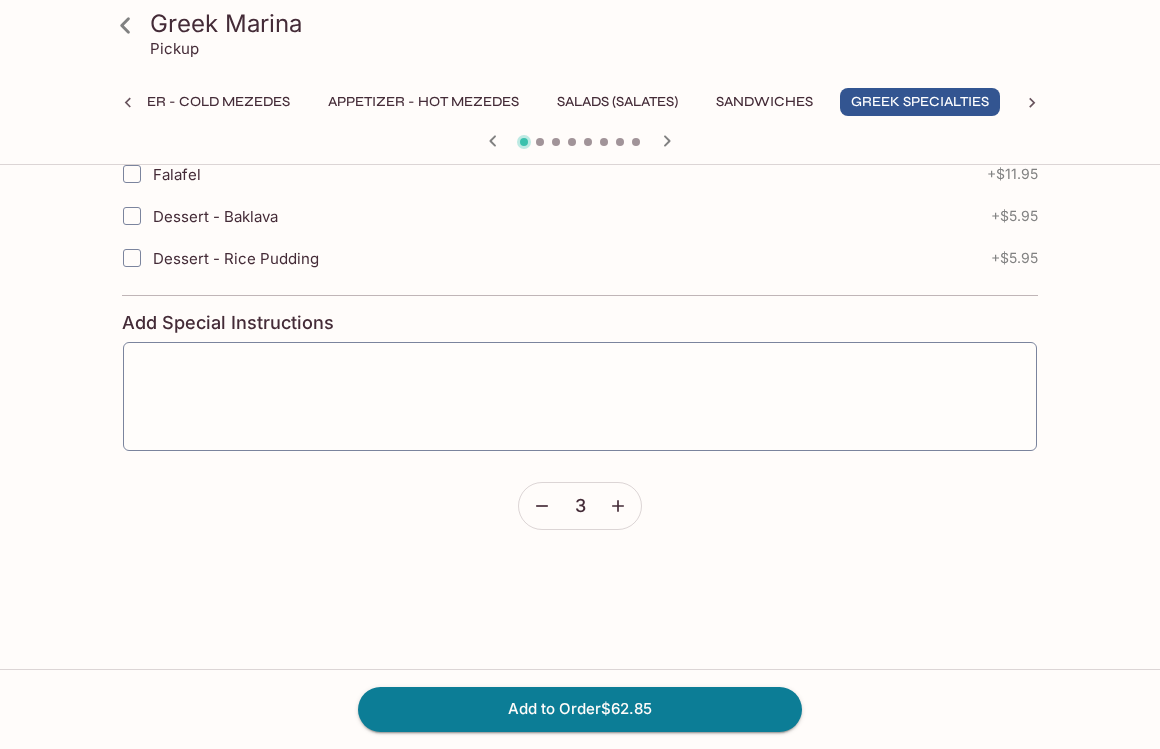 click 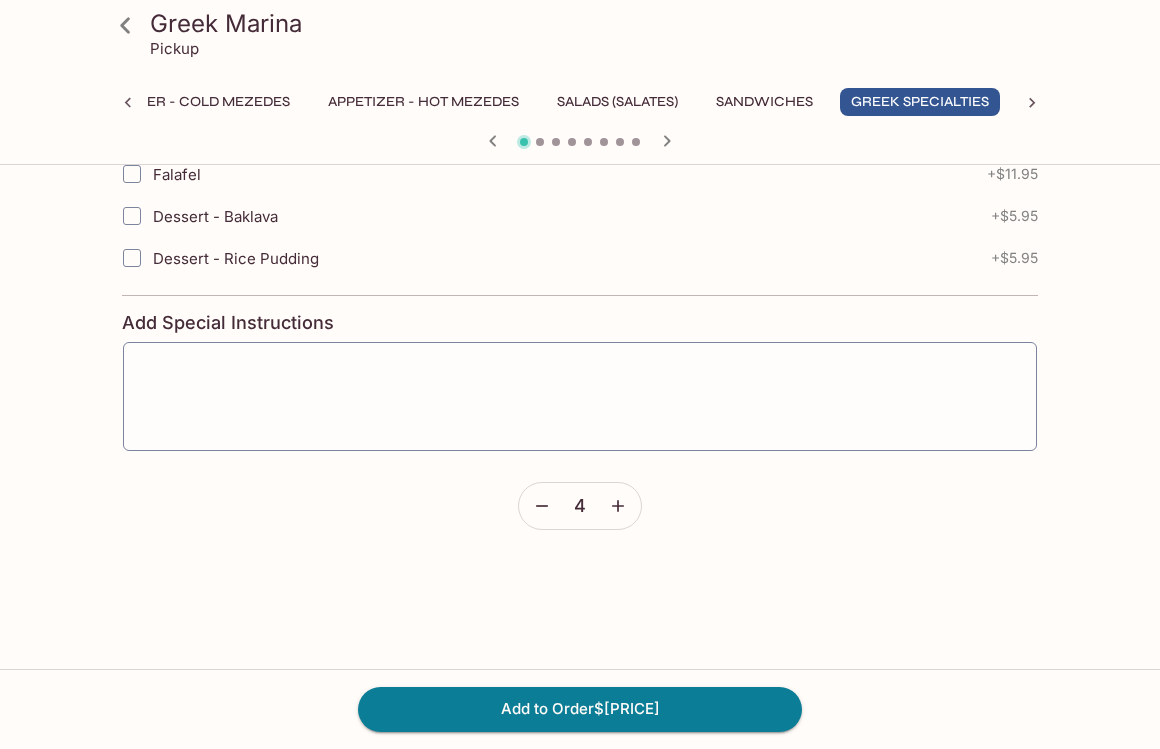 click 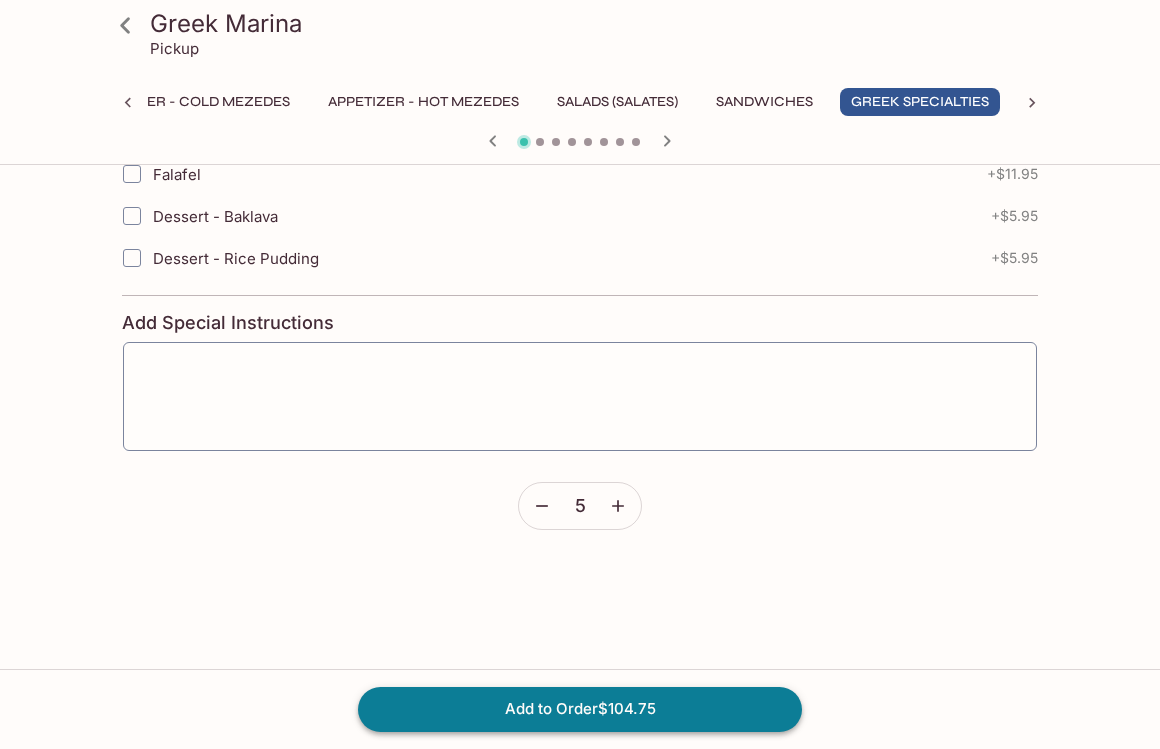 click on "Add to Order  $104.75" at bounding box center [580, 709] 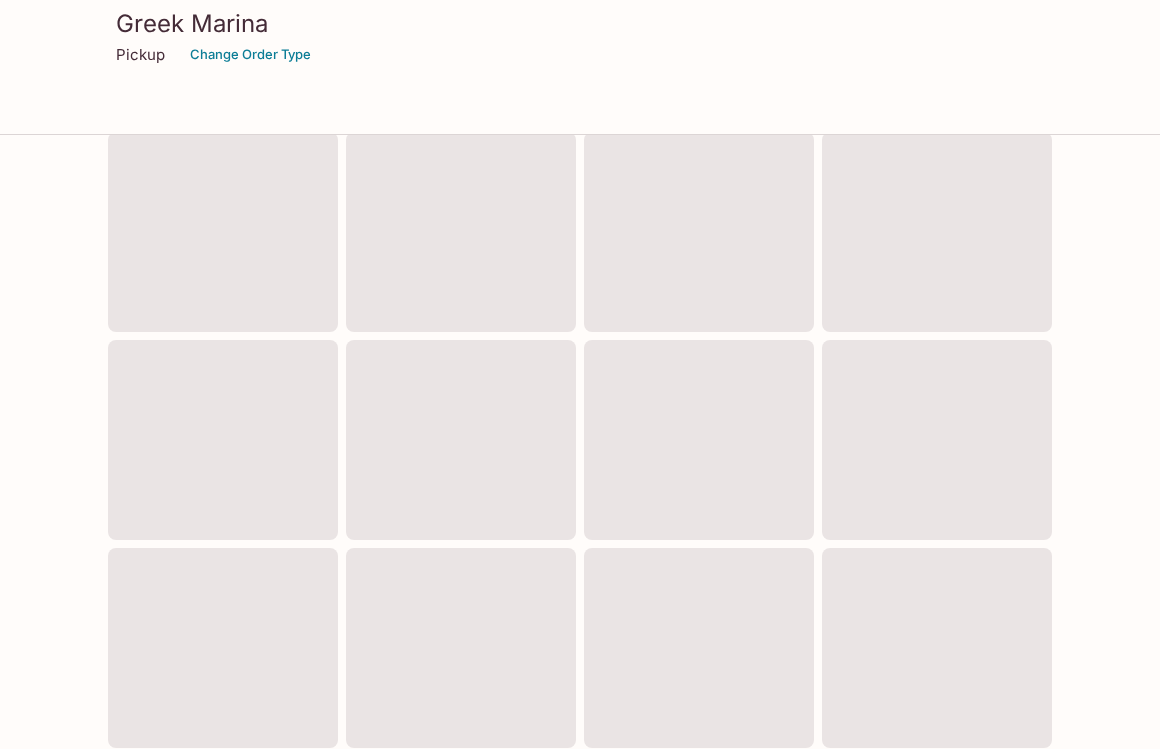 scroll, scrollTop: 0, scrollLeft: 0, axis: both 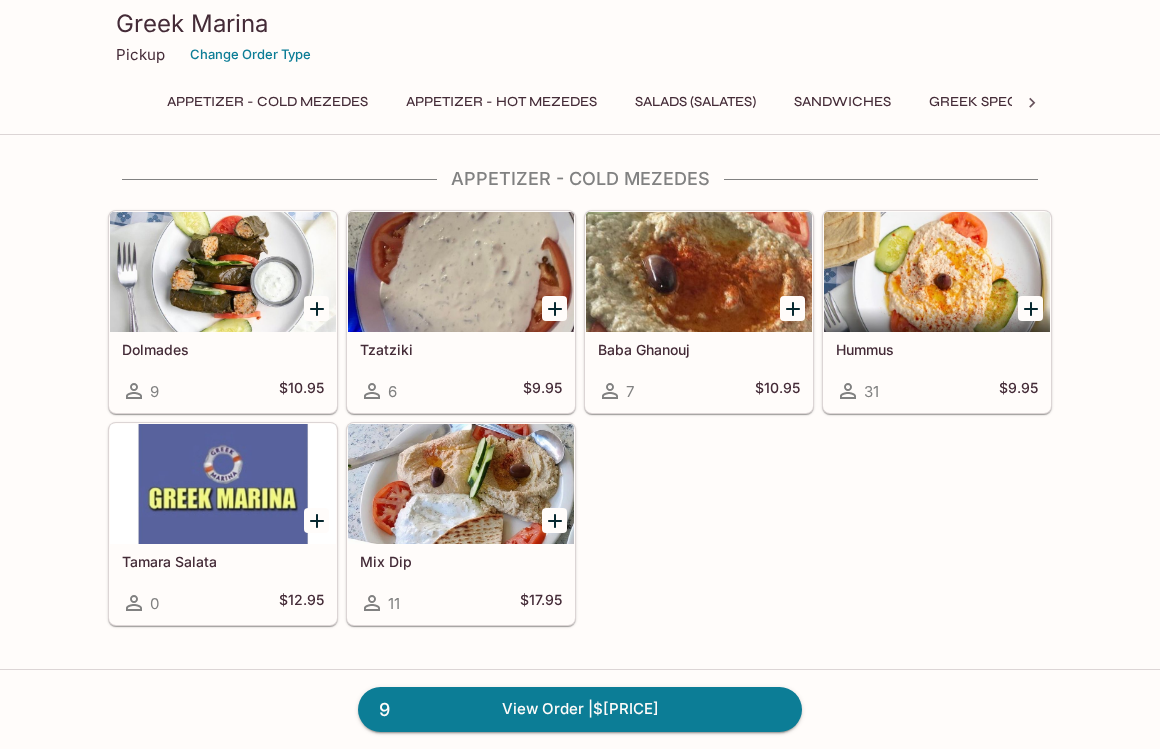 click on "Greek Marina" at bounding box center (580, 23) 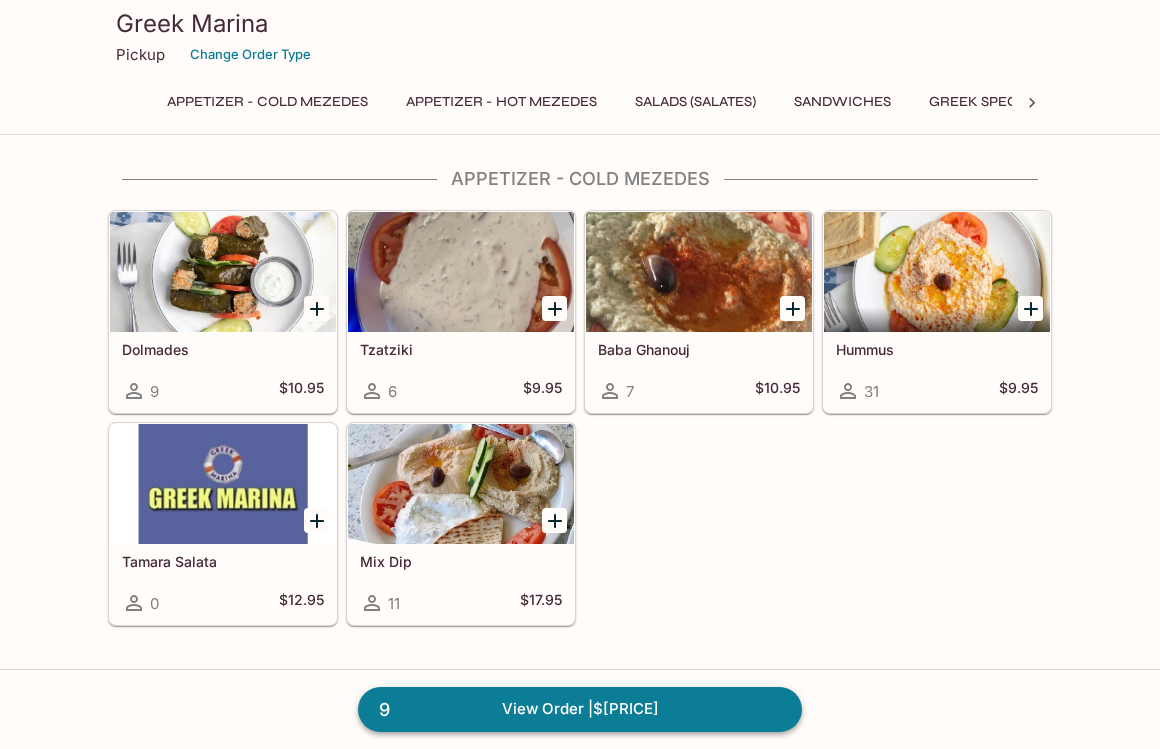click on "[NUMBER] View Order | $[PRICE]" at bounding box center (580, 709) 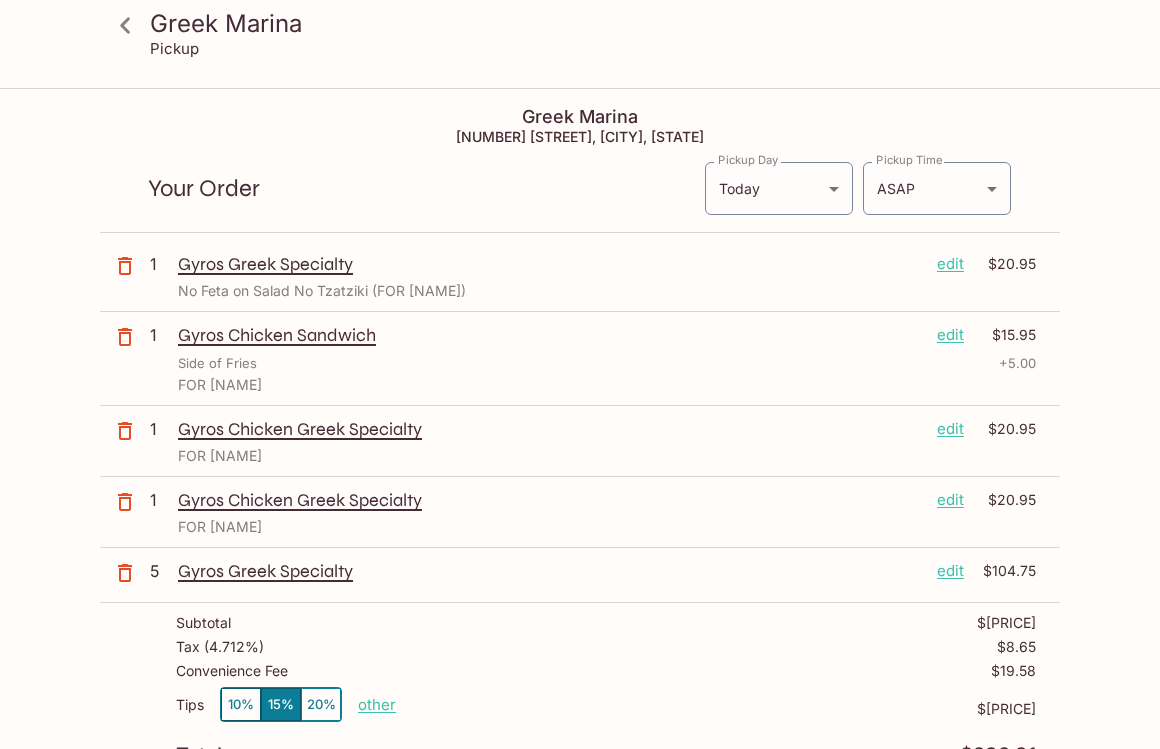 scroll, scrollTop: 84, scrollLeft: 0, axis: vertical 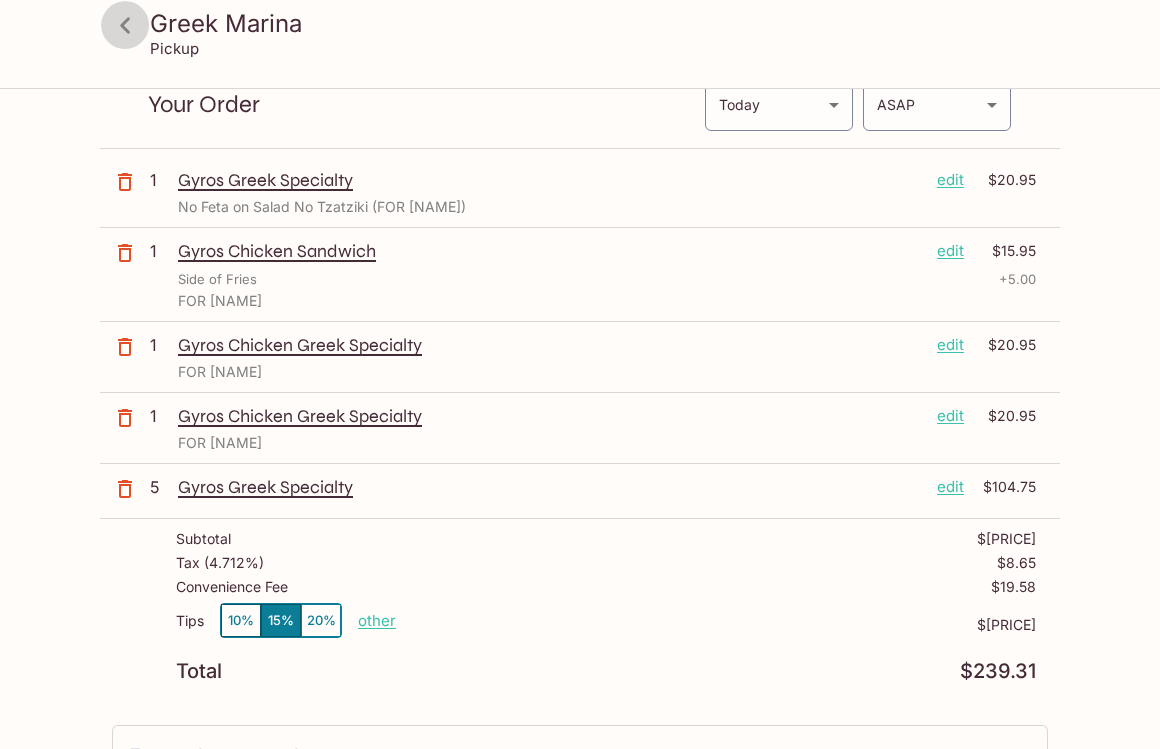 click 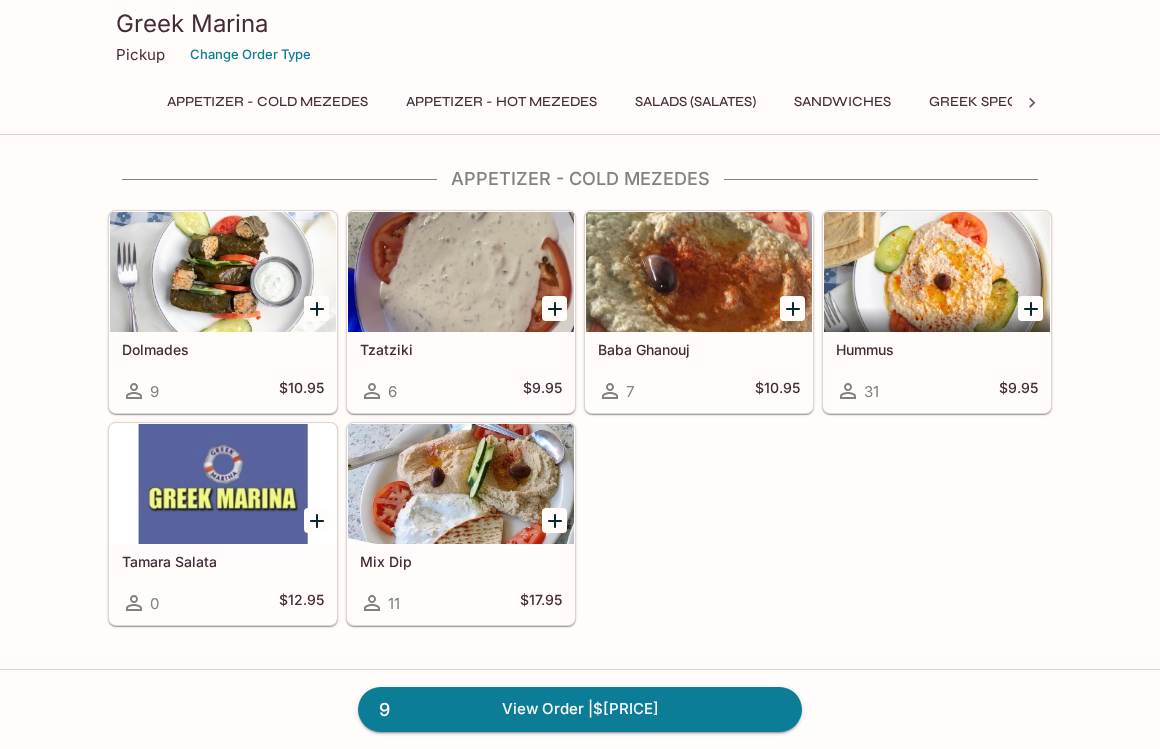 click on "Greek Specialties" at bounding box center (998, 102) 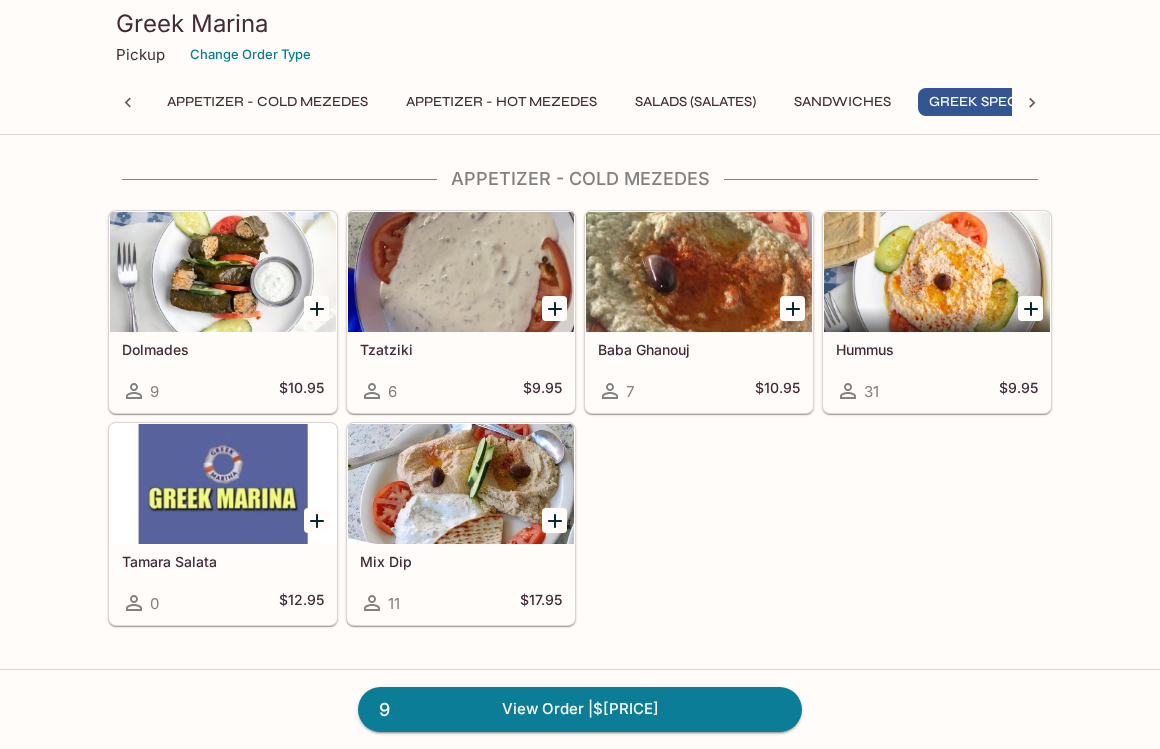 scroll, scrollTop: 412, scrollLeft: 0, axis: vertical 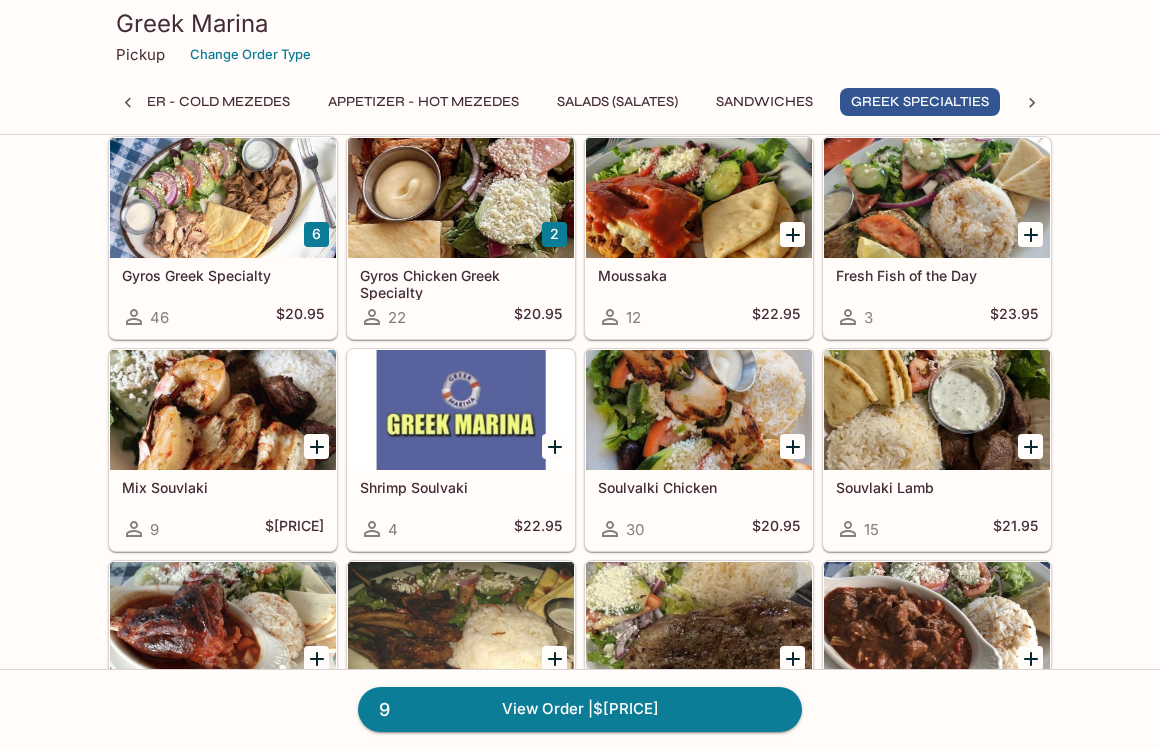 click at bounding box center [699, 410] 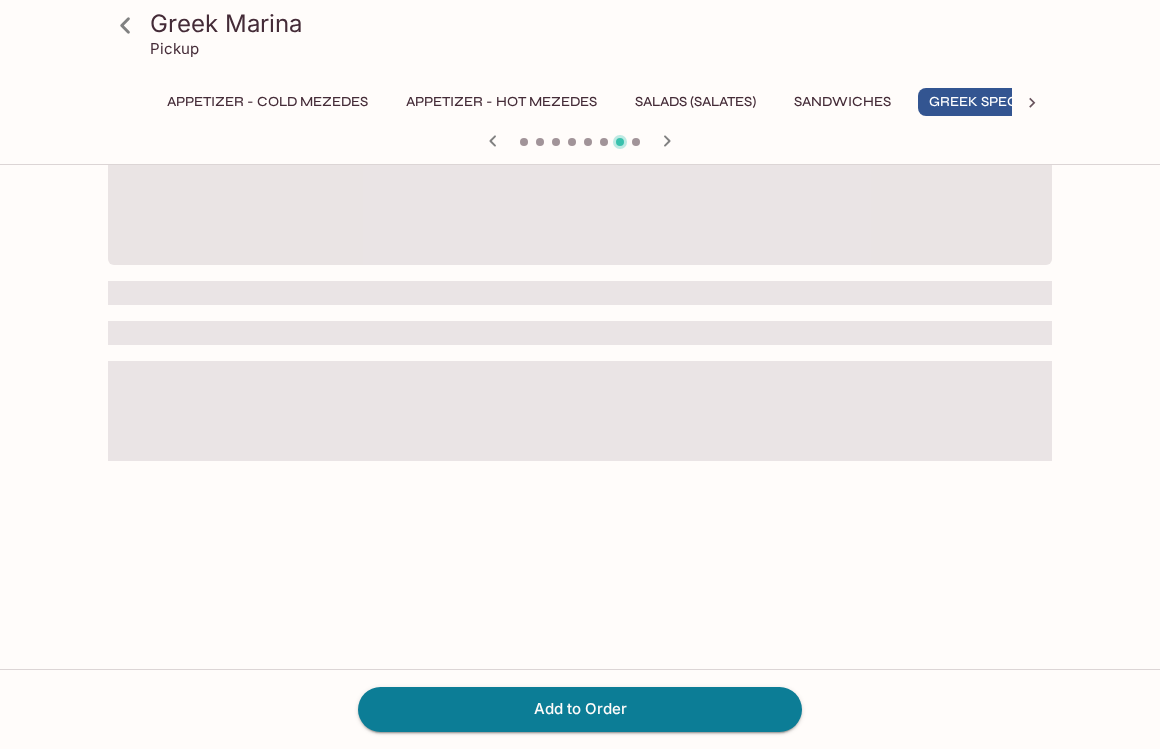 scroll, scrollTop: 0, scrollLeft: 0, axis: both 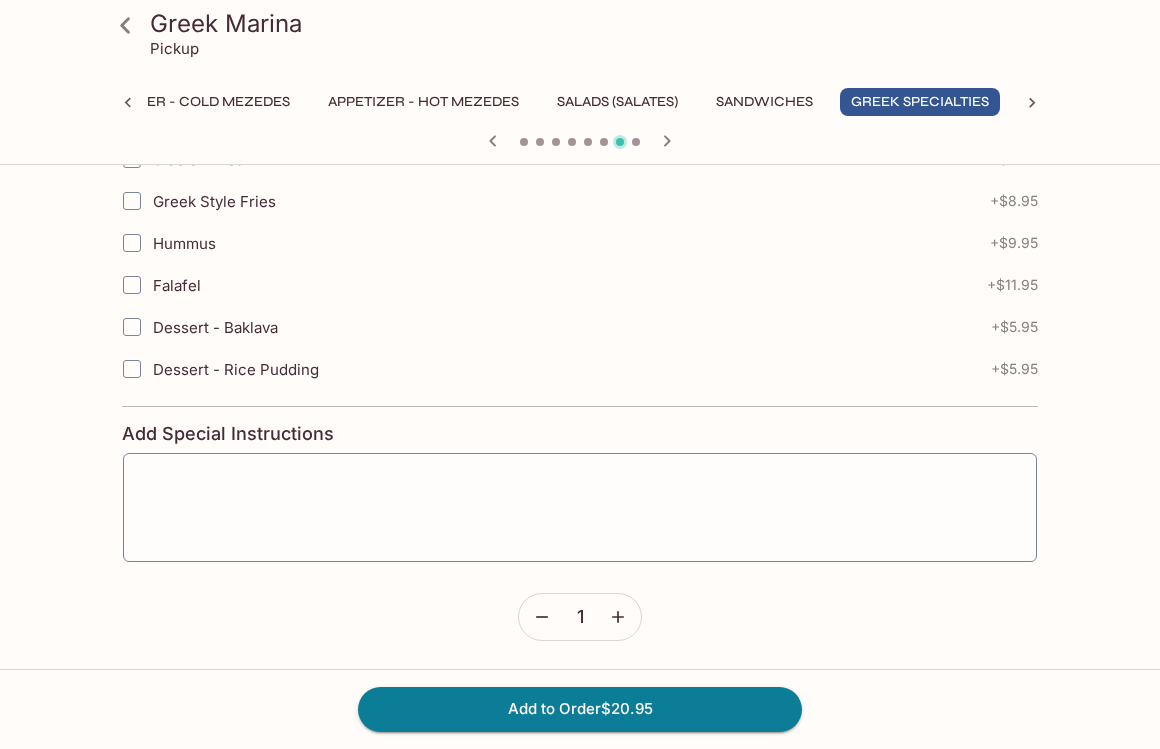 click 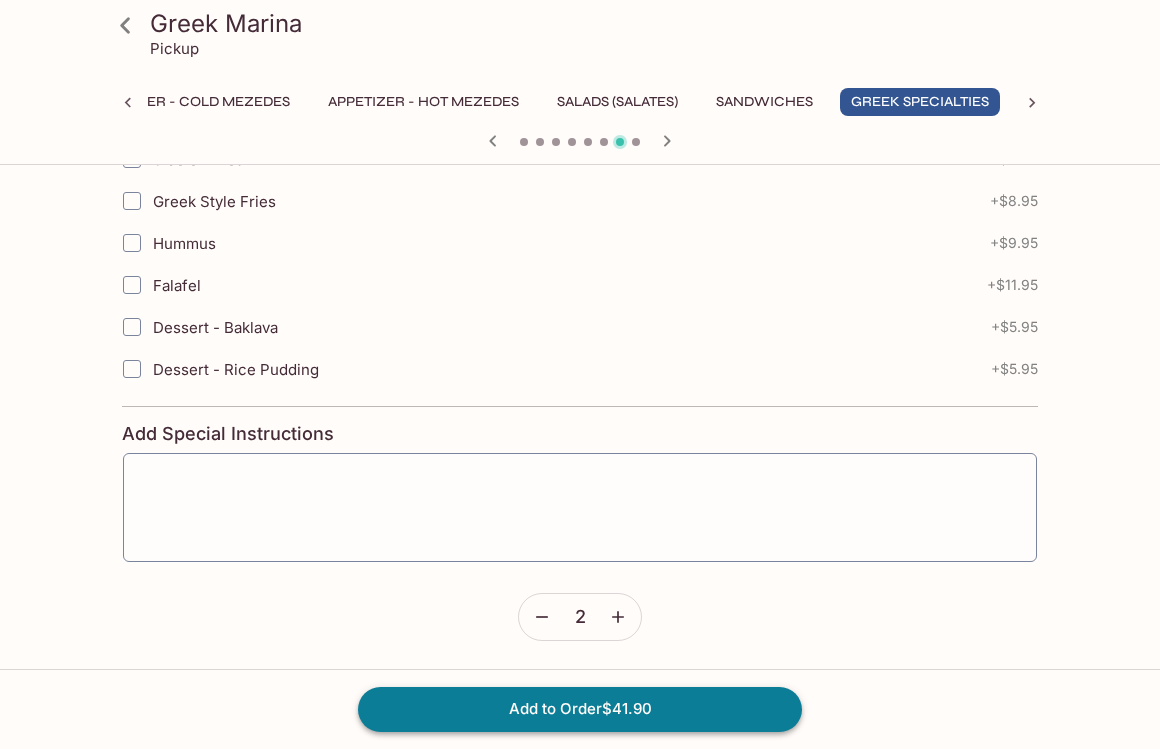 click on "Add to Order $[PRICE]" at bounding box center [580, 709] 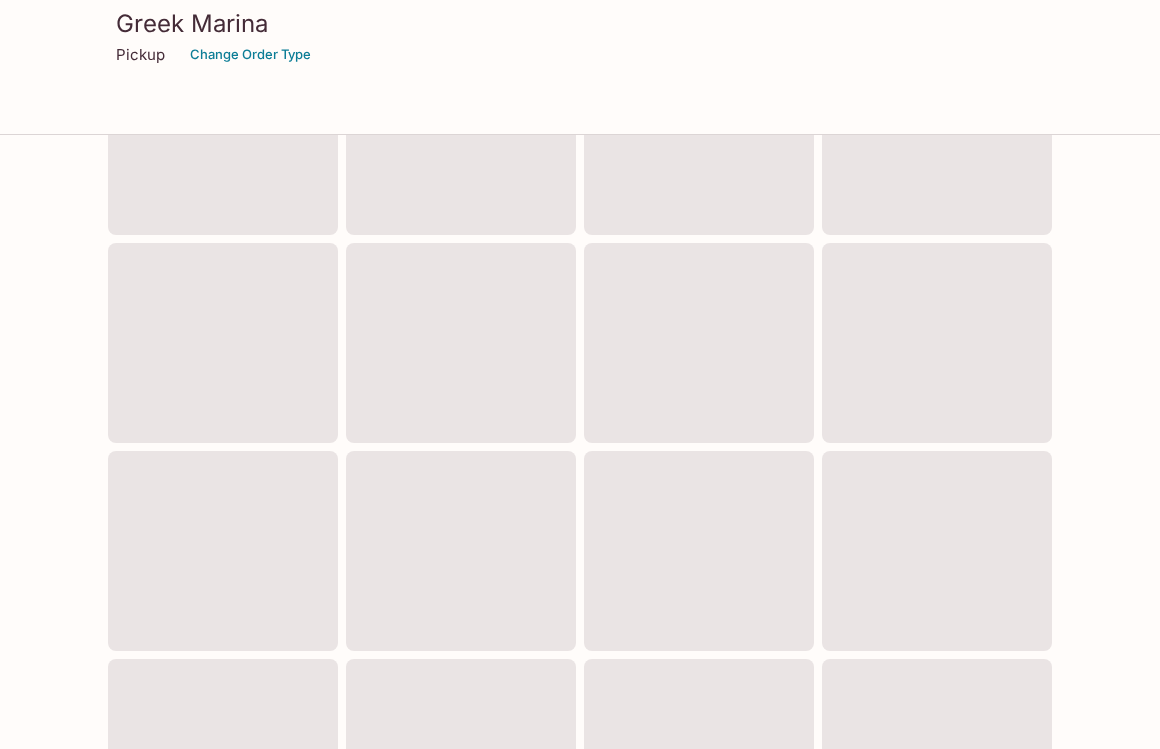 scroll, scrollTop: 0, scrollLeft: 0, axis: both 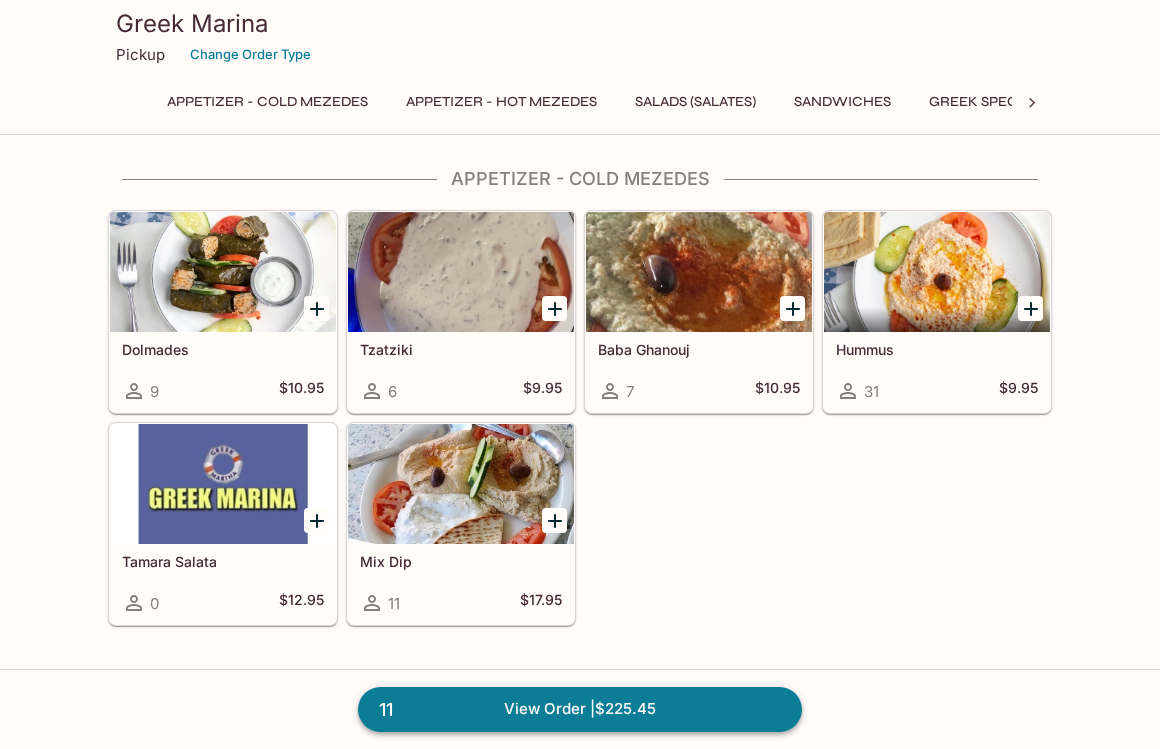 click on "[NUMBER] View Order | $[PRICE]" at bounding box center (580, 709) 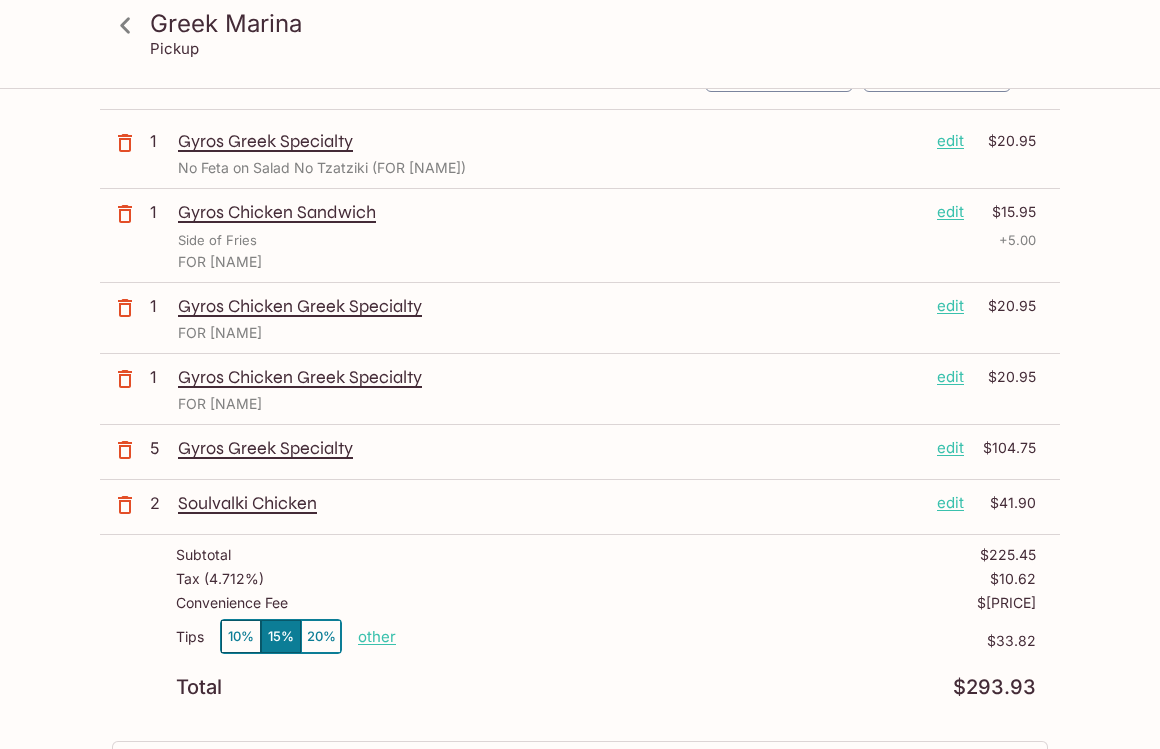scroll, scrollTop: 130, scrollLeft: 0, axis: vertical 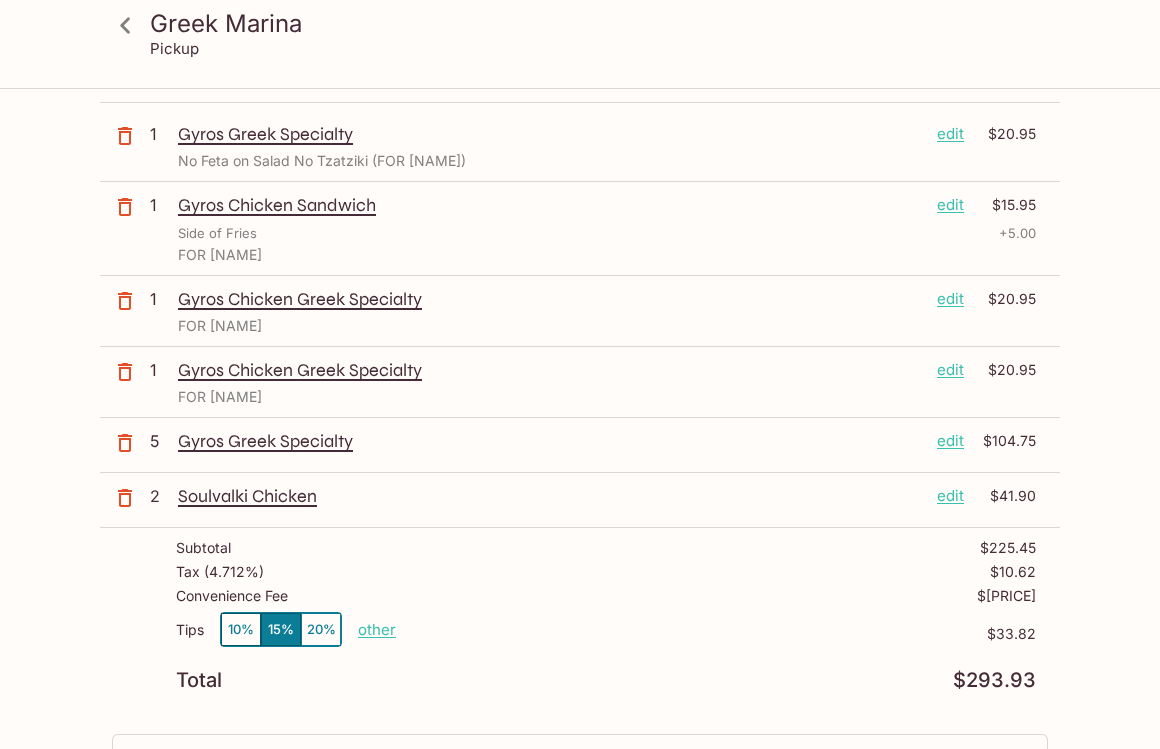 click on "edit" at bounding box center [950, 370] 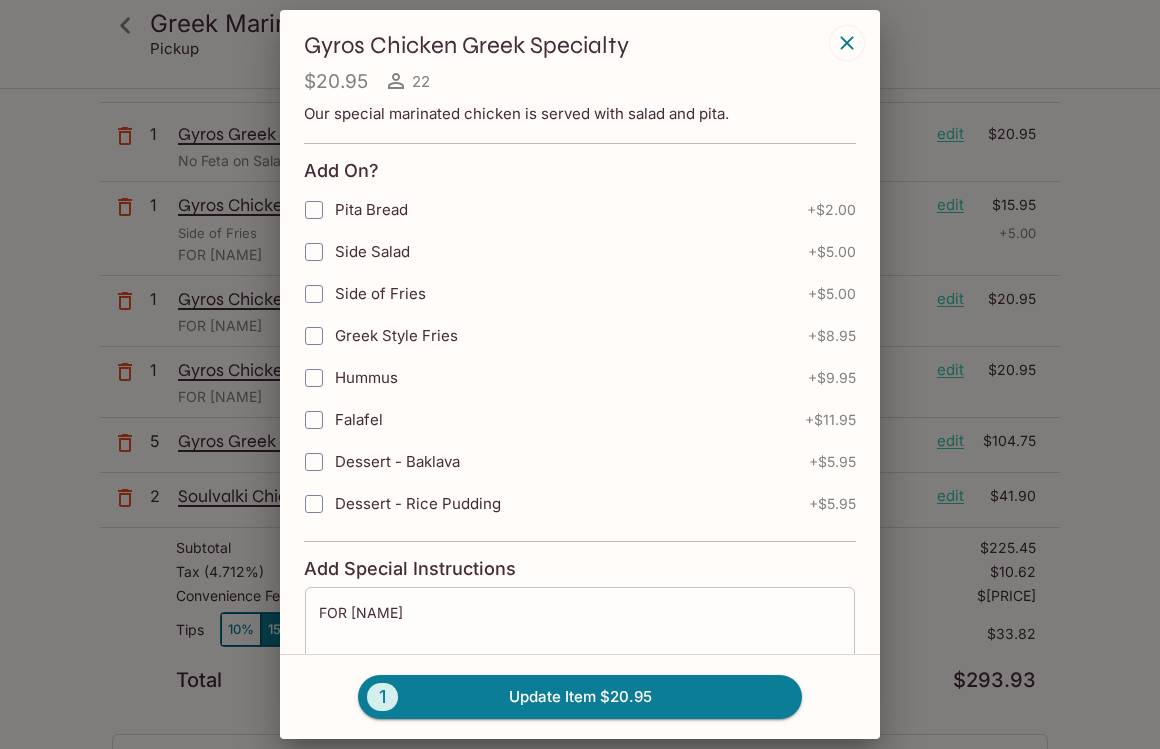 scroll, scrollTop: 231, scrollLeft: 0, axis: vertical 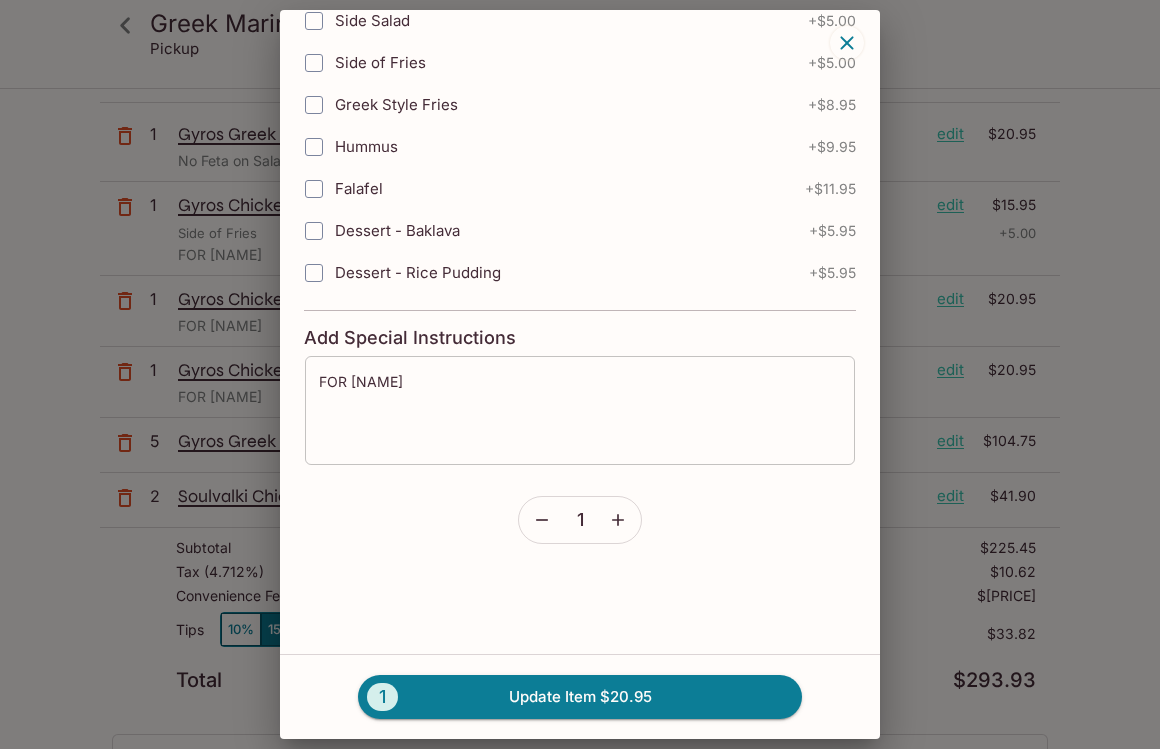 click on "FOR [NAME]" at bounding box center [580, 410] 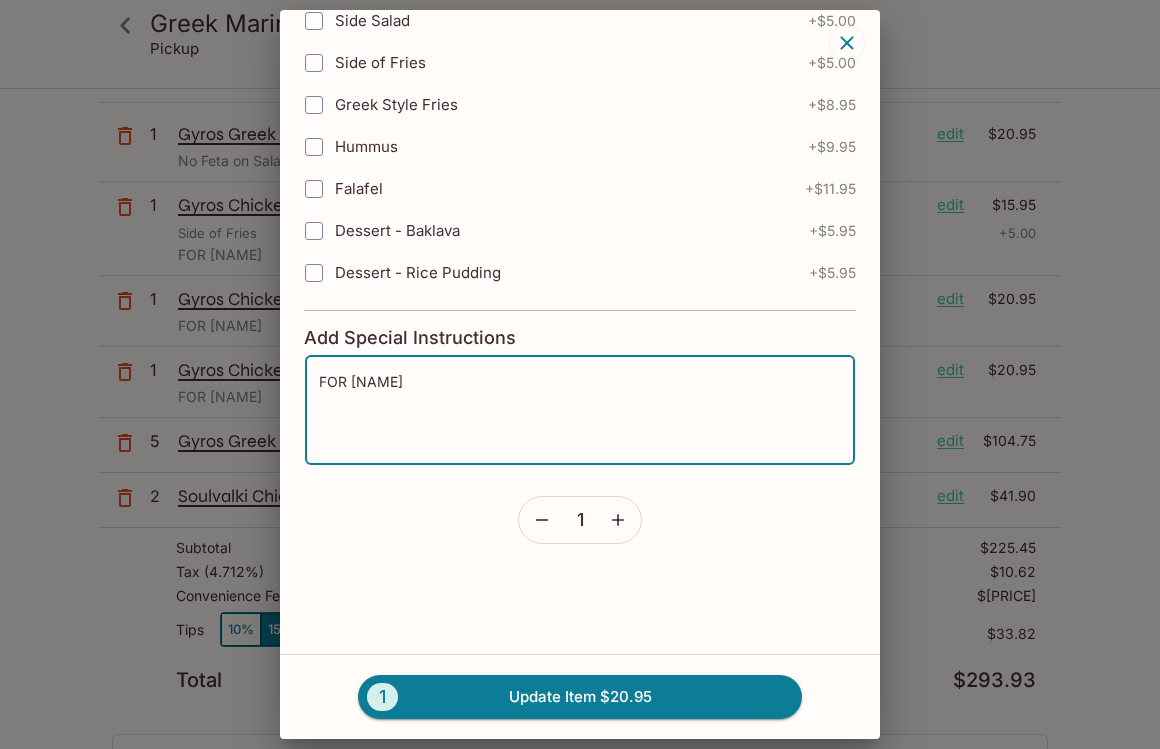 click on "FOR [NAME]" at bounding box center [580, 410] 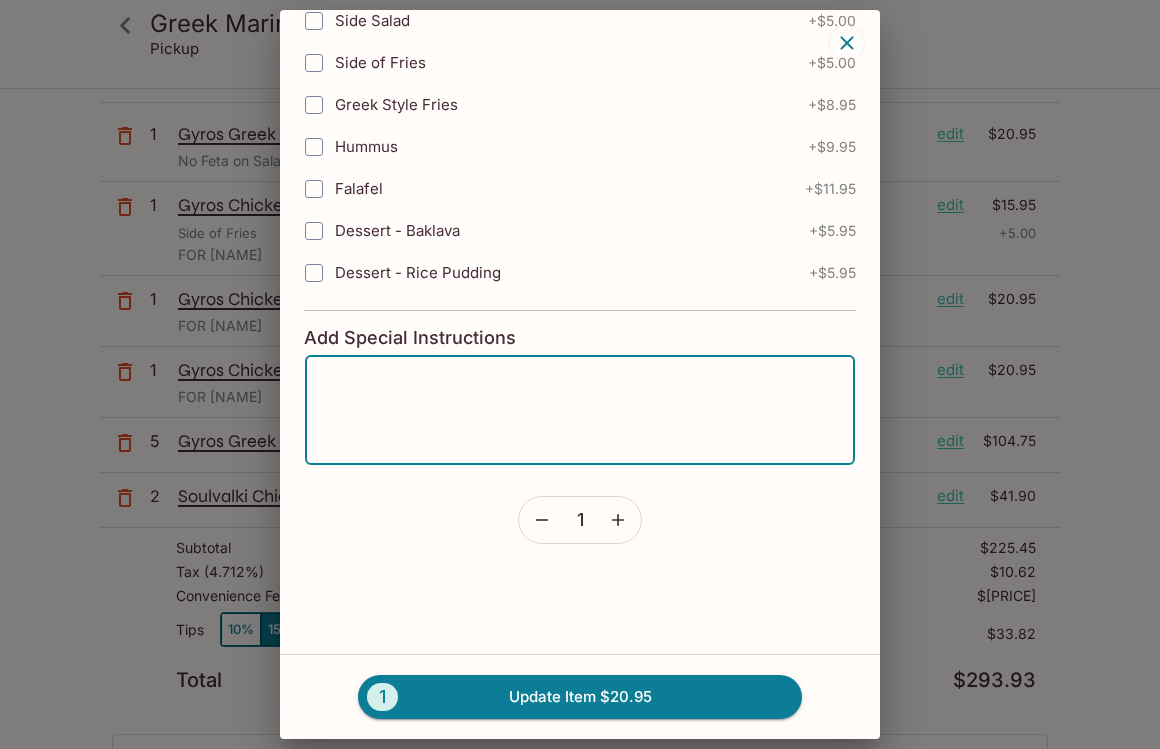 click 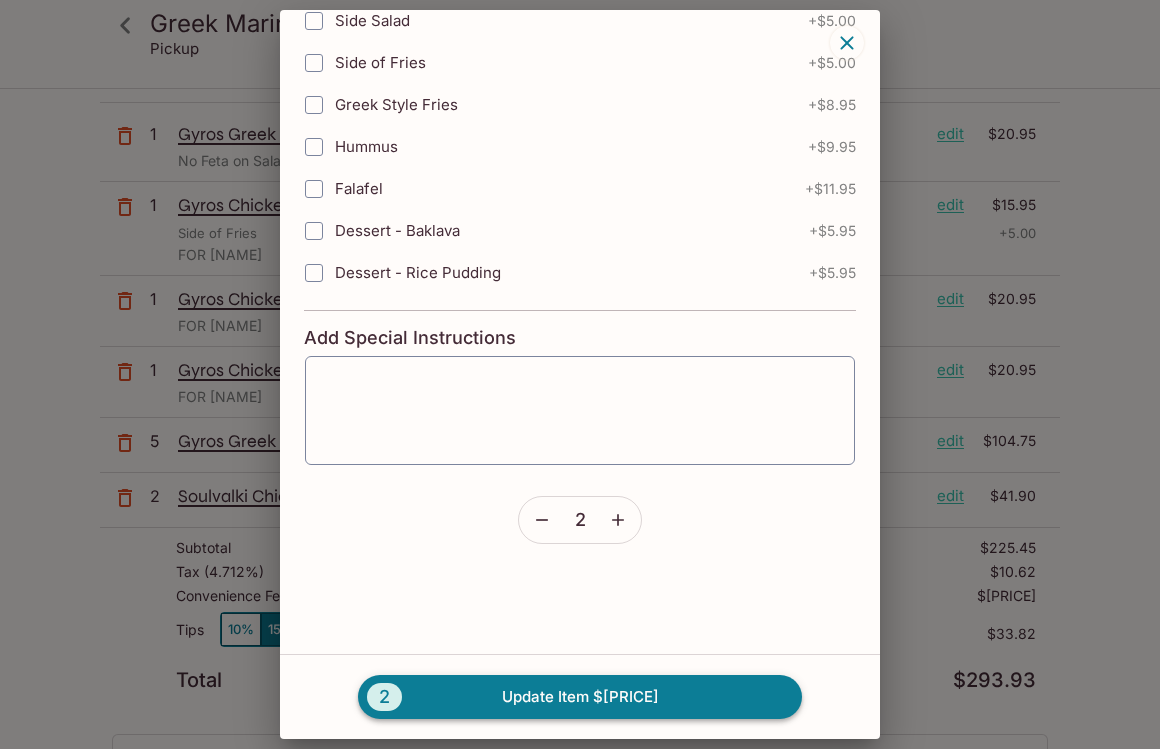 click on "2 Update Item $41.90" at bounding box center [580, 697] 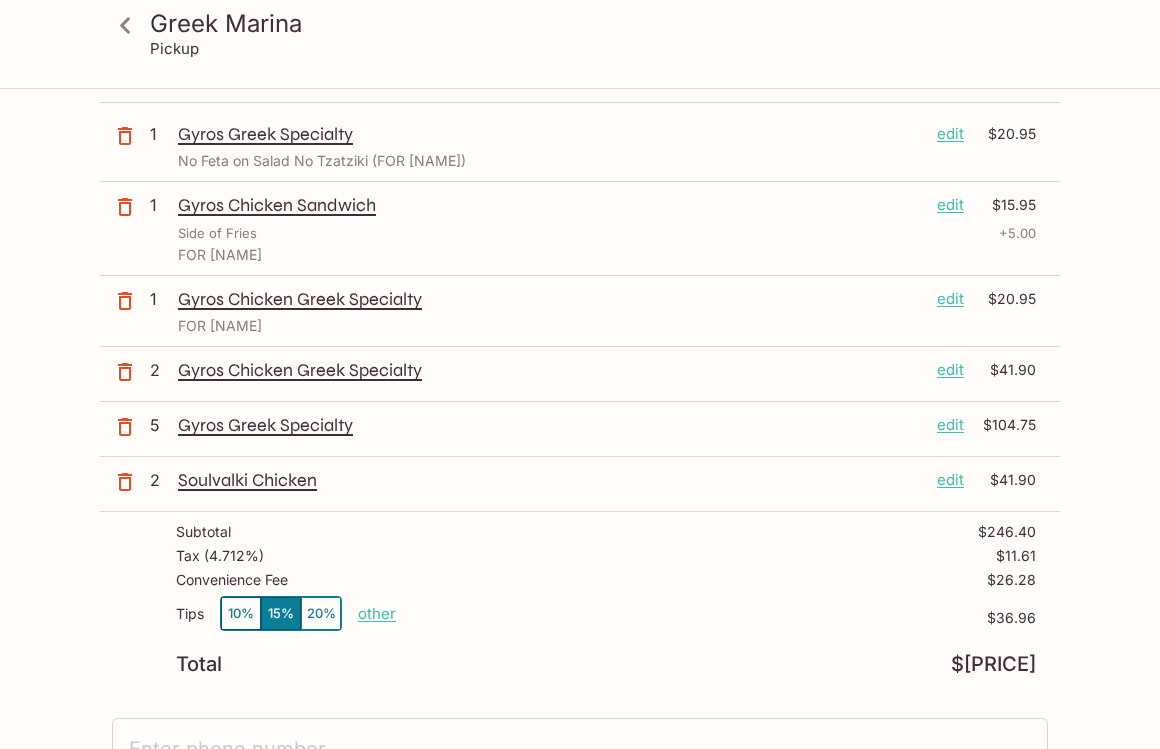 click on "edit" at bounding box center [950, 299] 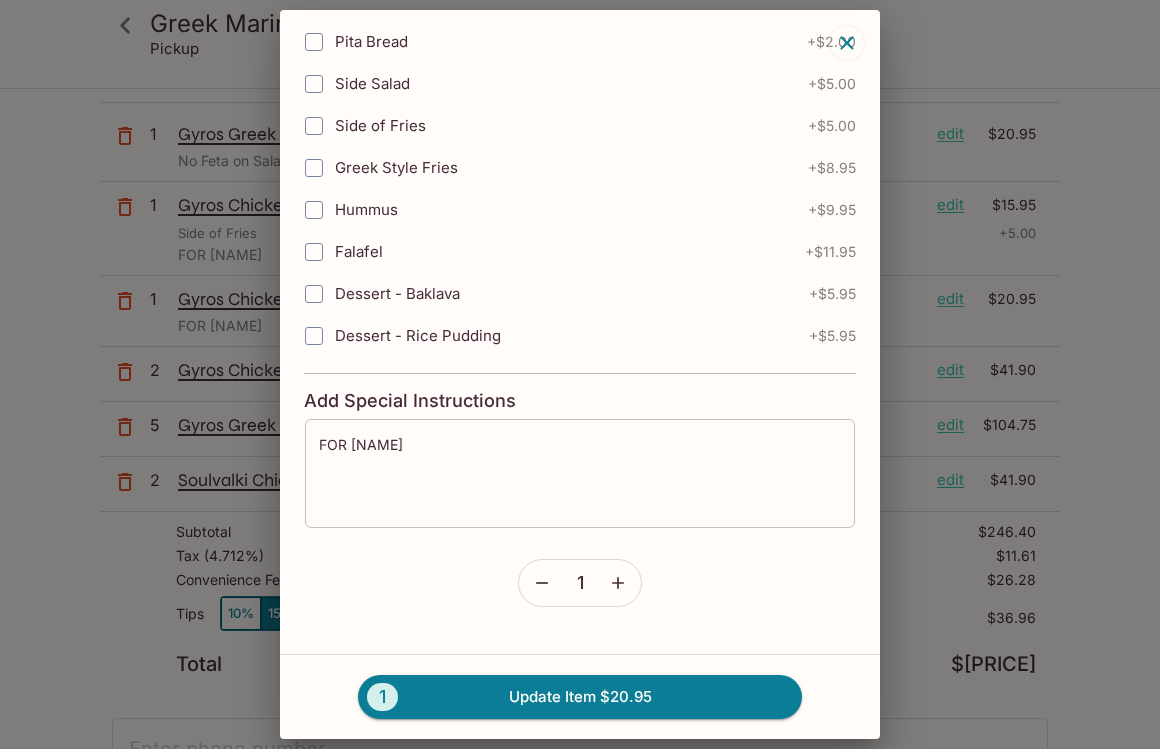 scroll, scrollTop: 231, scrollLeft: 0, axis: vertical 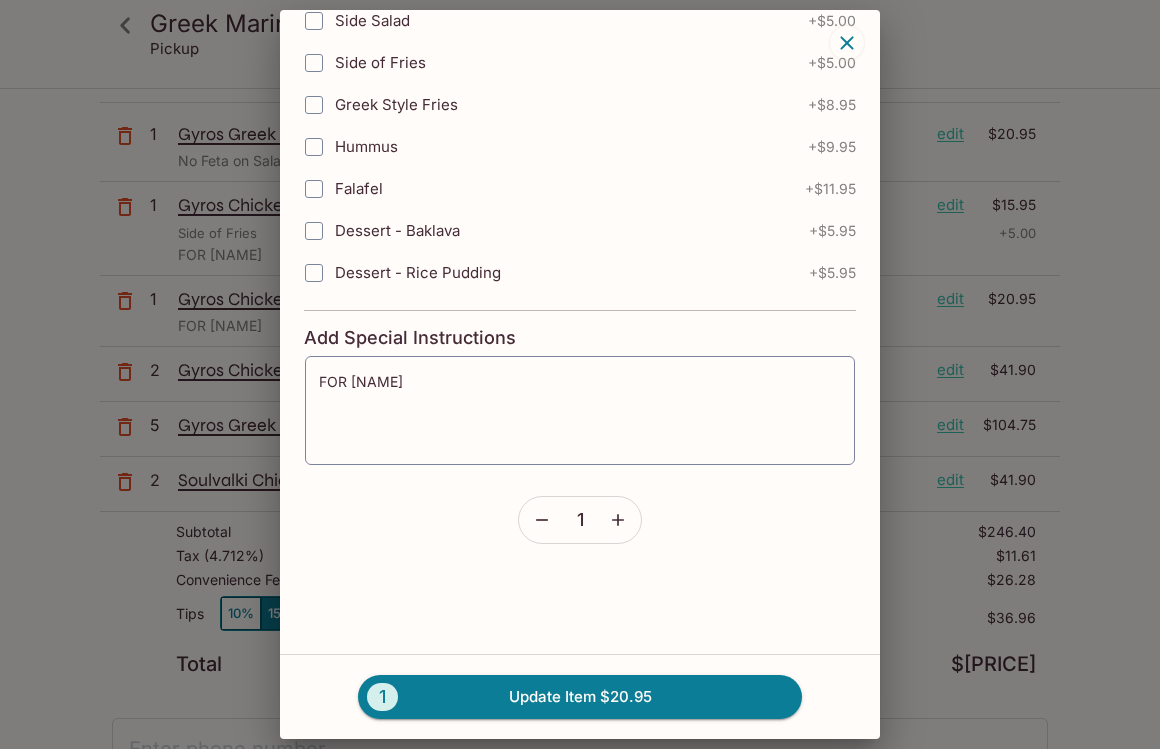 click 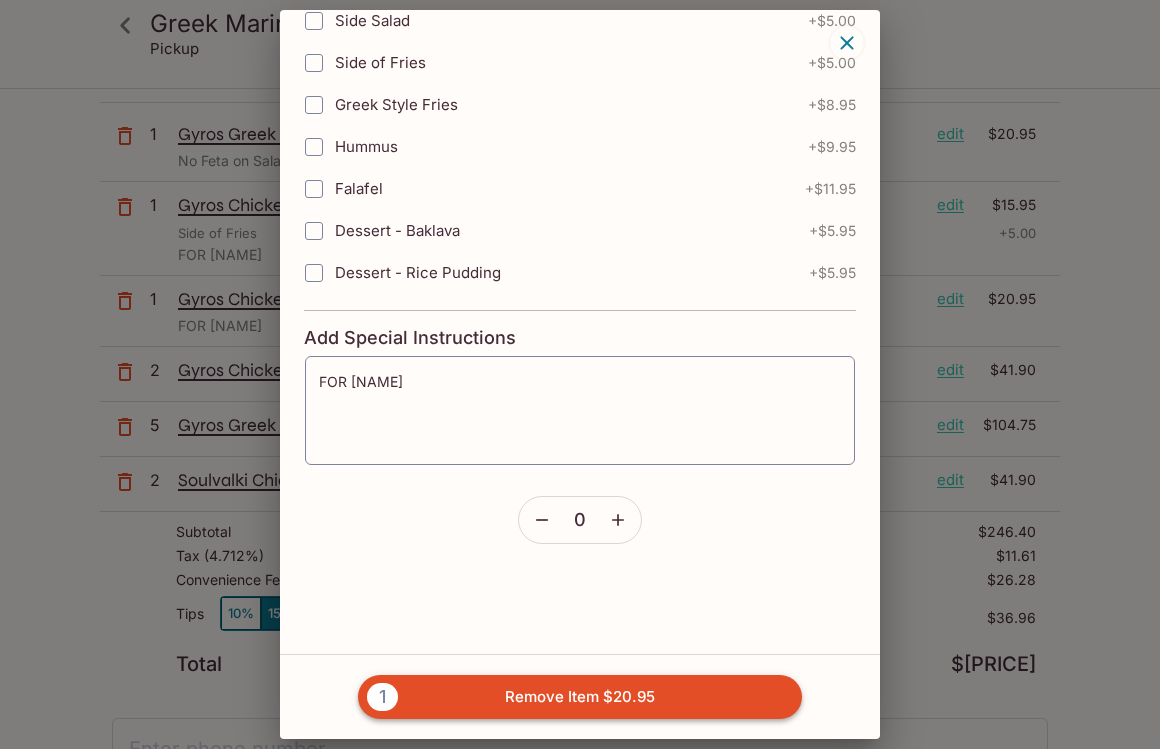 click on "[NUMBER] Remove Item $[PRICE]" at bounding box center [580, 697] 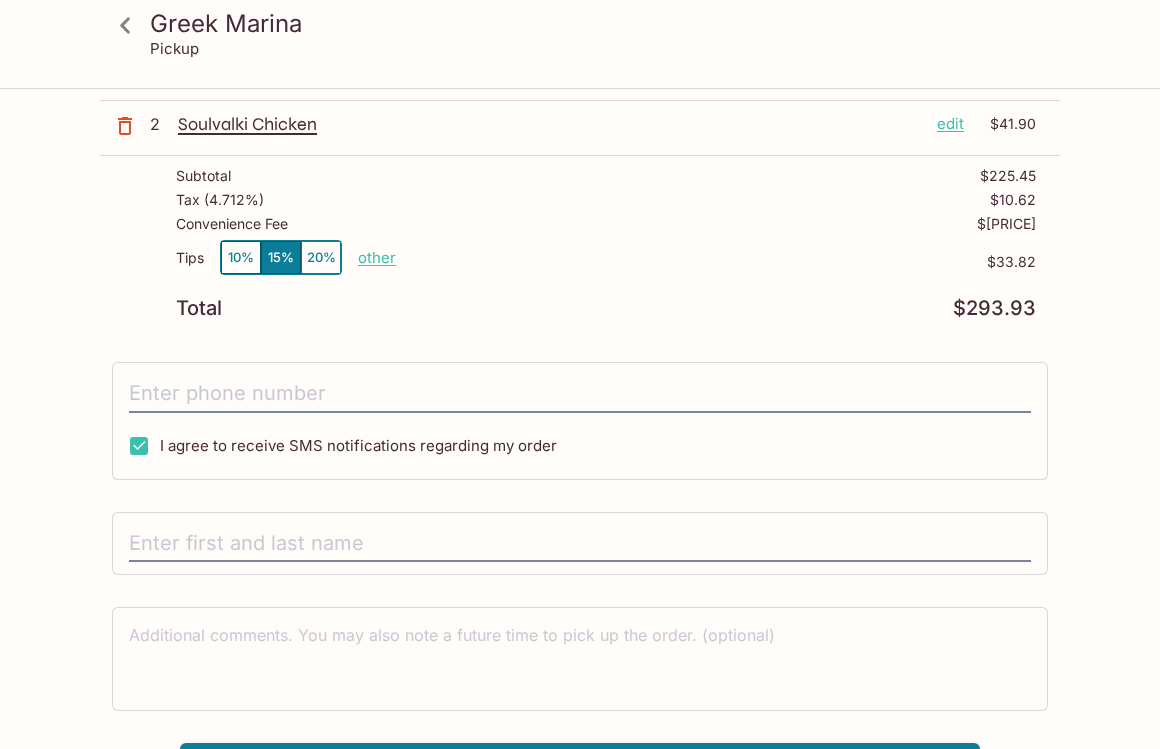 scroll, scrollTop: 459, scrollLeft: 0, axis: vertical 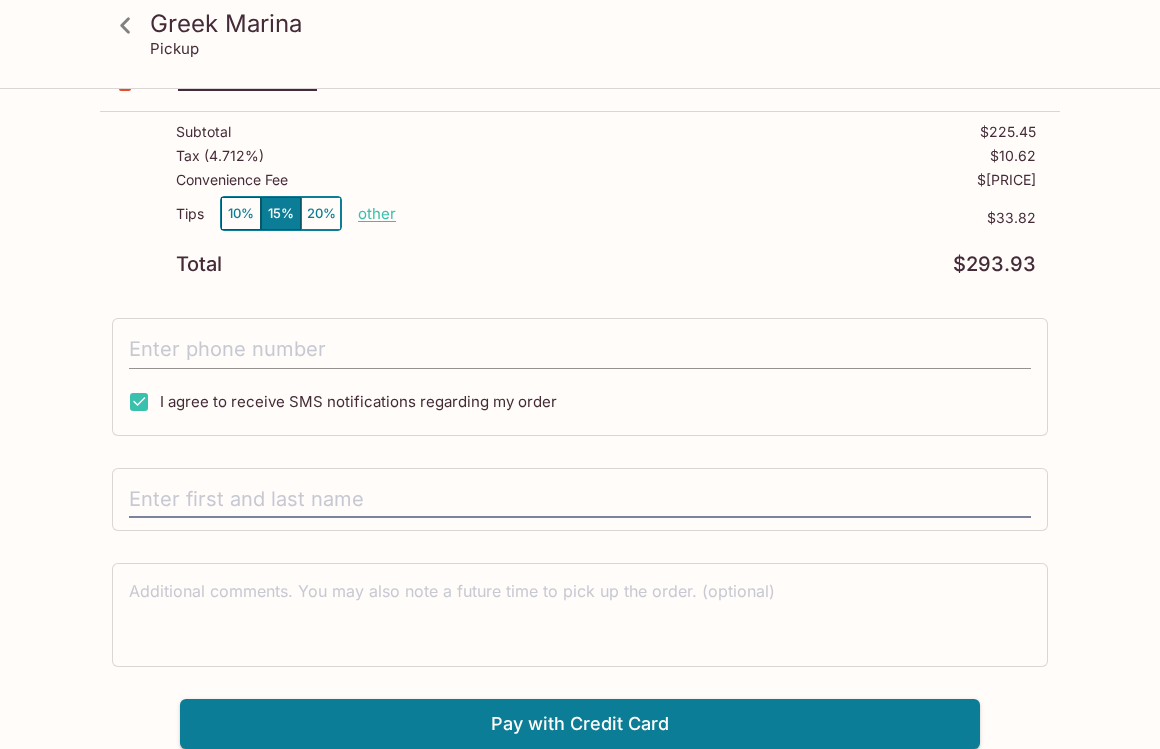 click at bounding box center (580, 350) 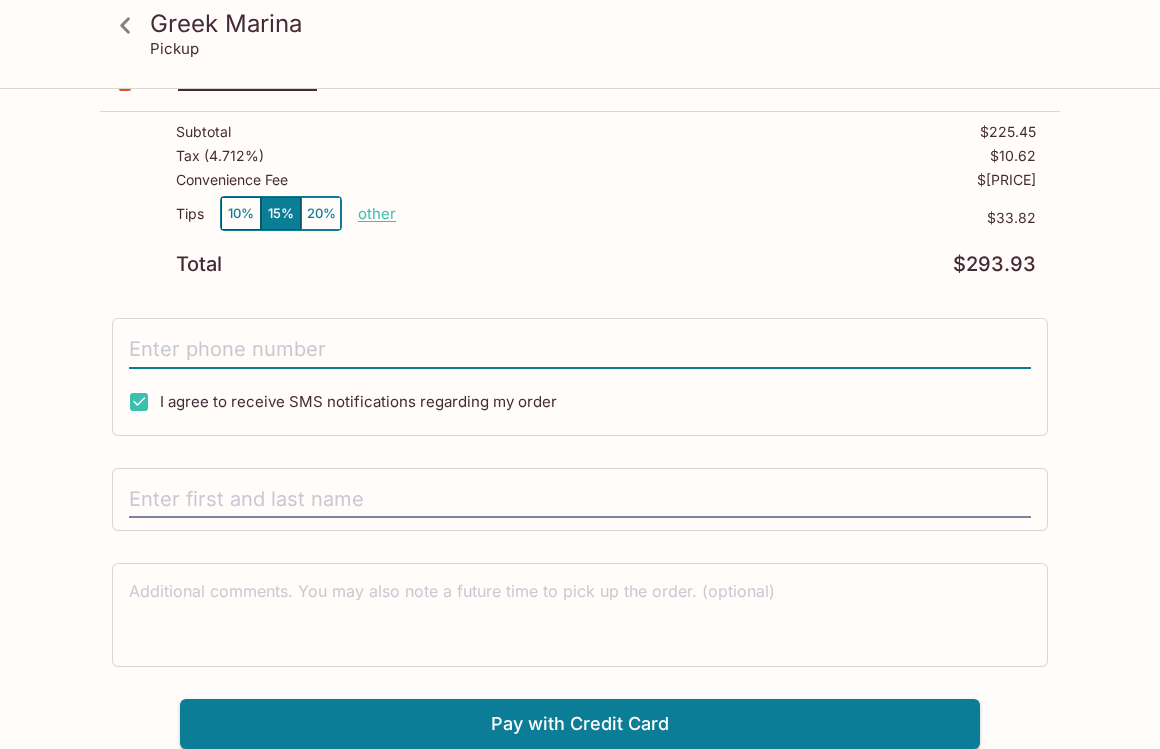 click on "I agree to receive SMS notifications regarding my order" at bounding box center (358, 401) 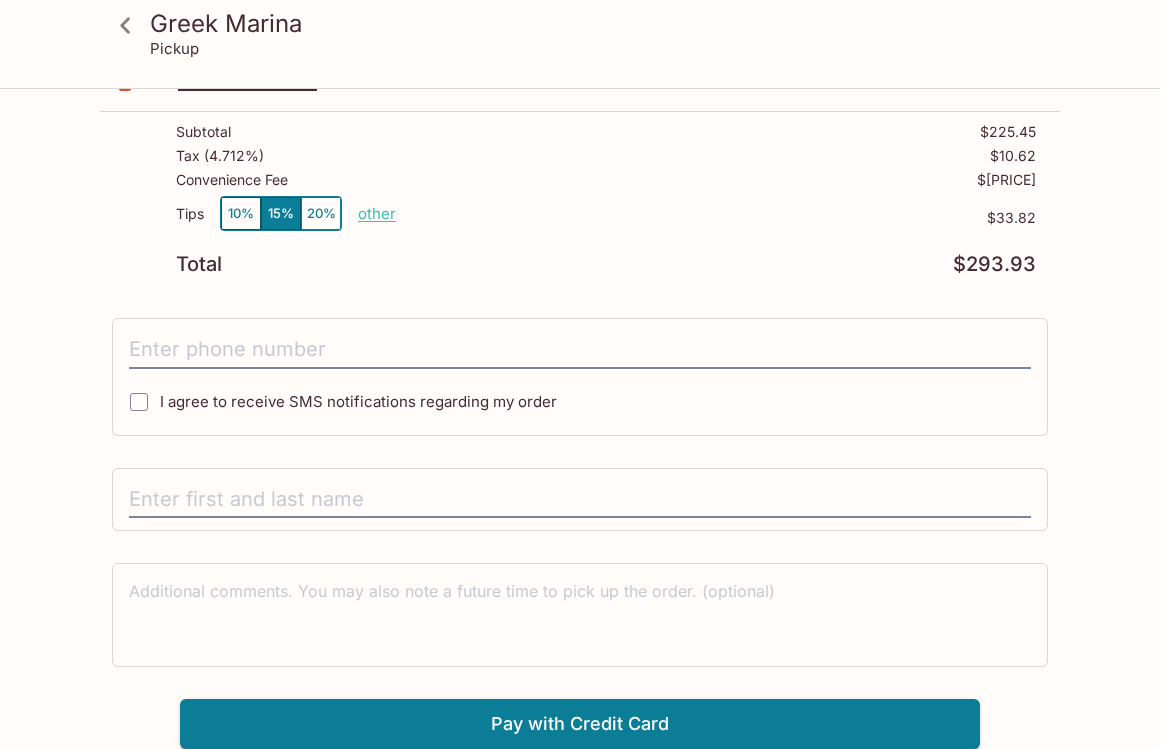 click on "I agree to receive SMS notifications regarding my order" at bounding box center (358, 401) 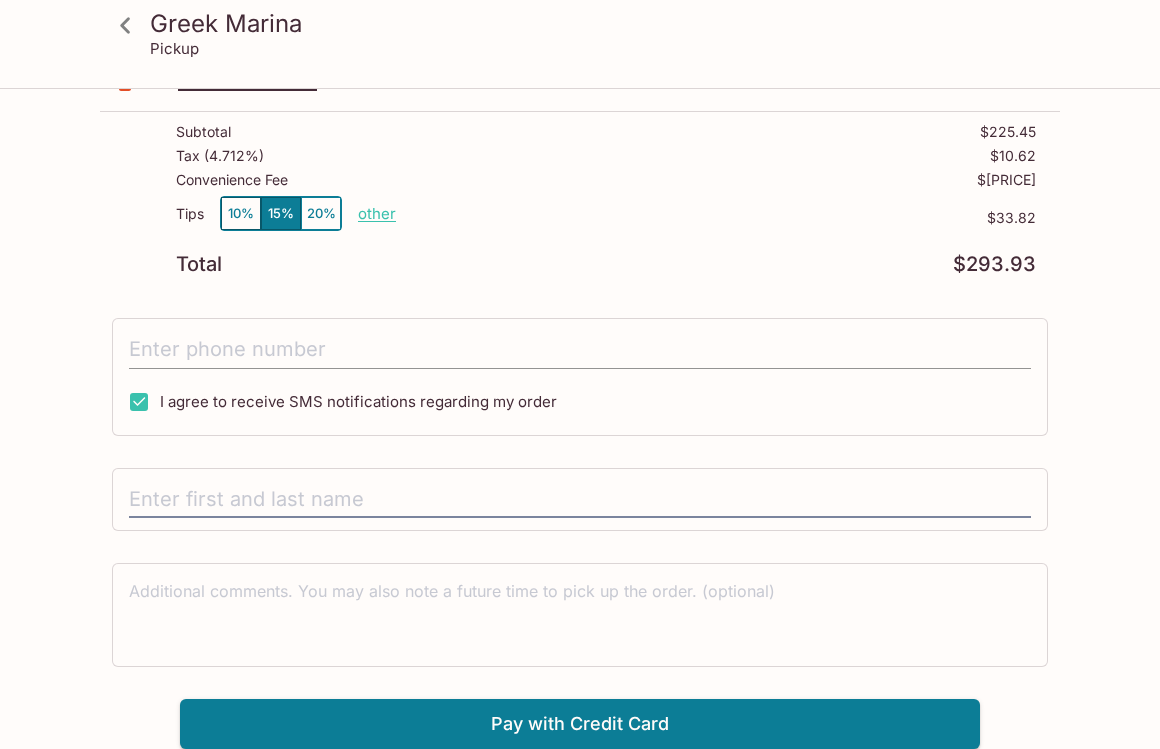 click at bounding box center (580, 350) 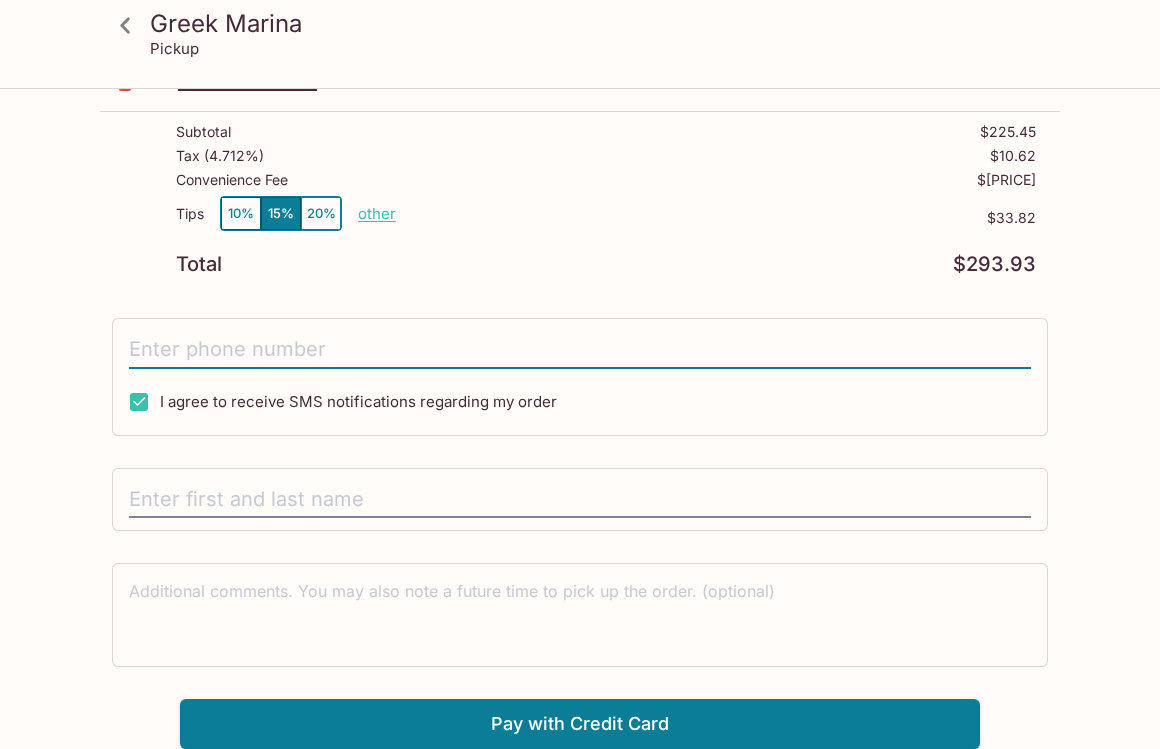 click on "I agree to receive SMS notifications regarding my order" at bounding box center (337, 402) 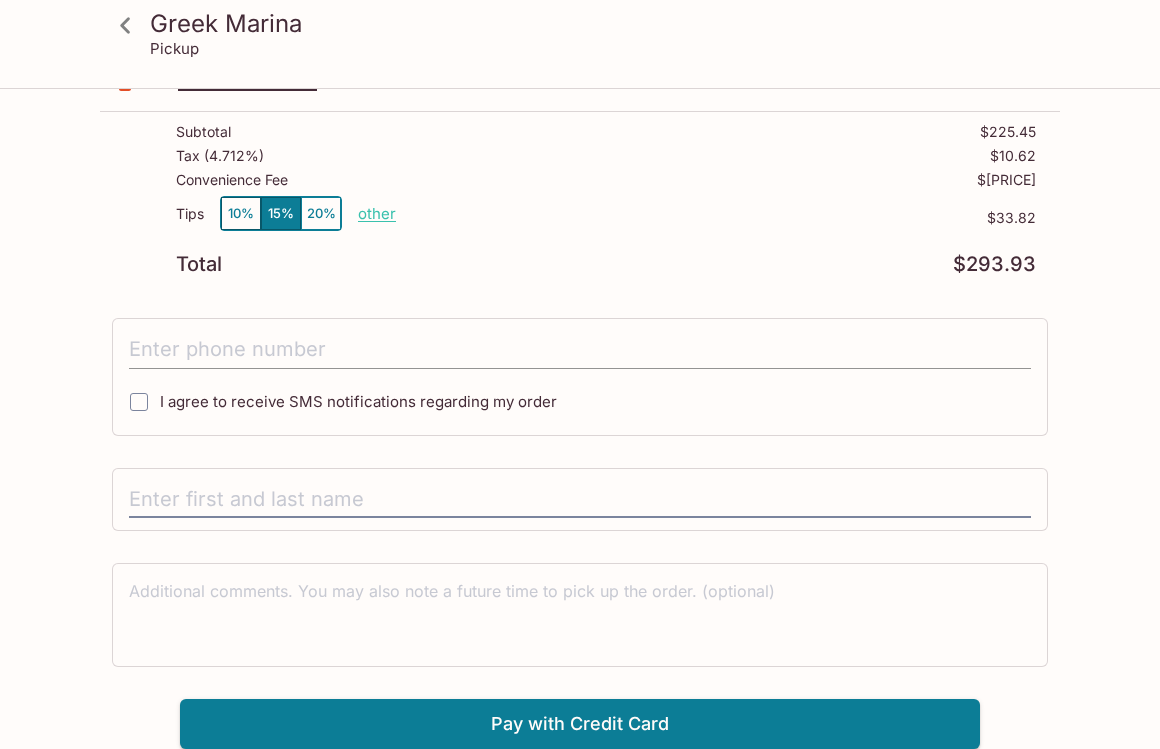 click at bounding box center [580, 350] 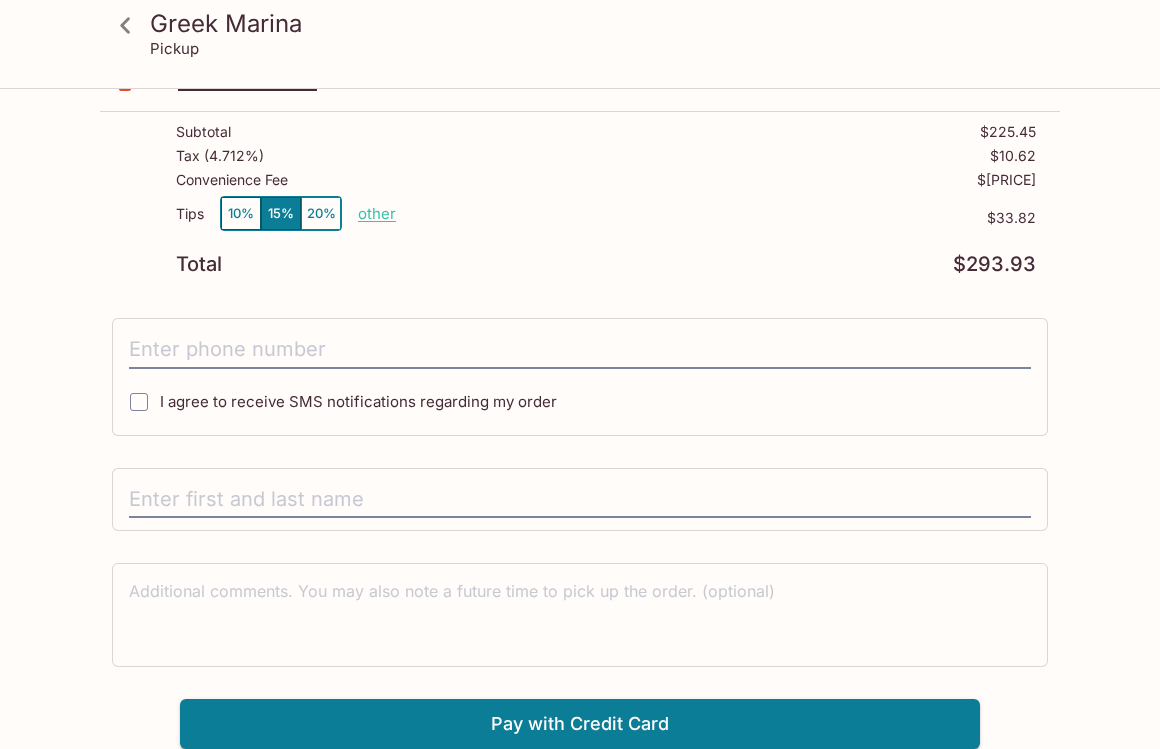 click on "I agree to receive SMS notifications regarding my order" at bounding box center (337, 402) 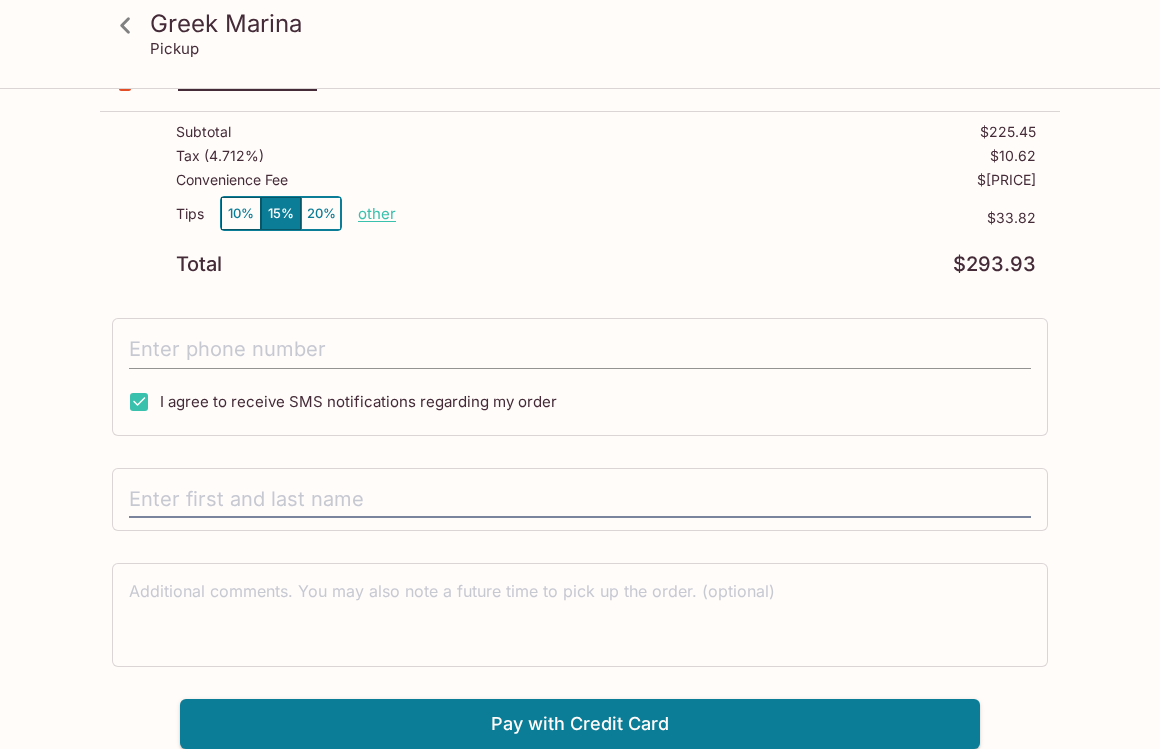 click at bounding box center [580, 350] 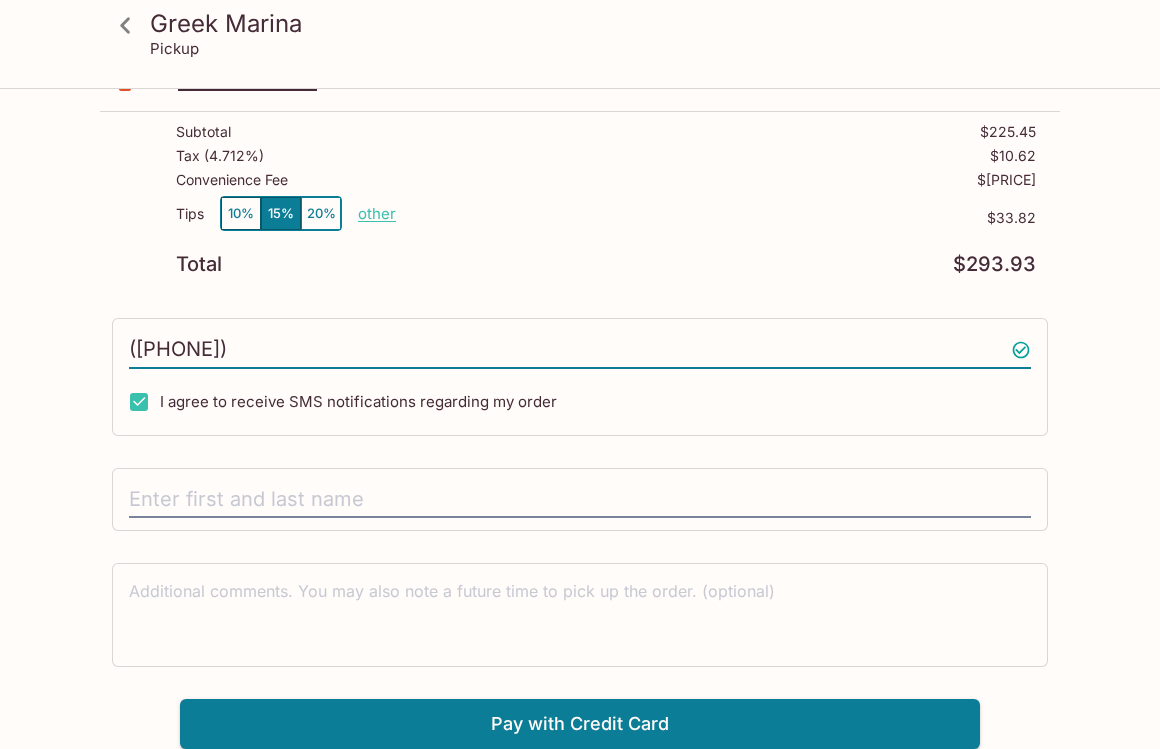 type on "([PHONE])" 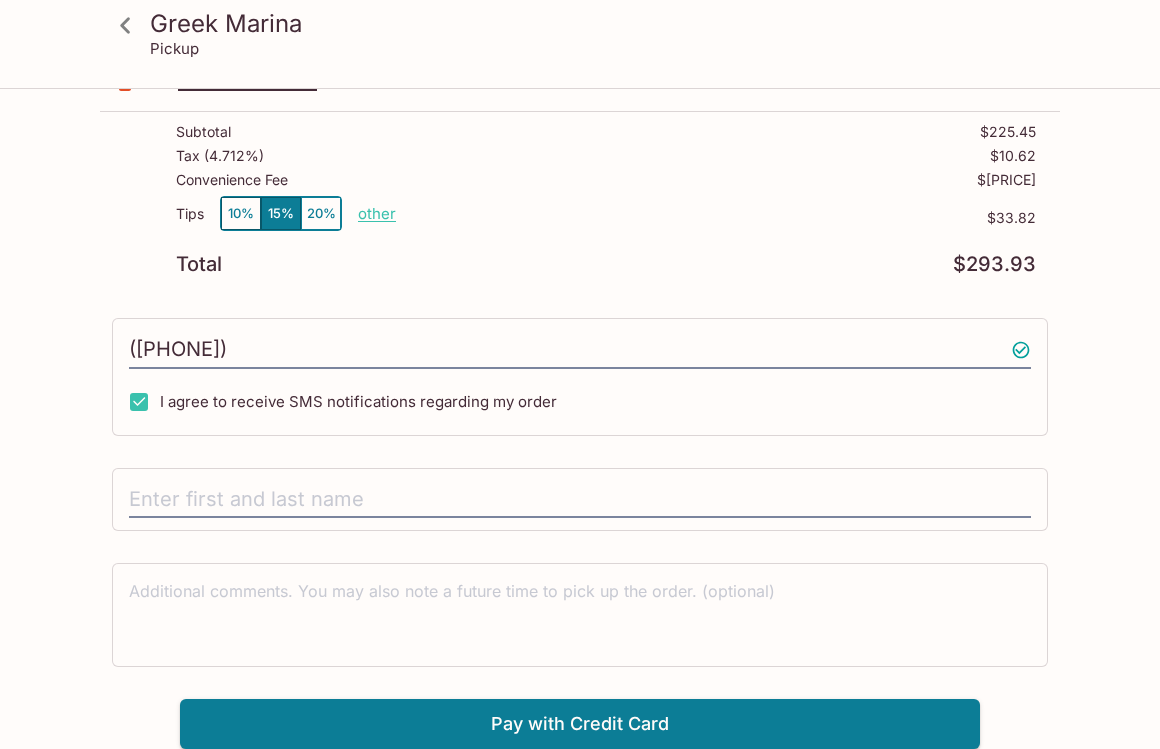 click on "Greek Marina Pickup Greek Marina [NUMBER] [STREET], [CITY], [STATE] Your Order Pickup Day Today Today Pickup Day Pickup Time ASAP ASAP Pickup Time 1 Gyros Greek Specialty edit $[PRICE] No Feta on Salad
No Tzatziki
(FOR [NAME]) 1 Gyros Chicken Sandwich edit $[PRICE] Side of Fries + $[PRICE] FOR [NAME] 2 Gyros Chicken Greek Specialty edit $[PRICE] 5 Gyros Greek Specialty edit $[PRICE] 2 Soulvalki Chicken edit $[PRICE] Subtotal $[PRICE] Tax ( 4.712% ) $[PRICE] Convenience Fee $[PRICE] Tips 10% 15% 20% other $[PRICE] Total $[PRICE] ([PHONE]) I agree to receive SMS notifications regarding my order x Pay with Credit Card" at bounding box center [580, 190] 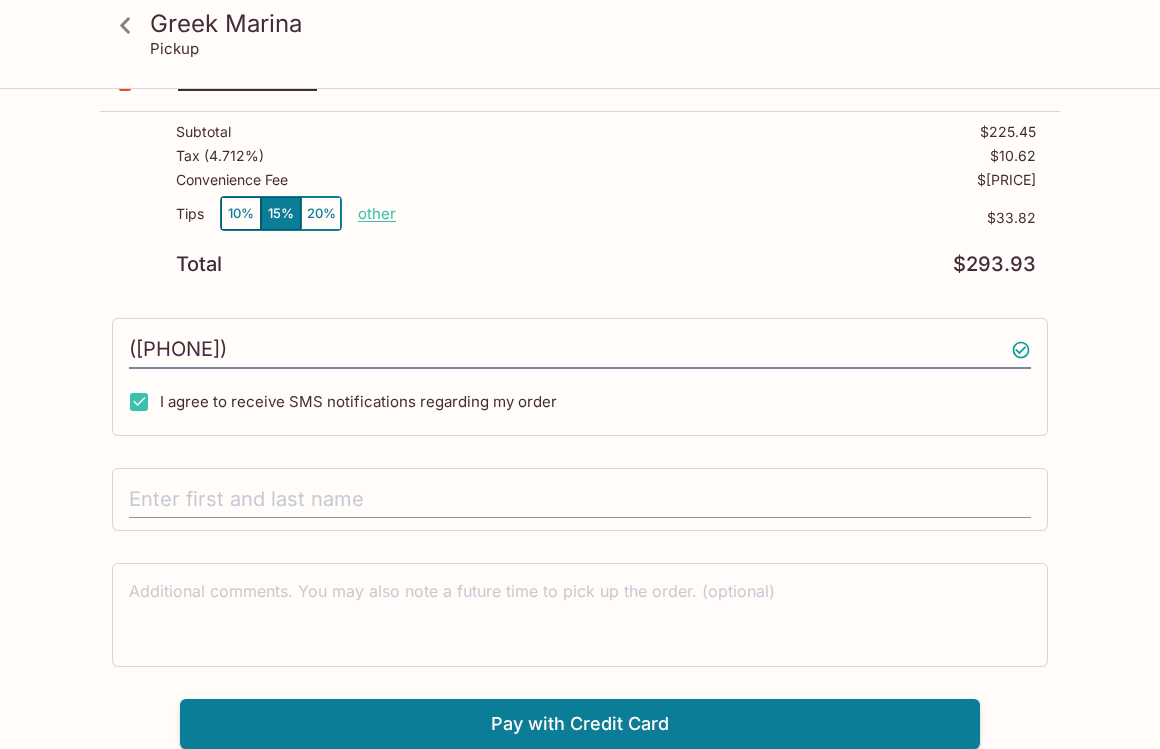 click at bounding box center [580, 500] 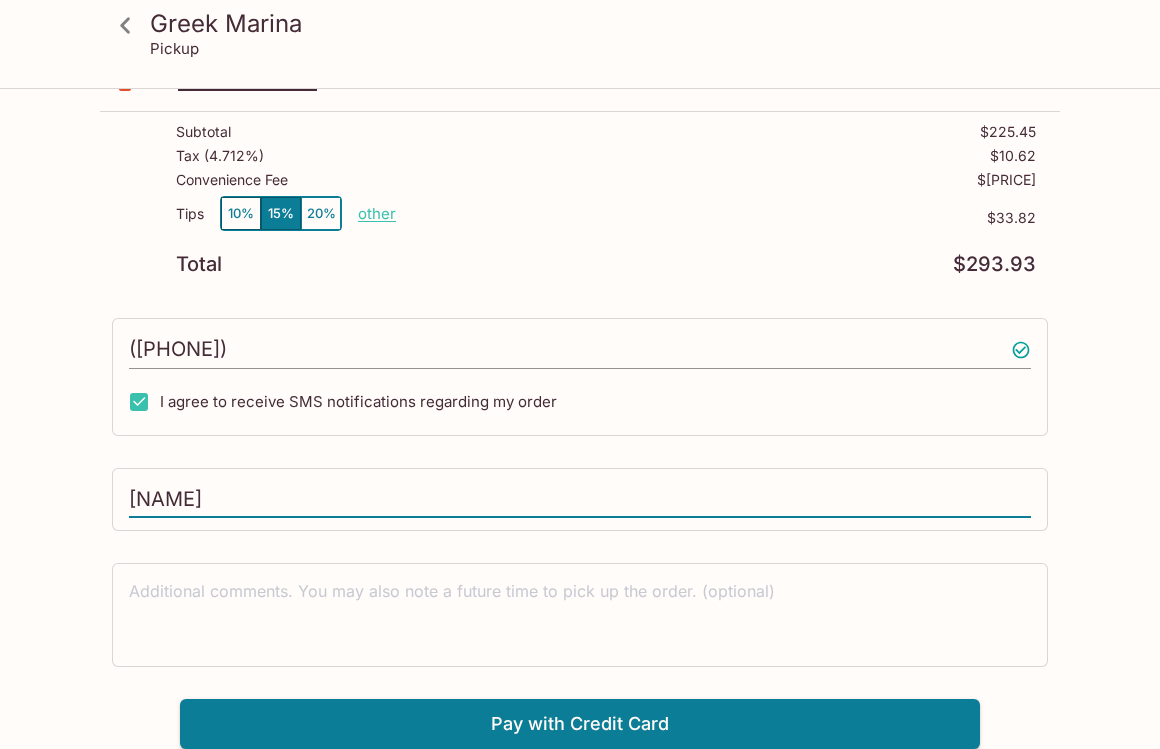 type on "[NAME]" 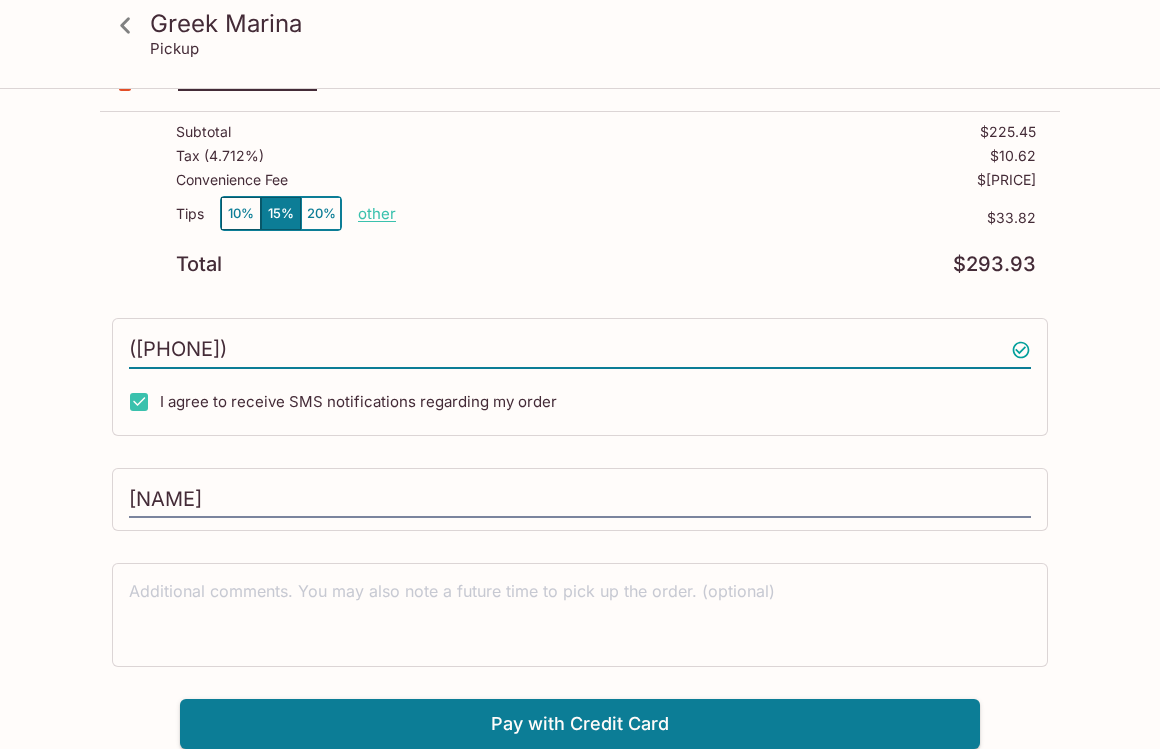 click on "([PHONE])" at bounding box center [580, 350] 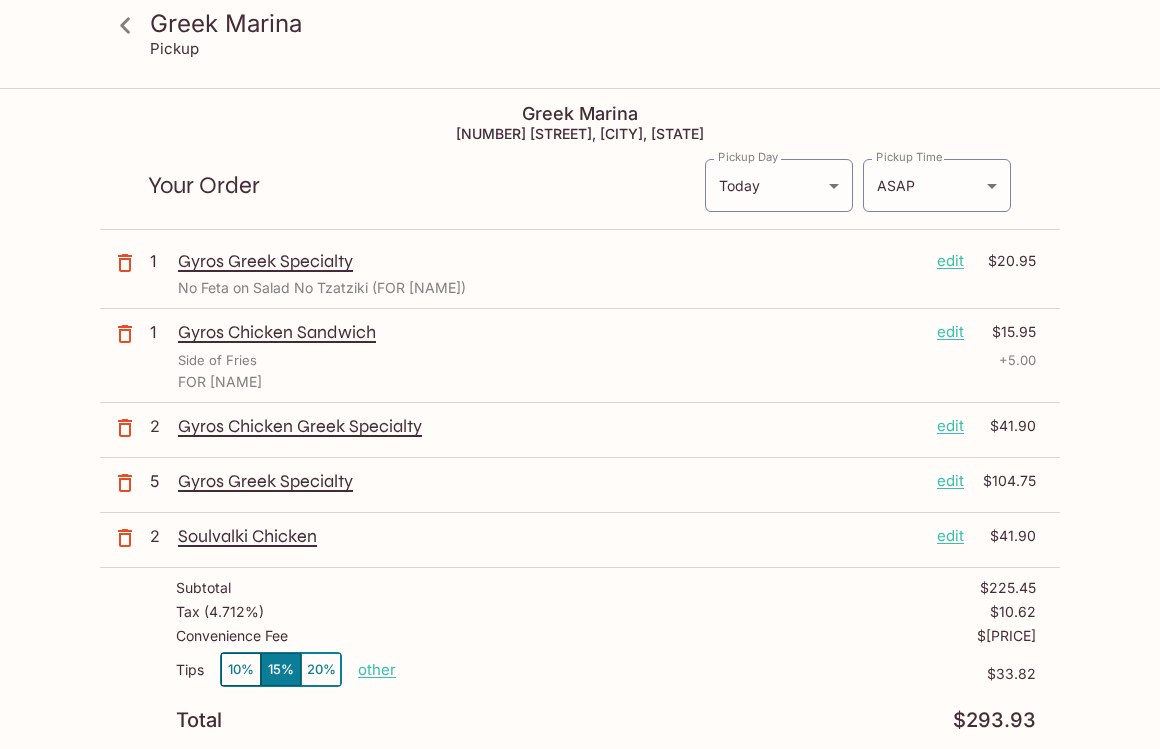 scroll, scrollTop: 0, scrollLeft: 0, axis: both 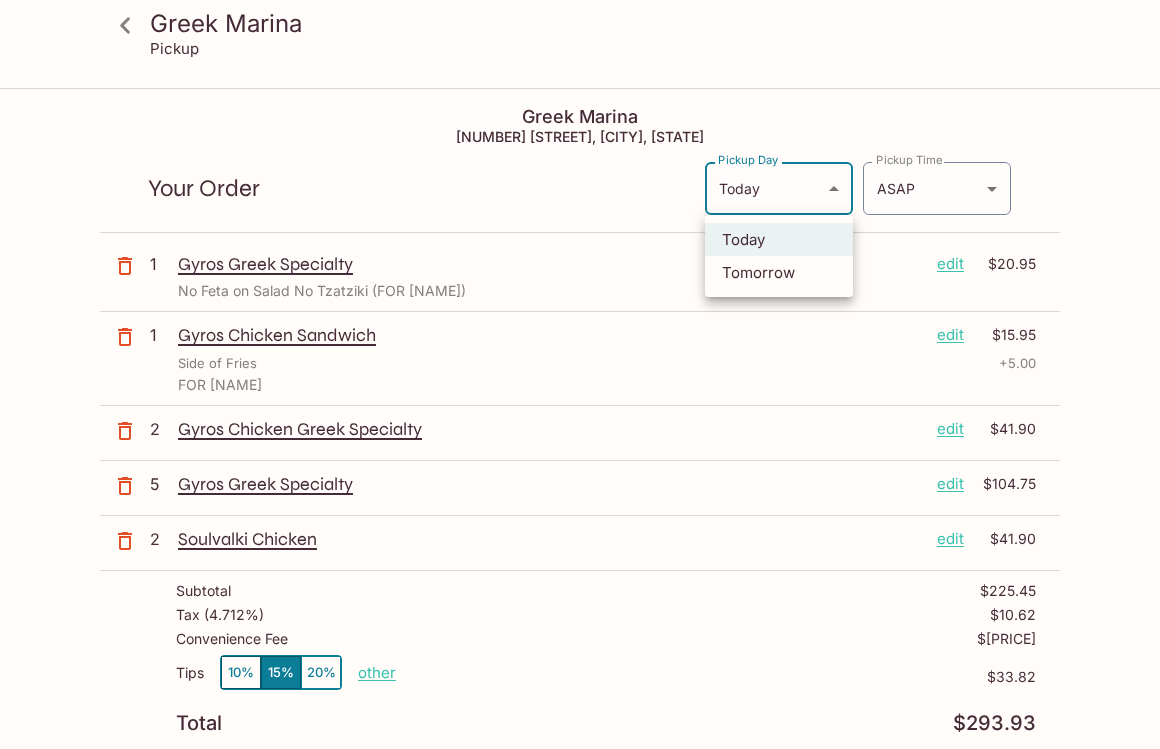 click on "Greek Marina Pickup Greek Marina [NUMBER] [STREET], [CITY], [STATE] Your Order Pickup Day Today Today Pickup Day Pickup Time ASAP ASAP Pickup Time 1 Gyros Greek Specialty edit $[PRICE] No Feta on Salad
No Tzatziki
(FOR [NAME]) 1 Gyros Chicken Sandwich edit $[PRICE] Side of Fries + $[PRICE] FOR [NAME] 2 Gyros Chicken Greek Specialty edit $[PRICE] 5 Gyros Greek Specialty edit $[PRICE] 2 Soulvalki Chicken edit $[PRICE] Subtotal $[PRICE] Tax ( 4.712% ) $[PRICE] Convenience Fee $[PRICE] Tips 10% 15% 20% other $[PRICE] Total $[PRICE] ([PHONE]) I agree to receive SMS notifications regarding my order [NAME] x Pay with Credit Card Greek Marina | Powered by Beluga Today Tomorrow" at bounding box center [580, 464] 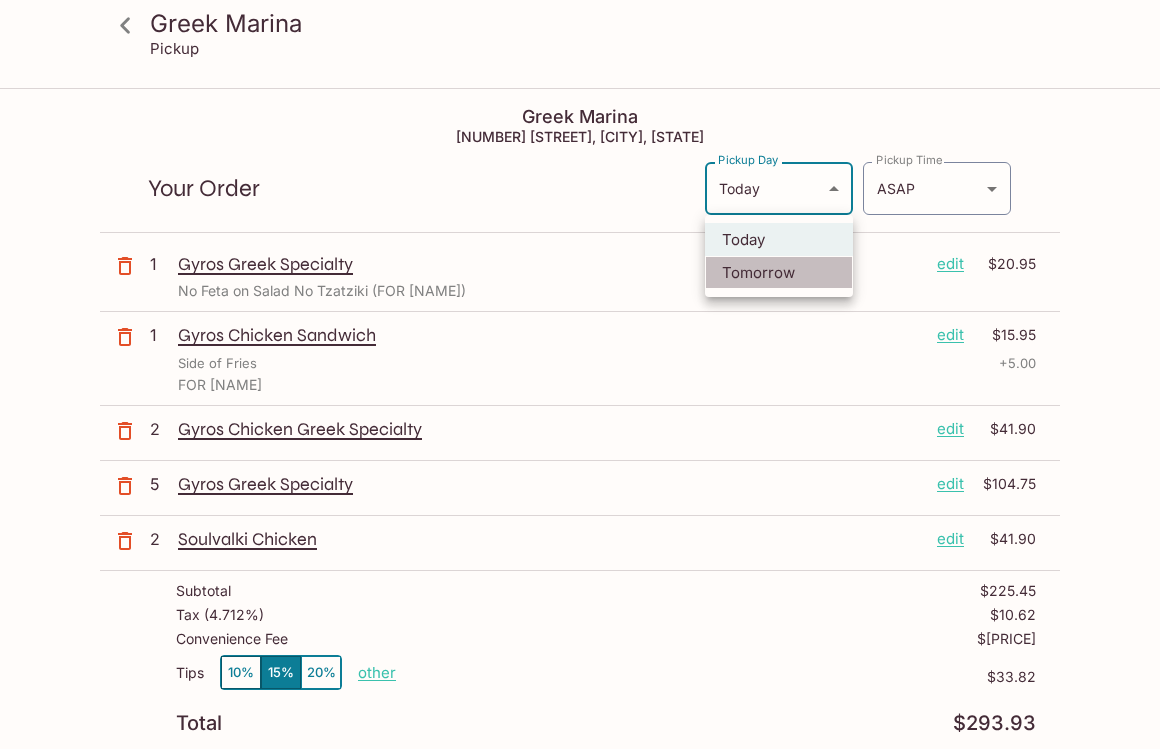 click on "Tomorrow" at bounding box center [779, 272] 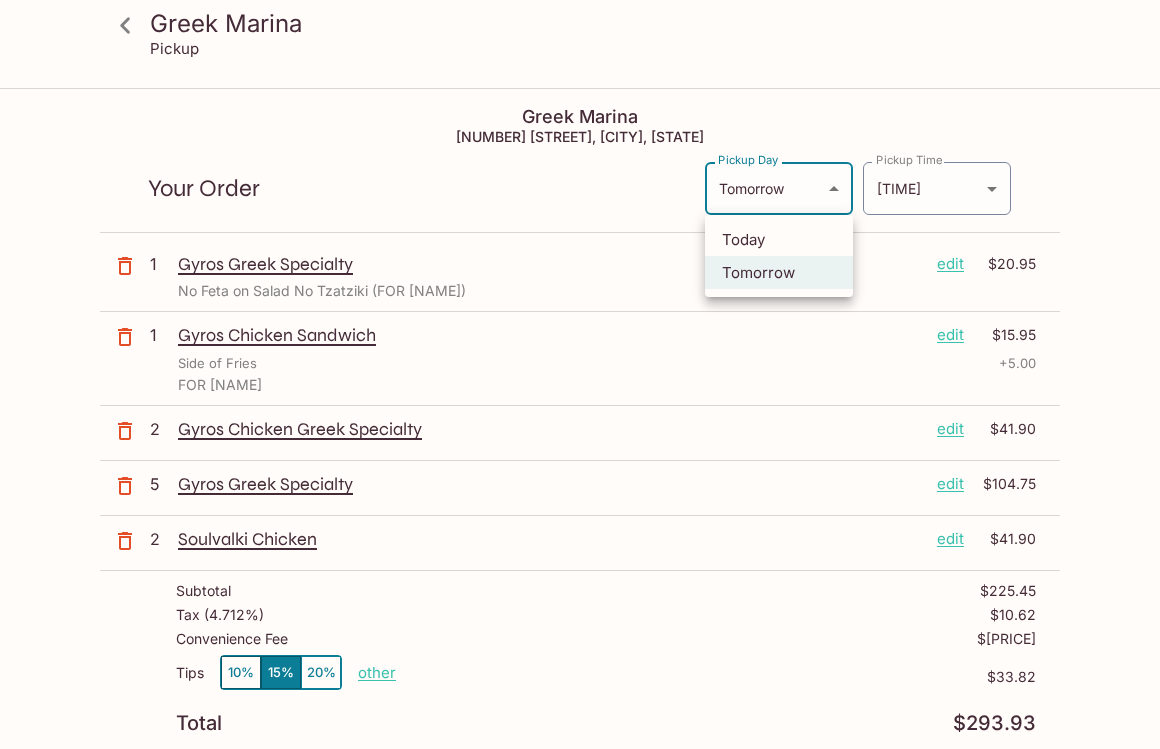 click on "Greek Marina Pickup Greek Marina [NUMBER] [STREET], [CITY], [STATE] Your Order Pickup Day Tomorrow Tomorrow Pickup Day Pickup Time [TIME] [DATE]T[TIME] Pickup Time 1 Gyros Greek Specialty edit $[PRICE] No Feta on Salad
No Tzatziki
(FOR [NAME]) 1 Gyros Chicken Sandwich edit $[PRICE] Side of Fries + $[PRICE] FOR [NAME] 2 Gyros Chicken Greek Specialty edit $[PRICE] 5 Gyros Greek Specialty edit $[PRICE] 2 Soulvalki Chicken edit $[PRICE] Subtotal $[PRICE] Tax ( 4.712% ) $[PRICE] Convenience Fee $[PRICE] Tips 10% 15% 20% other $[PRICE] Total $[PRICE] ([PHONE]) I agree to receive SMS notifications regarding my order [NAME] x Pay with Credit Card Greek Marina | Powered by Beluga Today Tomorrow" at bounding box center (580, 464) 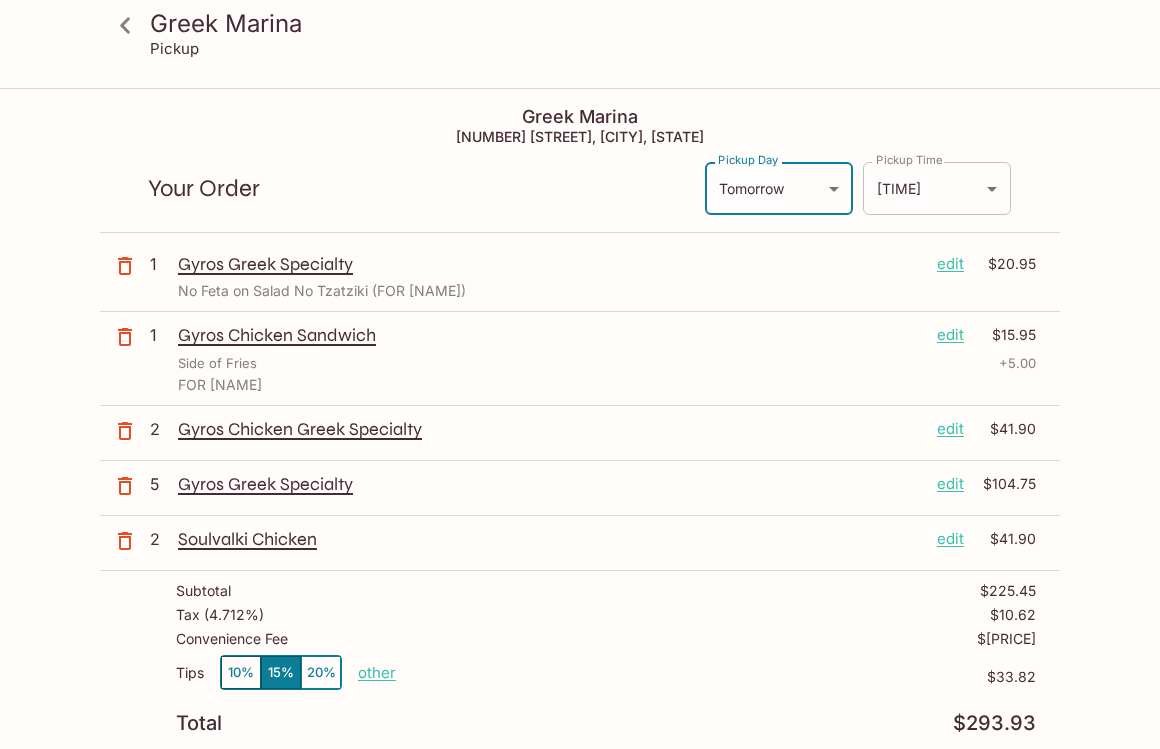 click on "Greek Marina Pickup Greek Marina [NUMBER] [STREET], [CITY], [STATE] Your Order Pickup Day Tomorrow Tomorrow Pickup Day Pickup Time [TIME] [DATE]T[TIME] Pickup Time 1 Gyros Greek Specialty edit $[PRICE] No Feta on Salad
No Tzatziki
(FOR [NAME]) 1 Gyros Chicken Sandwich edit $[PRICE] Side of Fries + $[PRICE] FOR [NAME] 2 Gyros Chicken Greek Specialty edit $[PRICE] 5 Gyros Greek Specialty edit $[PRICE] 2 Soulvalki Chicken edit $[PRICE] Subtotal $[PRICE] Tax ( 4.712% ) $[PRICE] Convenience Fee $[PRICE] Tips 10% 15% 20% other $[PRICE] Total $[PRICE] ([PHONE]) I agree to receive SMS notifications regarding my order [NAME] x Pay with Credit Card Greek Marina | Powered by Beluga" at bounding box center [580, 464] 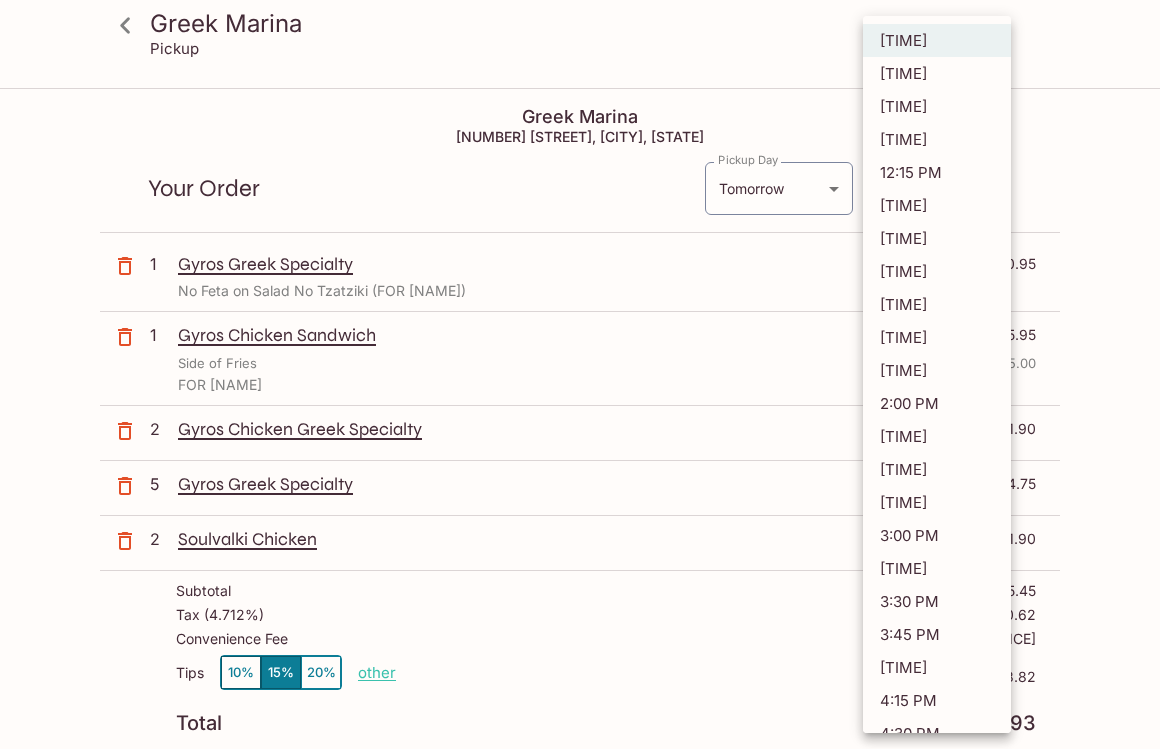 click at bounding box center [580, 374] 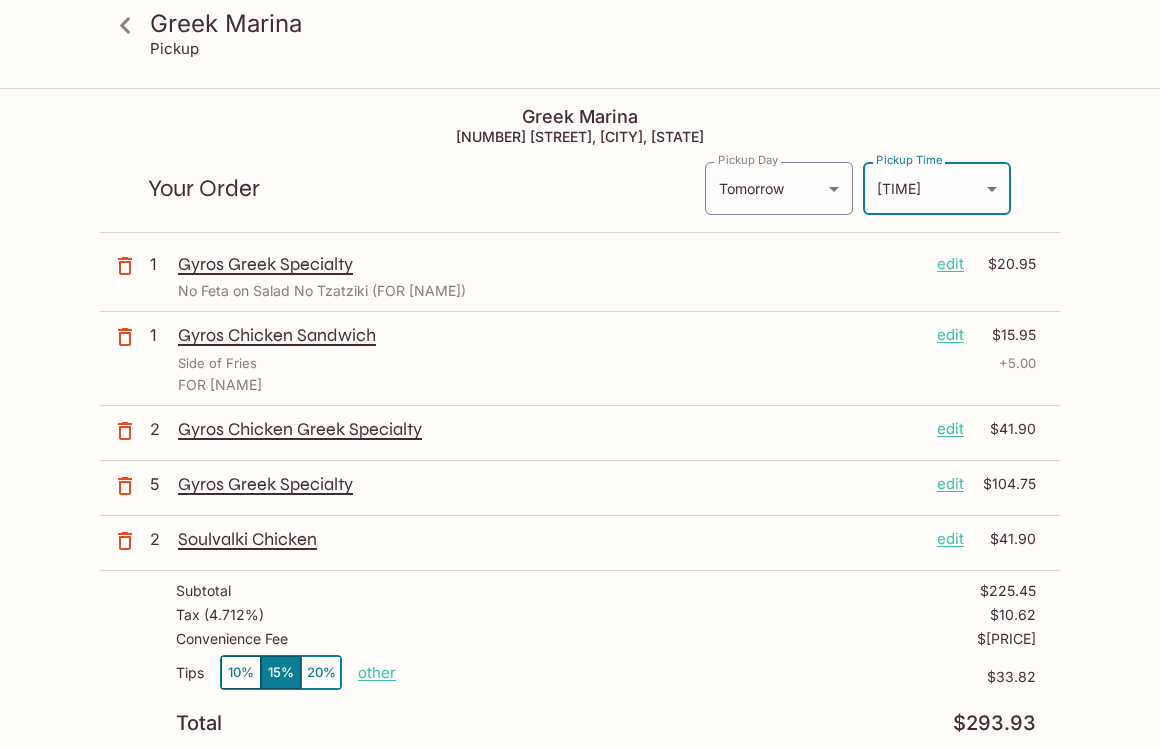 click on "Greek Marina Pickup Greek Marina [NUMBER] [STREET], [CITY], [STATE] Your Order Pickup Day Tomorrow Tomorrow Pickup Day Pickup Time [TIME] [DATE]T[TIME] Pickup Time 1 Gyros Greek Specialty edit $[PRICE] No Feta on Salad
No Tzatziki
(FOR [NAME]) 1 Gyros Chicken Sandwich edit $[PRICE] Side of Fries + $[PRICE] FOR [NAME] 2 Gyros Chicken Greek Specialty edit $[PRICE] 5 Gyros Greek Specialty edit $[PRICE] 2 Soulvalki Chicken edit $[PRICE] Subtotal $[PRICE] Tax ( 4.712% ) $[PRICE] Convenience Fee $[PRICE] Tips 10% 15% 20% other $[PRICE] Total $[PRICE] ([PHONE]) I agree to receive SMS notifications regarding my order [NAME] x Pay with Credit Card Greek Marina | Powered by Beluga" at bounding box center [580, 464] 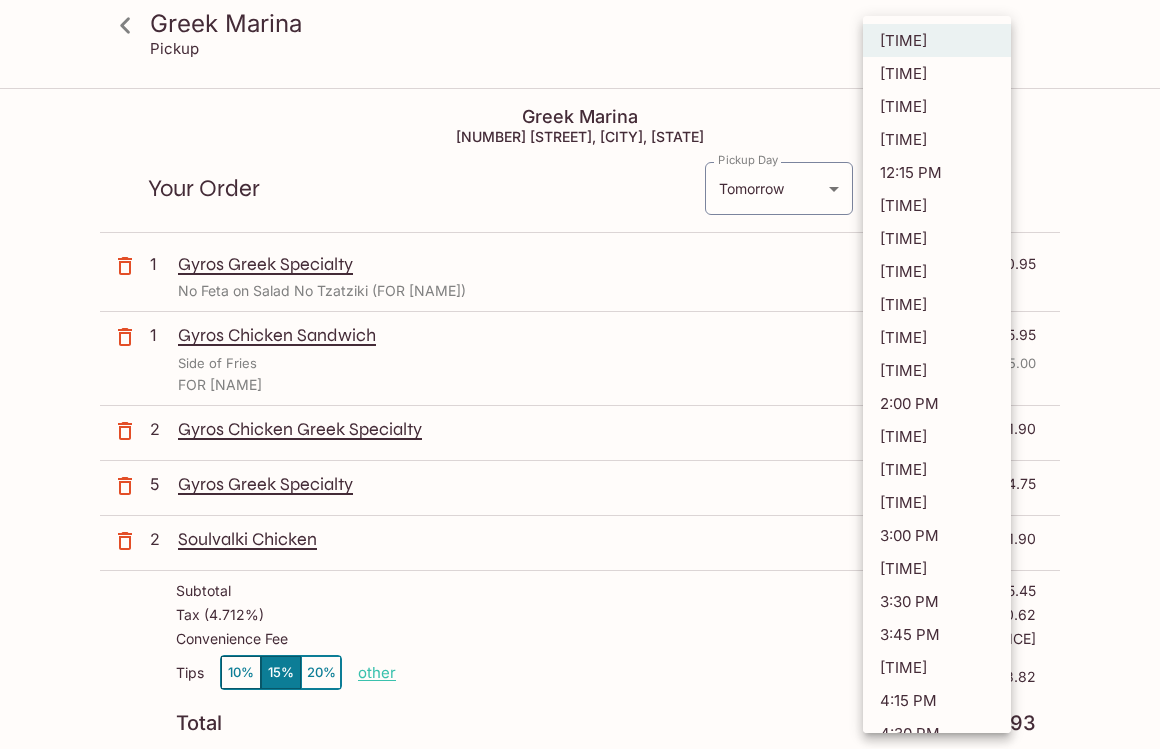 click at bounding box center (580, 374) 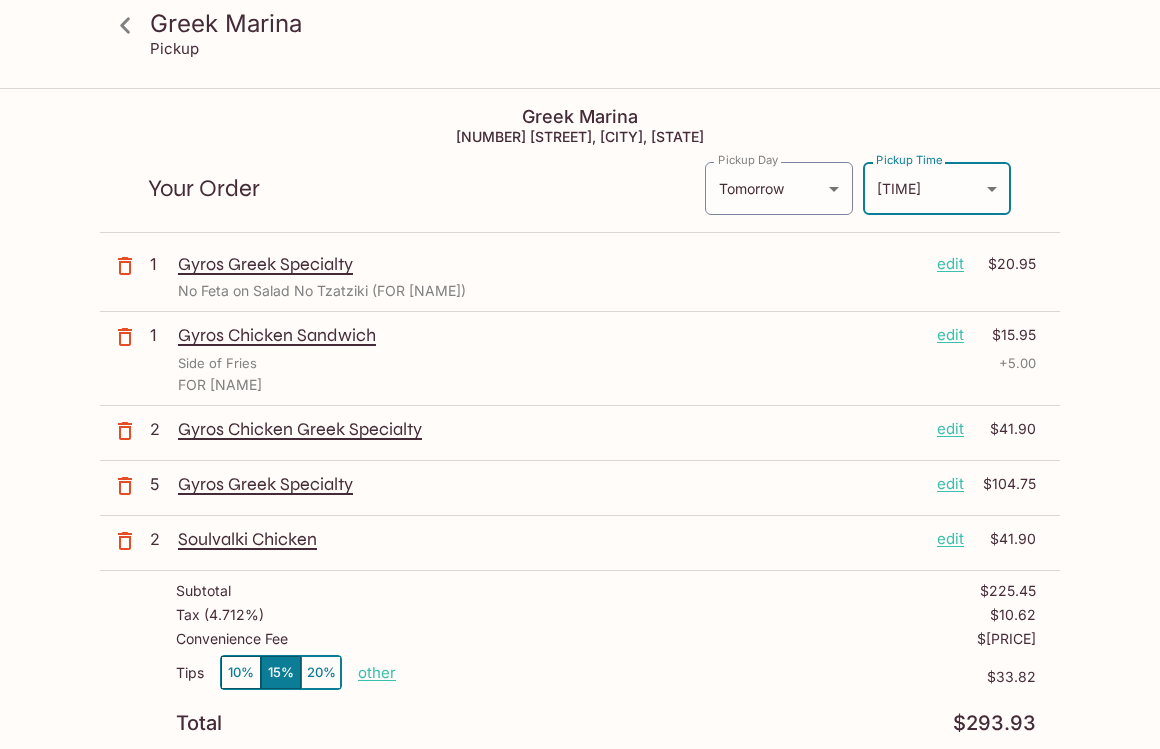 click on "Your Order Pickup Day Tomorrow Tomorrow Pickup Day Pickup Time [TIME] [DATE]T[TIME] Pickup Time" at bounding box center (580, 181) 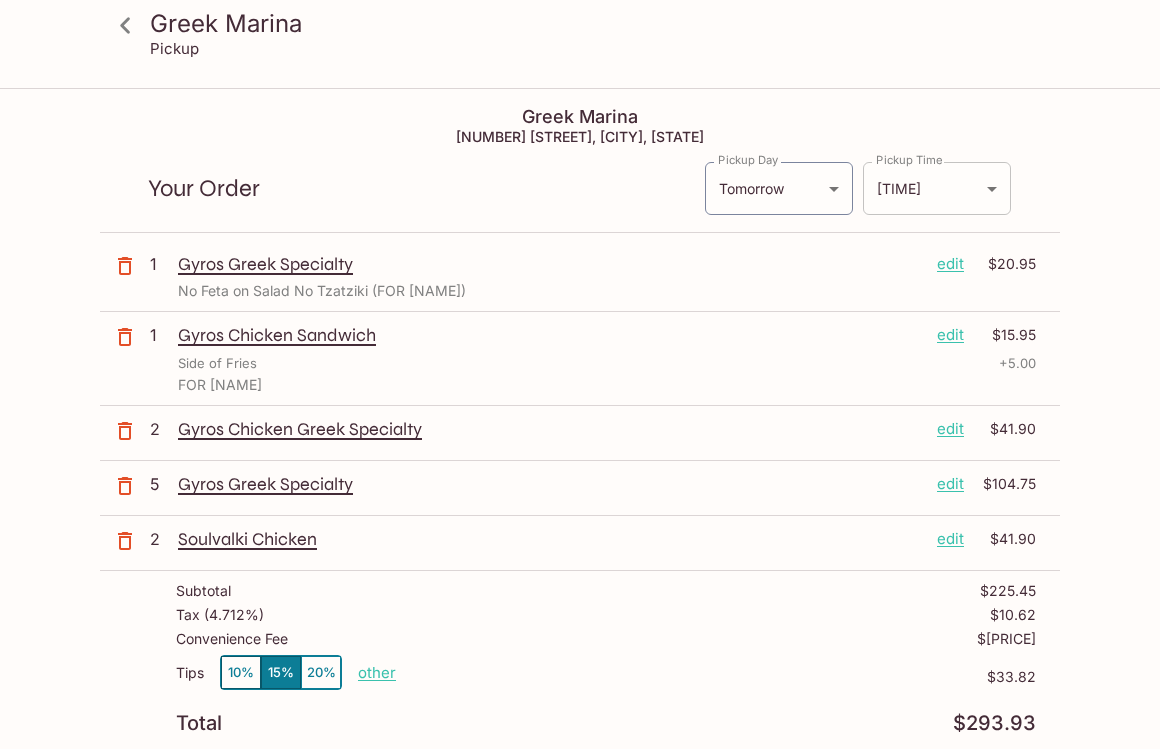 click on "Greek Marina Pickup Greek Marina [NUMBER] [STREET], [CITY], [STATE] Your Order Pickup Day Tomorrow Tomorrow Pickup Day Pickup Time [TIME] [DATE]T[TIME] Pickup Time 1 Gyros Greek Specialty edit $[PRICE] No Feta on Salad
No Tzatziki
(FOR [NAME]) 1 Gyros Chicken Sandwich edit $[PRICE] Side of Fries + $[PRICE] FOR [NAME] 2 Gyros Chicken Greek Specialty edit $[PRICE] 5 Gyros Greek Specialty edit $[PRICE] 2 Soulvalki Chicken edit $[PRICE] Subtotal $[PRICE] Tax ( 4.712% ) $[PRICE] Convenience Fee $[PRICE] Tips 10% 15% 20% other $[PRICE] Total $[PRICE] ([PHONE]) I agree to receive SMS notifications regarding my order [NAME] x Pay with Credit Card Greek Marina | Powered by Beluga" at bounding box center (580, 464) 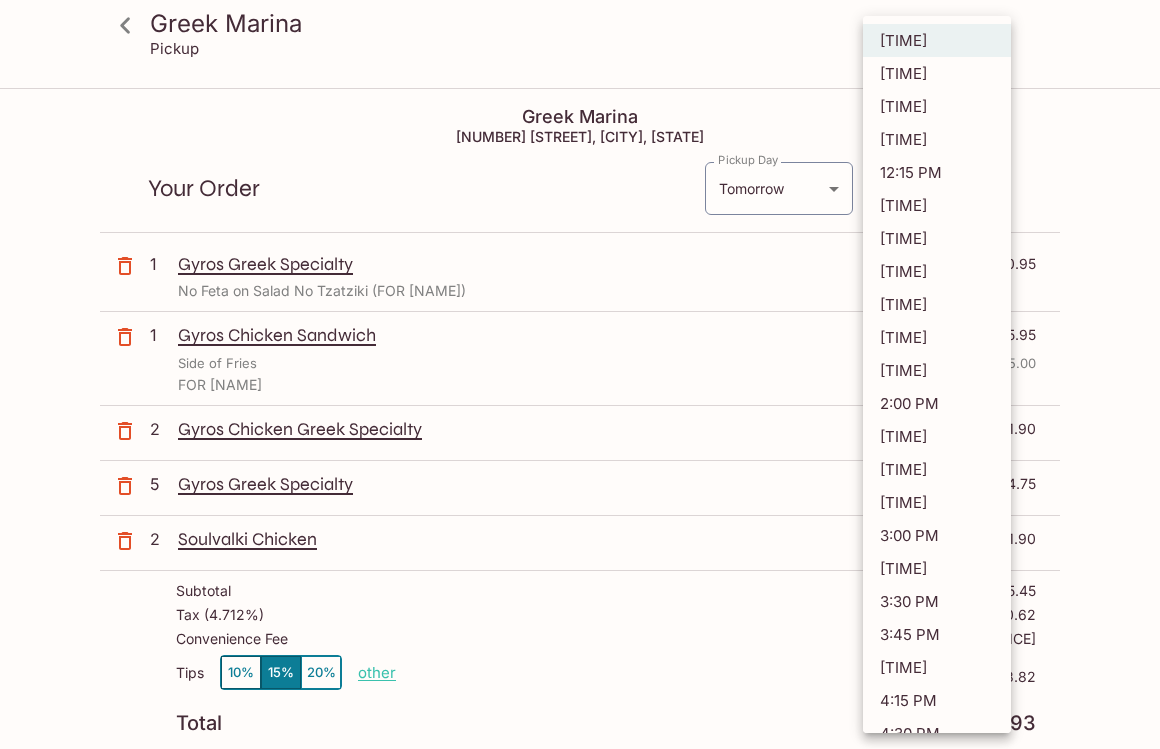 click at bounding box center [580, 374] 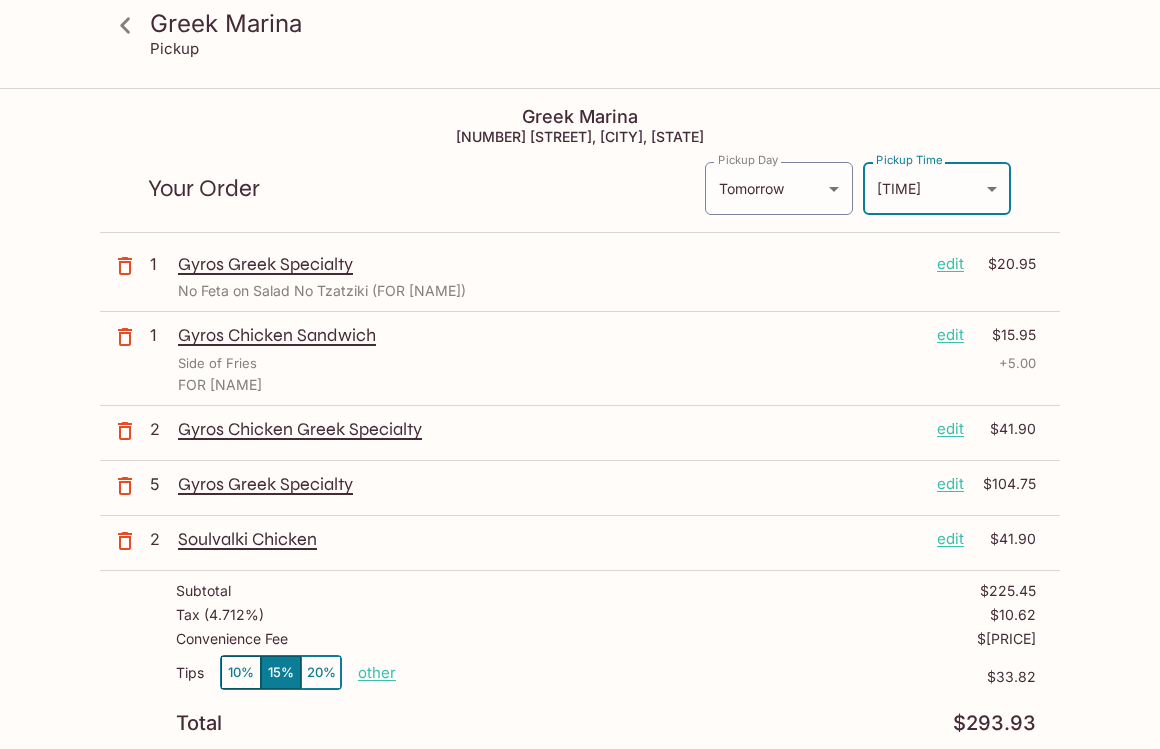 scroll, scrollTop: 459, scrollLeft: 0, axis: vertical 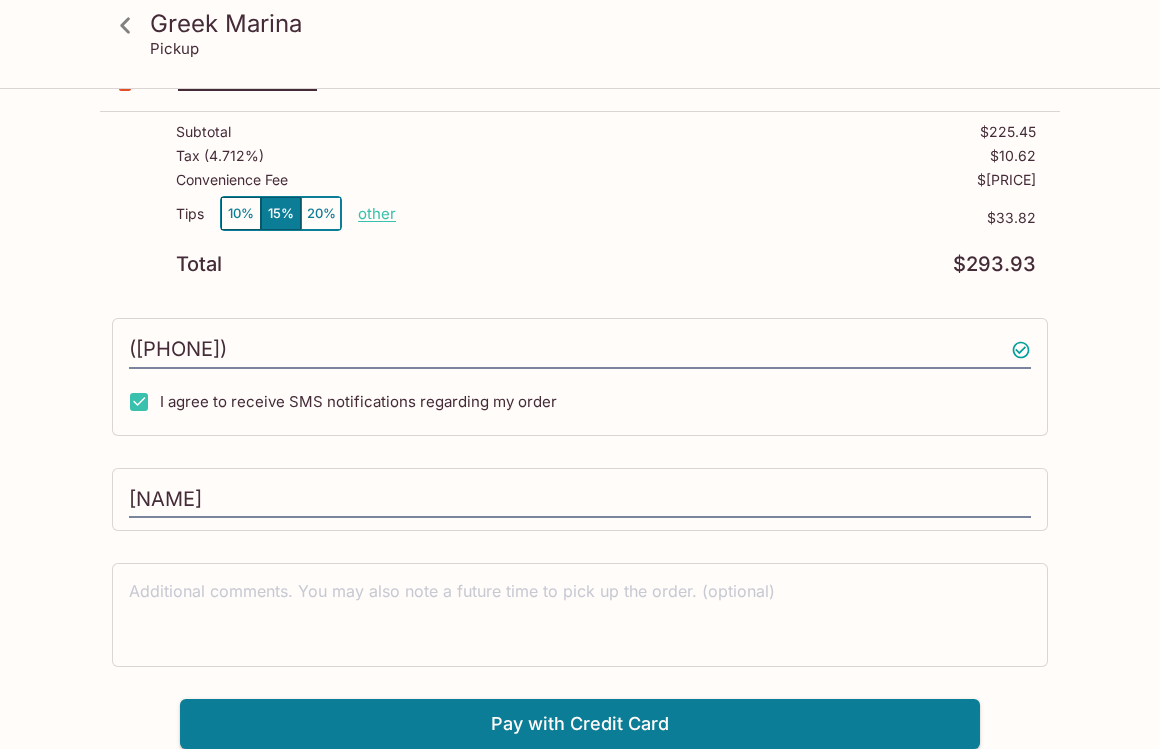 click on "Greek Marina Pickup Greek Marina [NUMBER] [STREET], [CITY], [STATE] Your Order Pickup Day Tomorrow Tomorrow Pickup Day Pickup Time [TIME] [DATE]T[TIME] Pickup Time 1 Gyros Greek Specialty edit $[PRICE] No Feta on Salad
No Tzatziki
(FOR [NAME]) 1 Gyros Chicken Sandwich edit $[PRICE] Side of Fries + $[PRICE] FOR [NAME] 2 Gyros Chicken Greek Specialty edit $[PRICE] 5 Gyros Greek Specialty edit $[PRICE] 2 Soulvalki Chicken edit $[PRICE] Subtotal $[PRICE] Tax ( 4.712% ) $[PRICE] Convenience Fee $[PRICE] Tips 10% 15% 20% other $[PRICE] Total $[PRICE] ([PHONE]) I agree to receive SMS notifications regarding my order [NAME] x Pay with Credit Card" at bounding box center (580, 190) 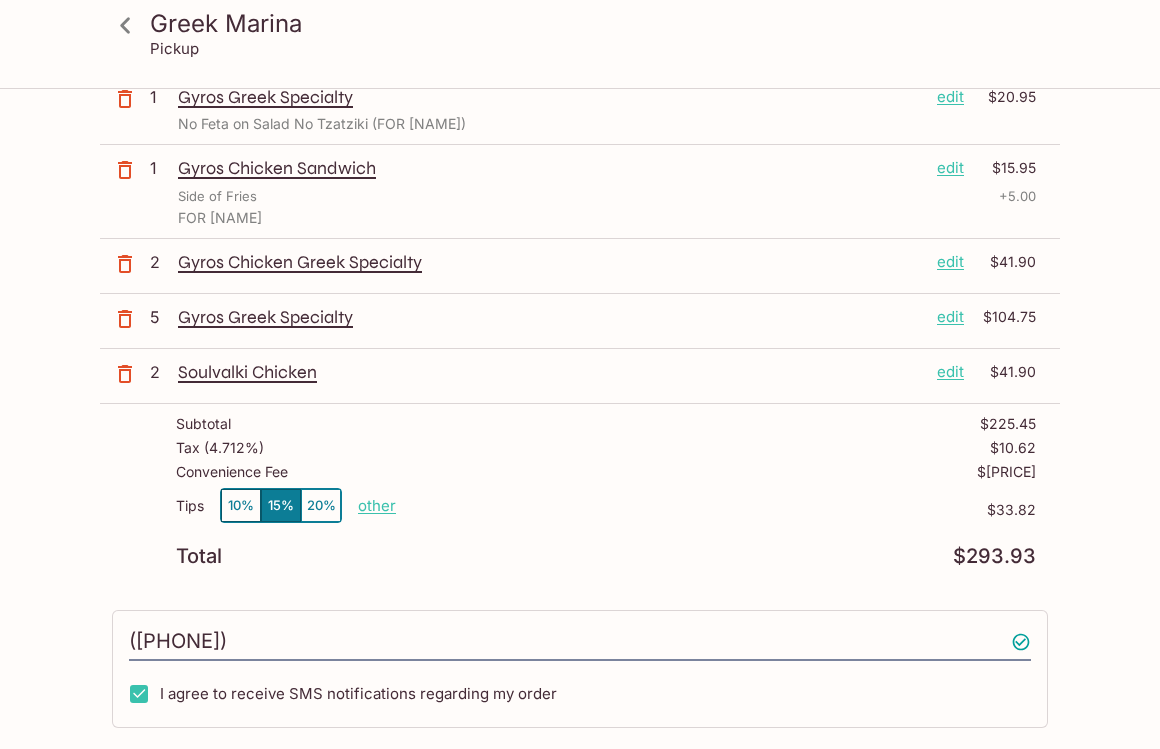 scroll, scrollTop: 0, scrollLeft: 0, axis: both 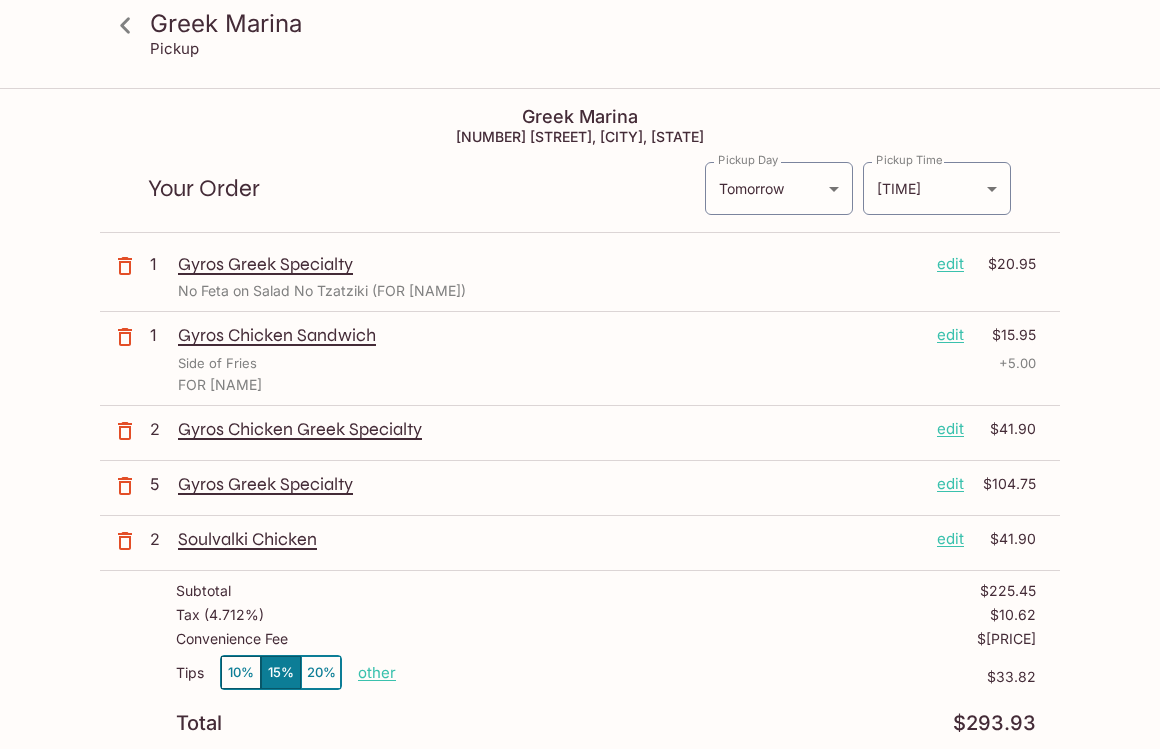 click on "[NUMBER] [STREET], [CITY], [STATE]" at bounding box center (580, 136) 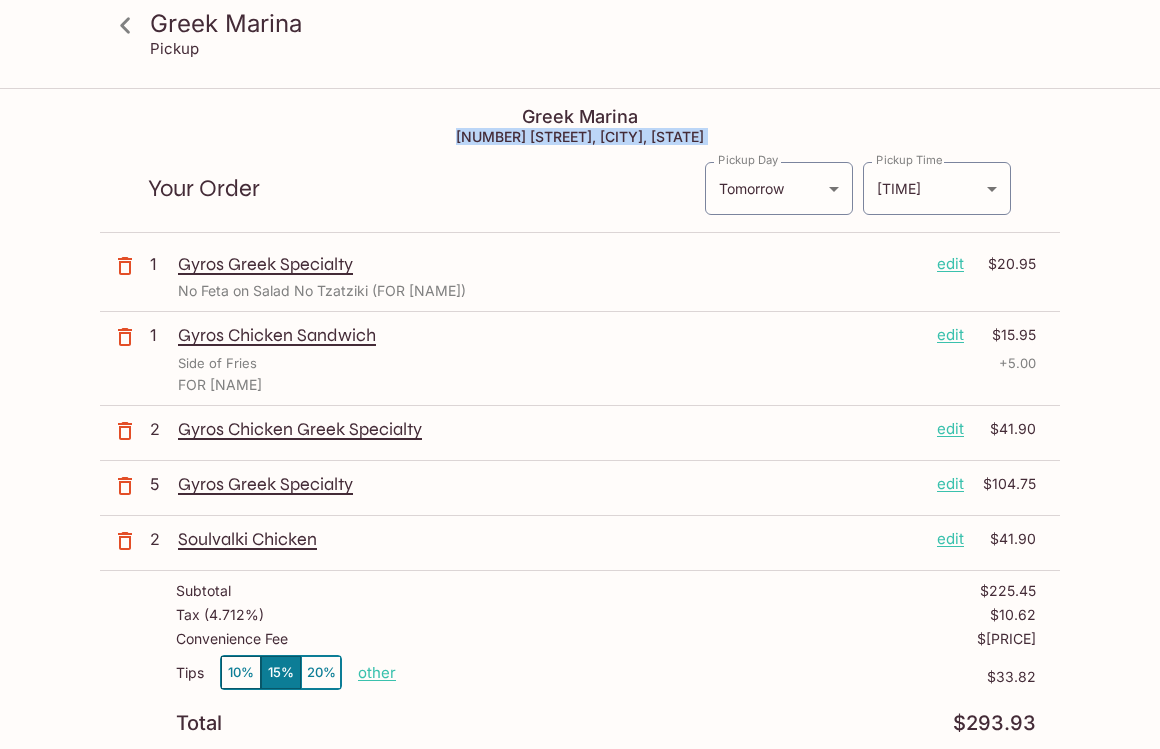 click on "[NUMBER] [STREET], [CITY], [STATE]" at bounding box center [580, 136] 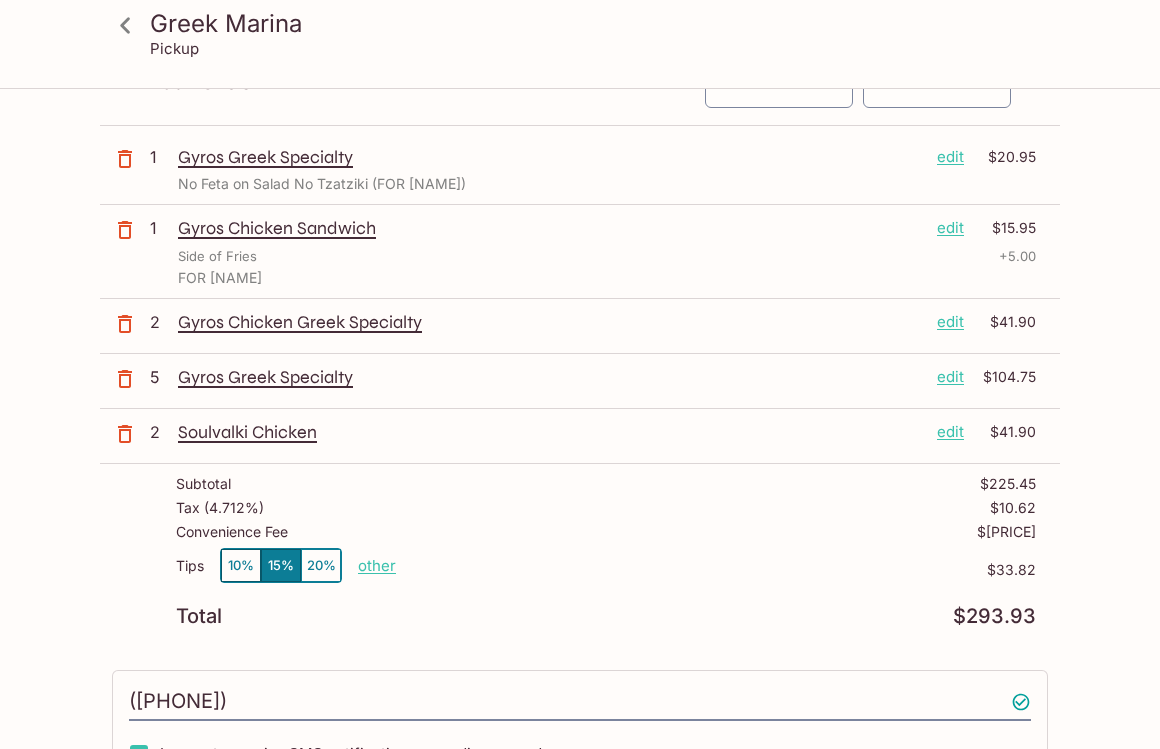 scroll, scrollTop: 108, scrollLeft: 0, axis: vertical 